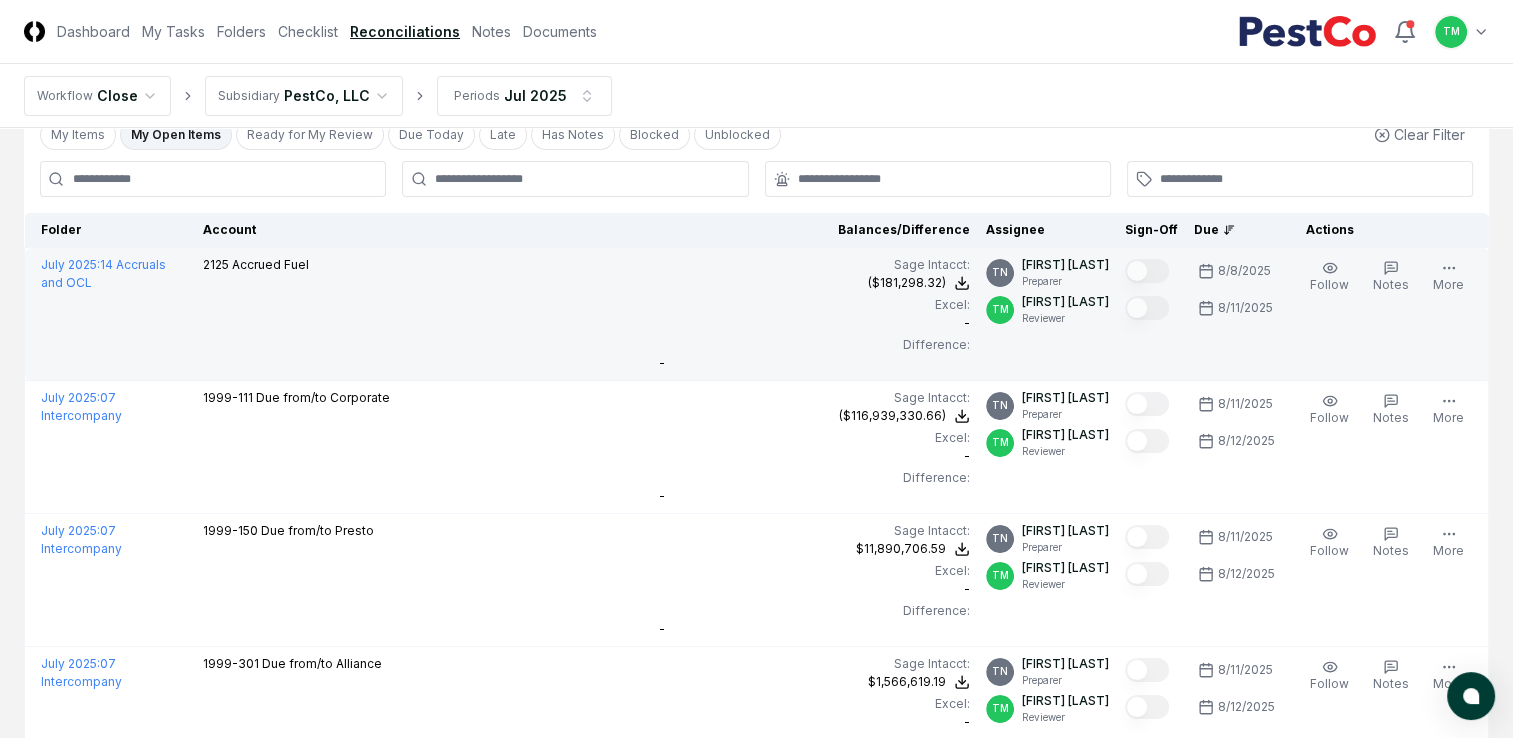 scroll, scrollTop: 0, scrollLeft: 0, axis: both 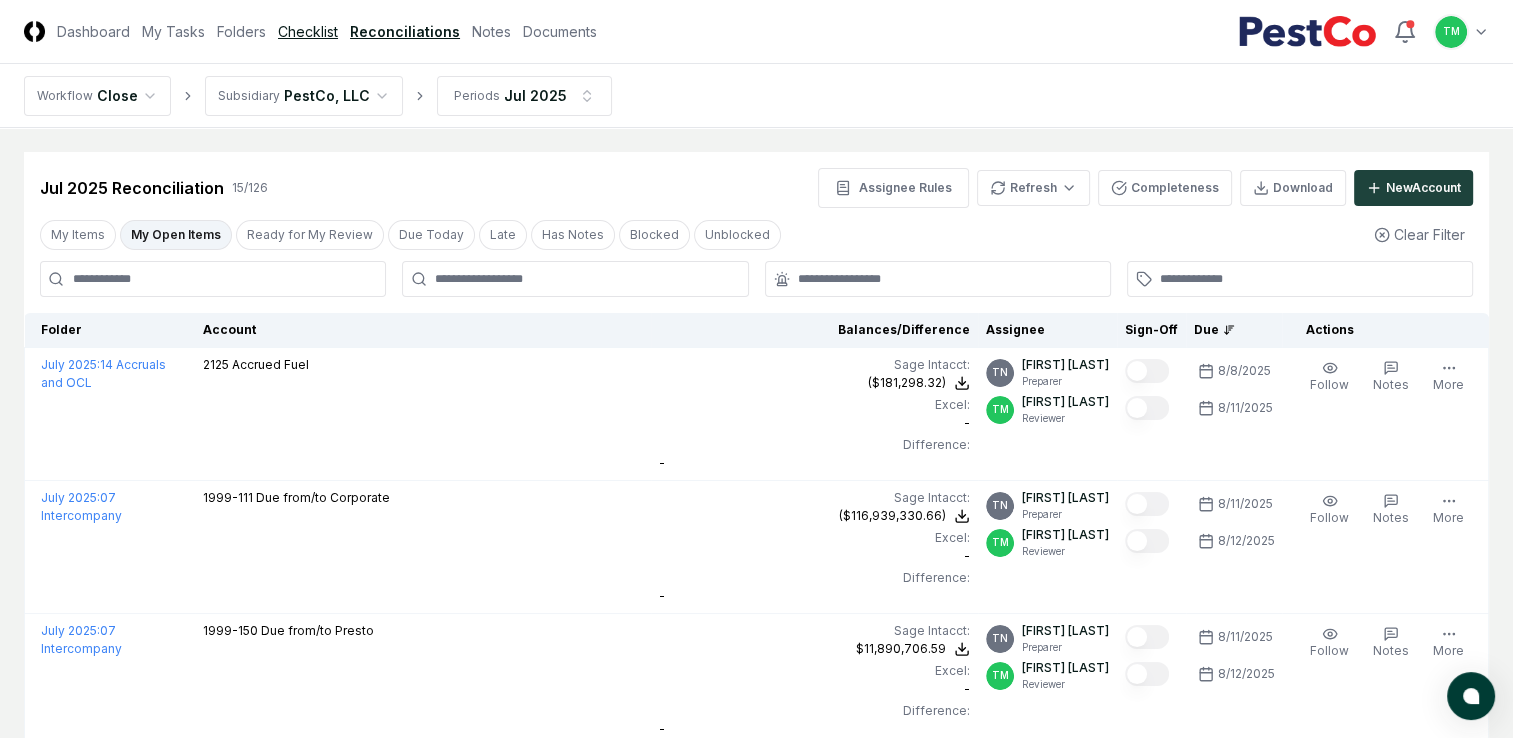 click on "Checklist" at bounding box center [308, 31] 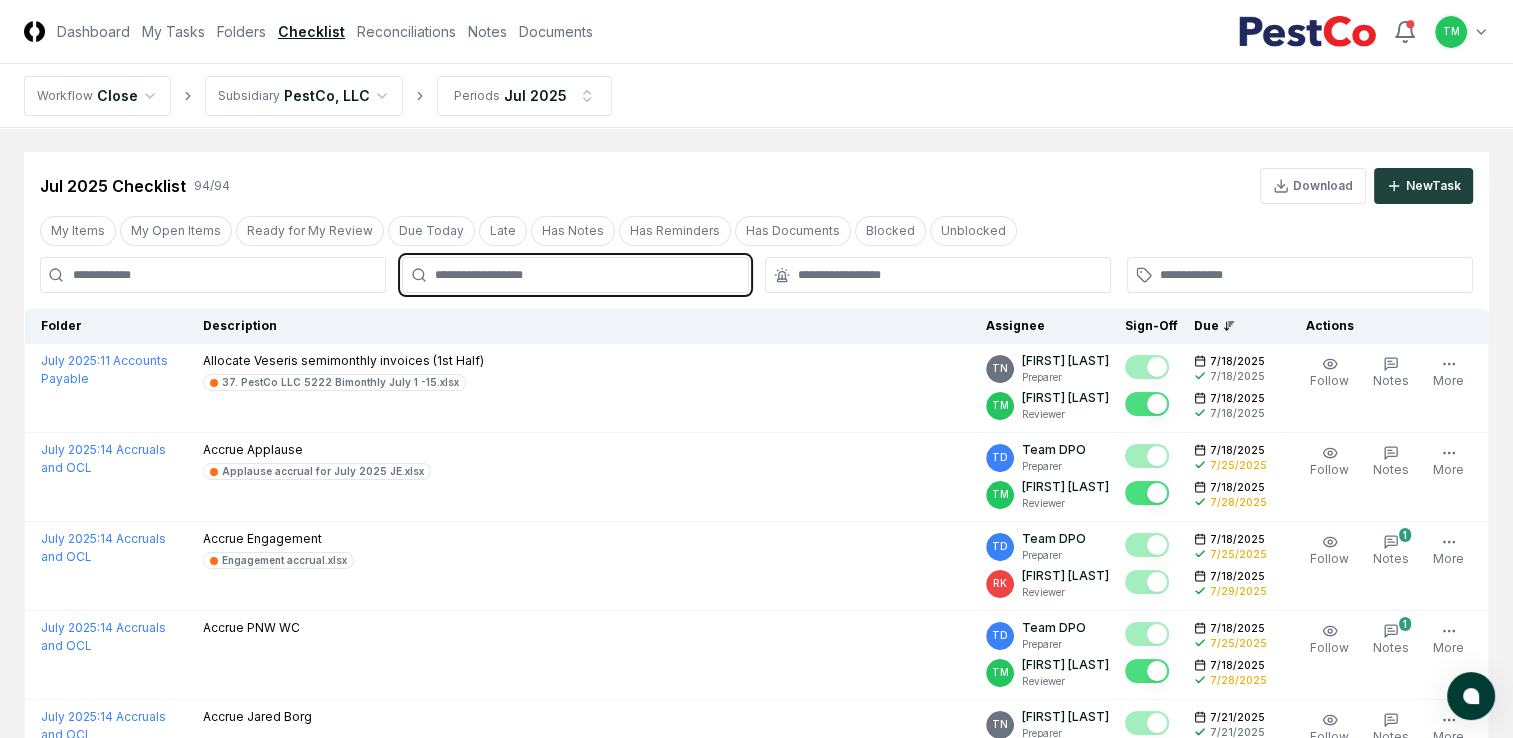click at bounding box center (585, 275) 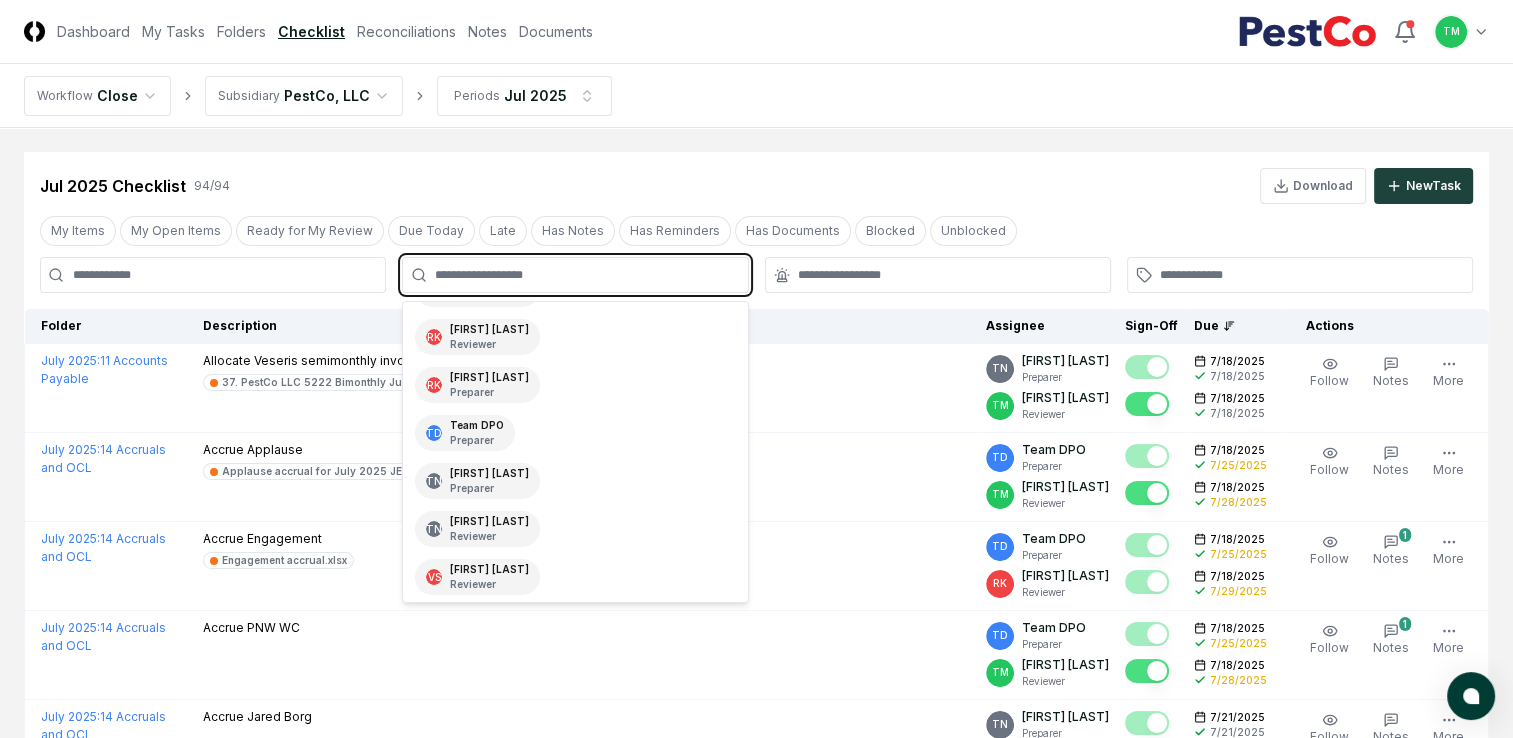 scroll, scrollTop: 421, scrollLeft: 0, axis: vertical 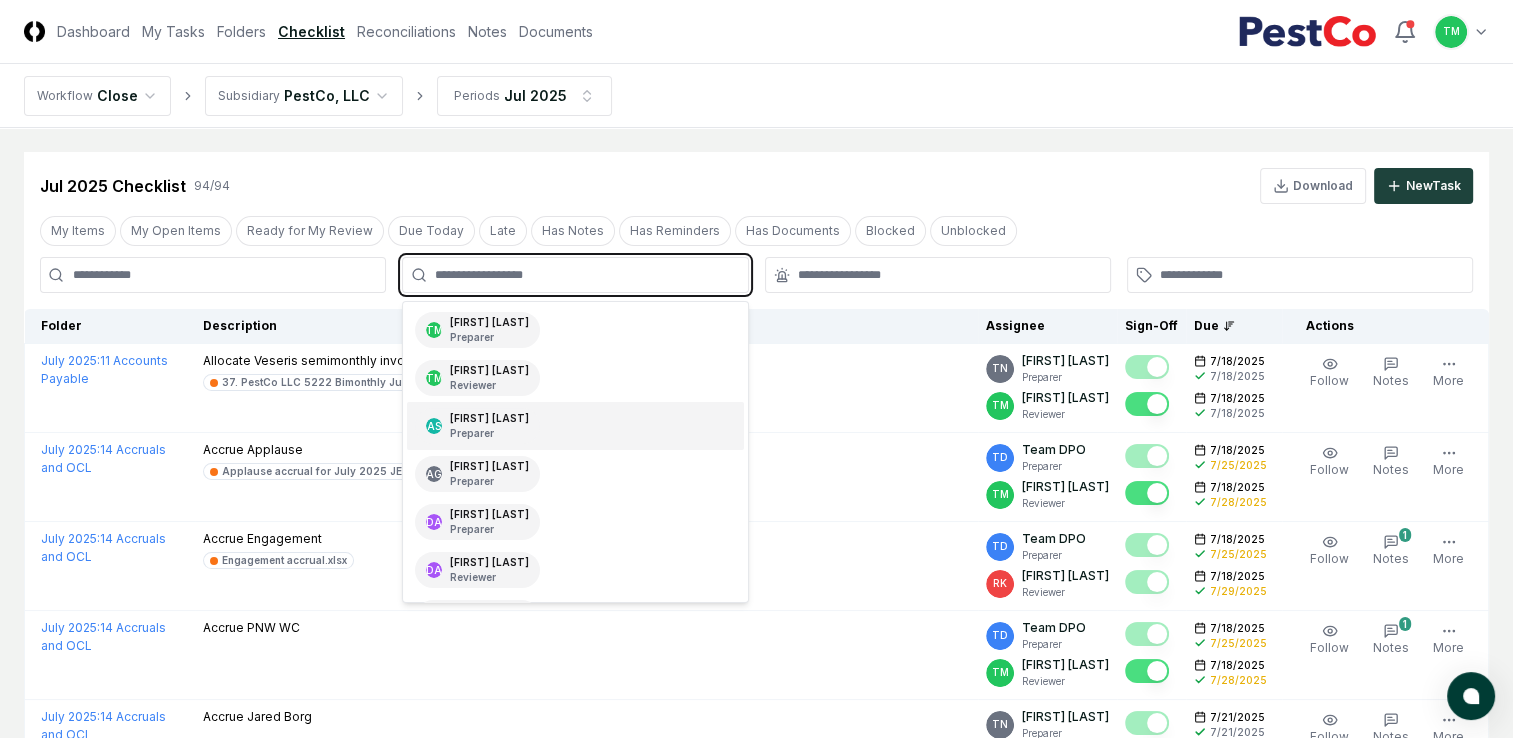 click on "Aaron Steele Preparer" at bounding box center [489, 426] 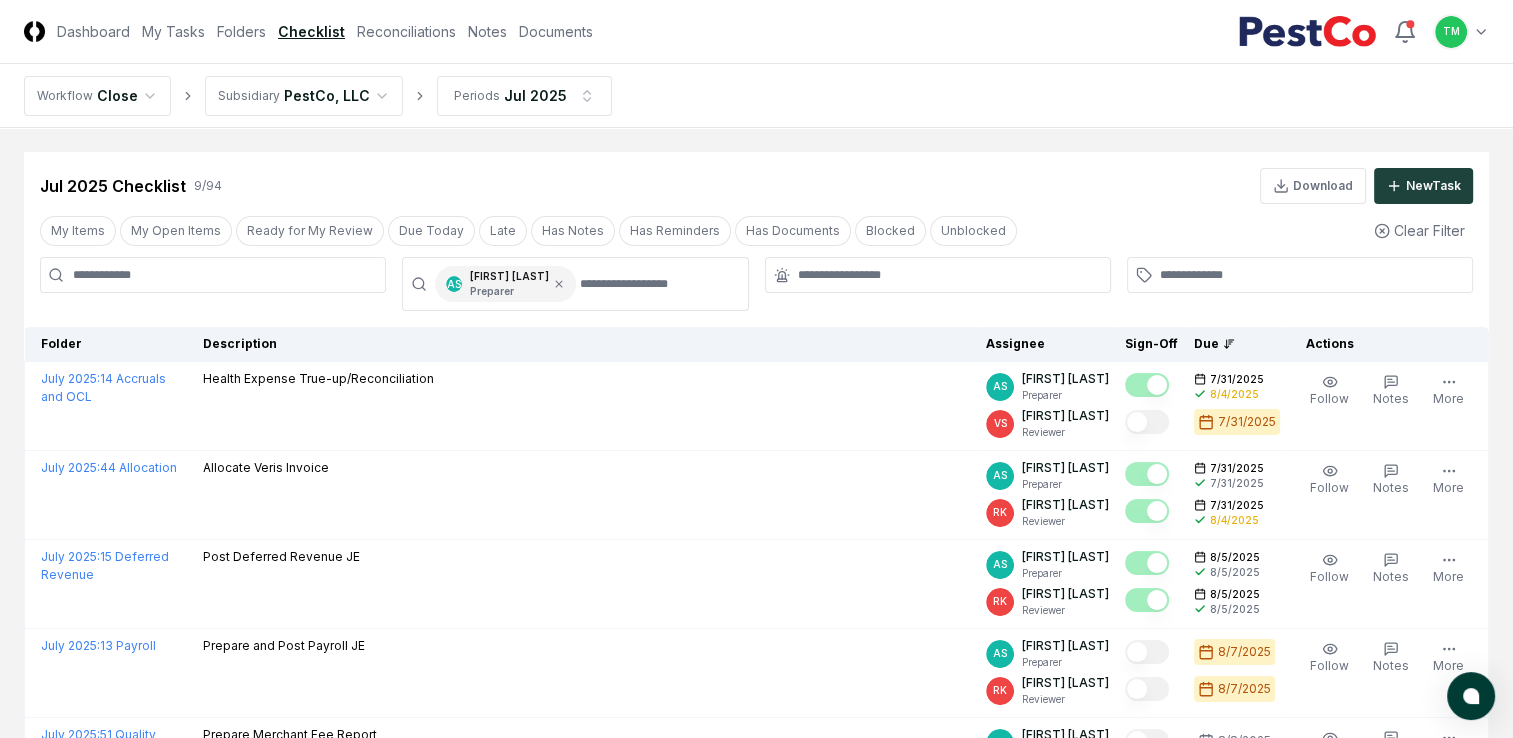 click on "CloseCore Dashboard My Tasks Folders Checklist Reconciliations Notes Documents Toggle navigation menu   TM Toggle user menu Workflow Close Subsidiary PestCo, LLC Periods Jul 2025 Cancel Reassign Jul 2025 Checklist 9 / 94 Download New  Task My Items My Open Items Ready for My Review Due Today Late Has Notes Has Reminders Has Documents Blocked Unblocked Clear Filter AS Aaron Steele Preparer Folder Description Assignee Sign-Off   Due Actions July 2025 :  14 Accruals and OCL Health Expense True-up/Reconciliation AS Aaron Steele Preparer VS Valeri Startsev Reviewer 7/31/2025 8/4/2025 7/31/2025 Follow Notes Upload Reminder Duplicate Edit Task More July 2025 :  44 Allocation Allocate Veris Invoice AS Aaron Steele Preparer RK Ryan Klapper Reviewer 7/31/2025 7/31/2025 7/31/2025 8/4/2025 Follow Notes Upload Reminder Duplicate Edit Task More July 2025 :  15 Deferred Revenue Post Deferred Revenue JE AS Aaron Steele Preparer RK Ryan Klapper Reviewer 8/5/2025 8/5/2025 8/5/2025 8/5/2025 Follow Notes Upload Reminder More" at bounding box center [756, 653] 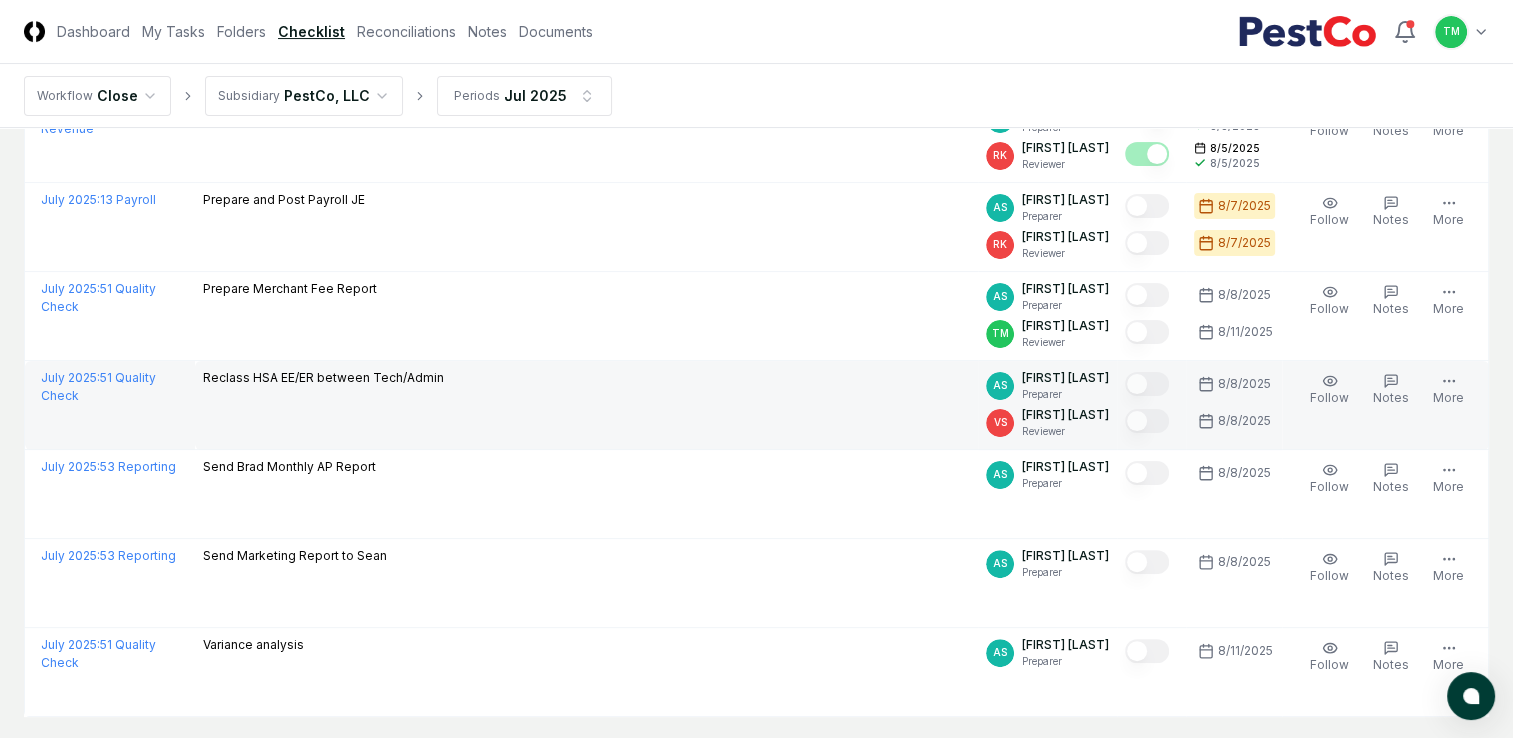 scroll, scrollTop: 500, scrollLeft: 0, axis: vertical 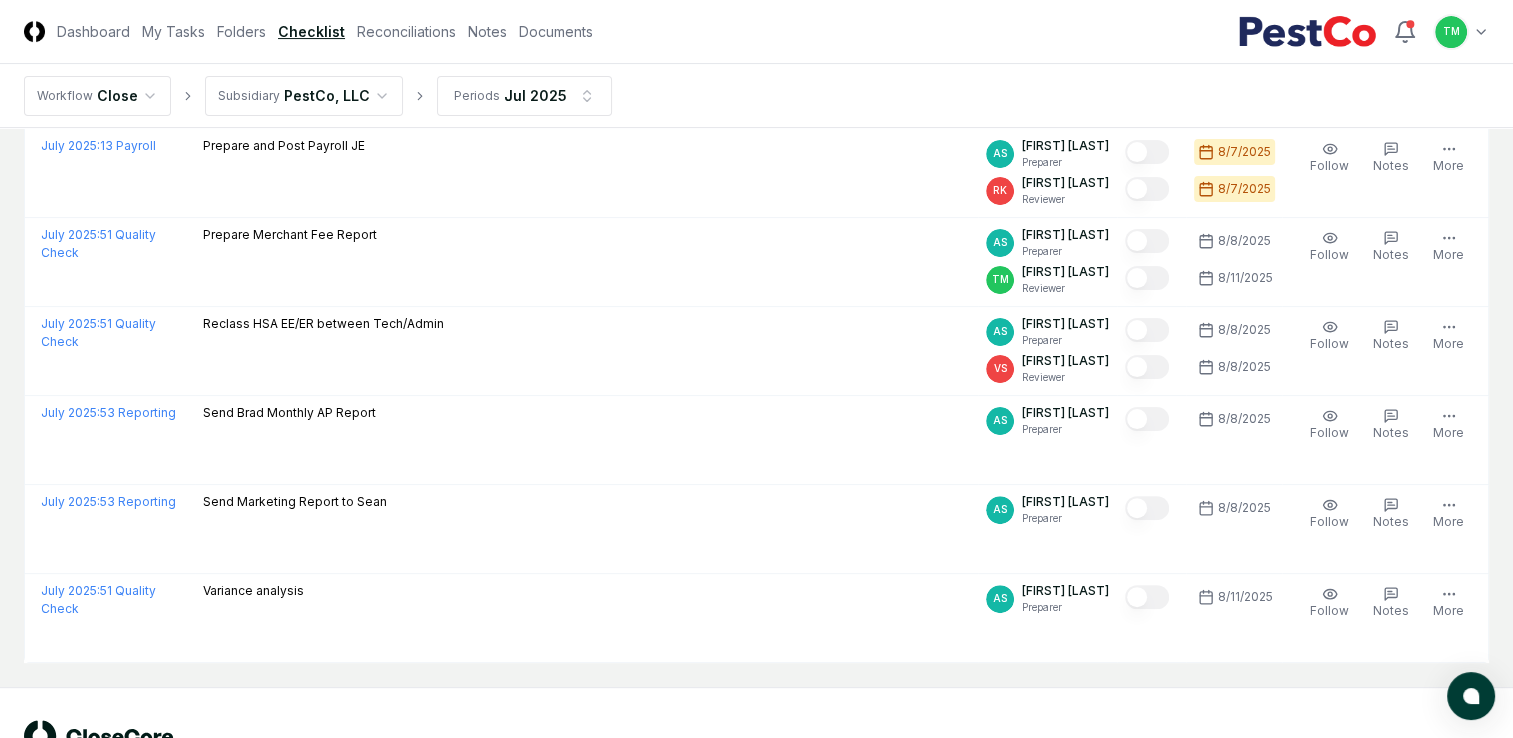 click on "CloseCore Dashboard My Tasks Folders Checklist Reconciliations Notes Documents Toggle navigation menu   TM Toggle user menu Workflow Close Subsidiary PestCo, LLC Periods Jul 2025 Cancel Reassign Jul 2025 Checklist 9 / 94 Download New  Task My Items My Open Items Ready for My Review Due Today Late Has Notes Has Reminders Has Documents Blocked Unblocked Clear Filter AS Aaron Steele Preparer Folder Description Assignee Sign-Off   Due Actions July 2025 :  14 Accruals and OCL Health Expense True-up/Reconciliation AS Aaron Steele Preparer VS Valeri Startsev Reviewer 7/31/2025 8/4/2025 7/31/2025 Follow Notes Upload Reminder Duplicate Edit Task More July 2025 :  44 Allocation Allocate Veris Invoice AS Aaron Steele Preparer RK Ryan Klapper Reviewer 7/31/2025 7/31/2025 7/31/2025 8/4/2025 Follow Notes Upload Reminder Duplicate Edit Task More July 2025 :  15 Deferred Revenue Post Deferred Revenue JE AS Aaron Steele Preparer RK Ryan Klapper Reviewer 8/5/2025 8/5/2025 8/5/2025 8/5/2025 Follow Notes Upload Reminder More" at bounding box center [756, 153] 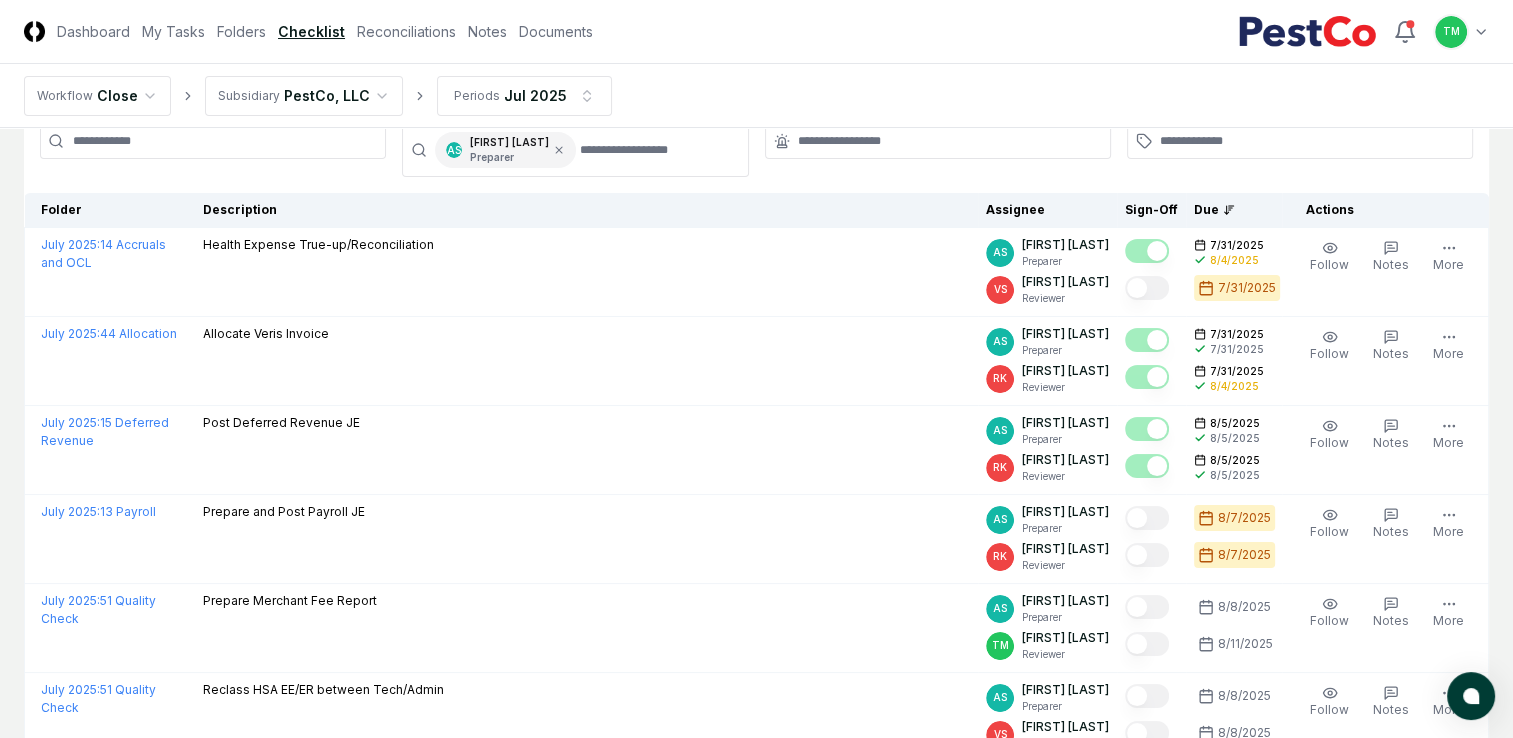 scroll, scrollTop: 0, scrollLeft: 0, axis: both 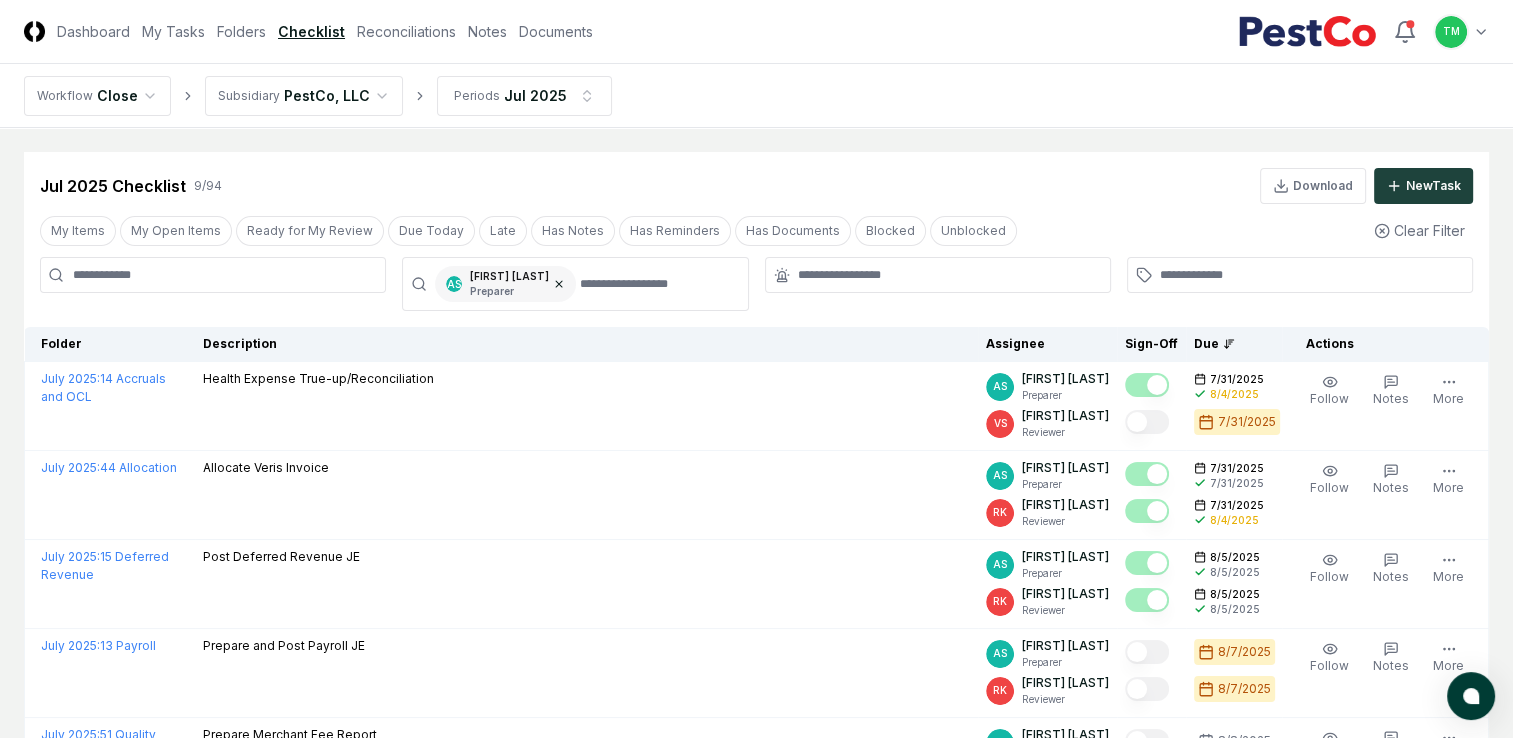 click 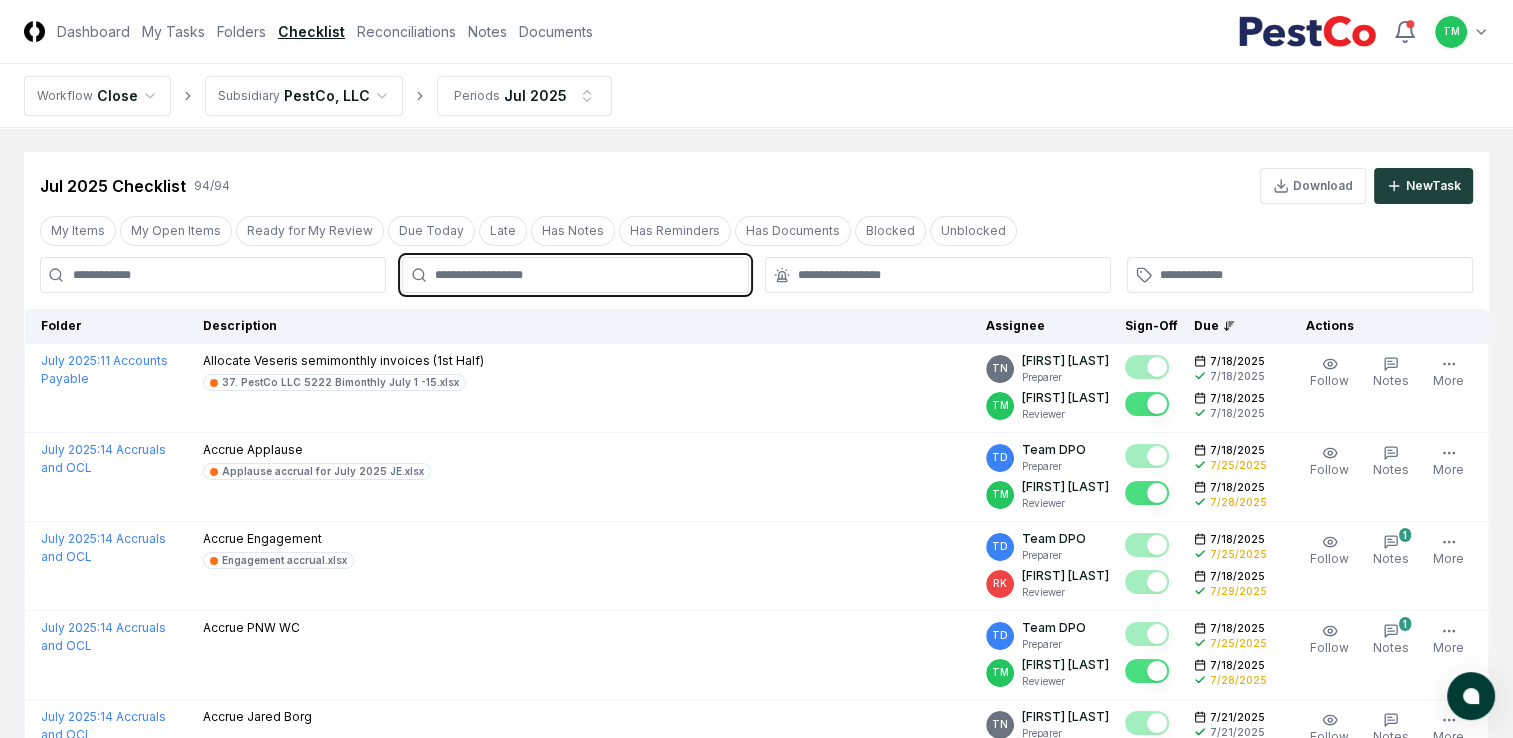 click at bounding box center (585, 275) 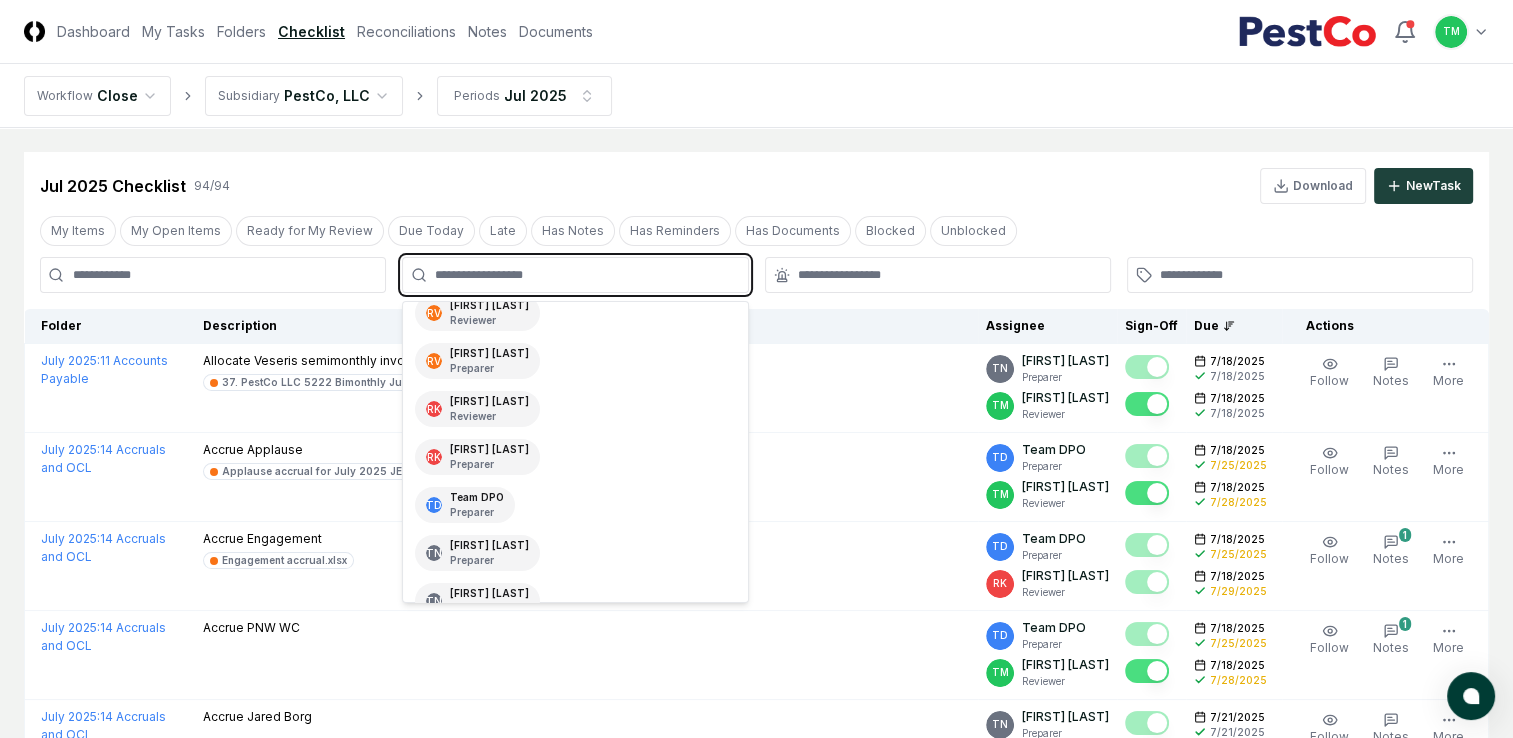 scroll, scrollTop: 400, scrollLeft: 0, axis: vertical 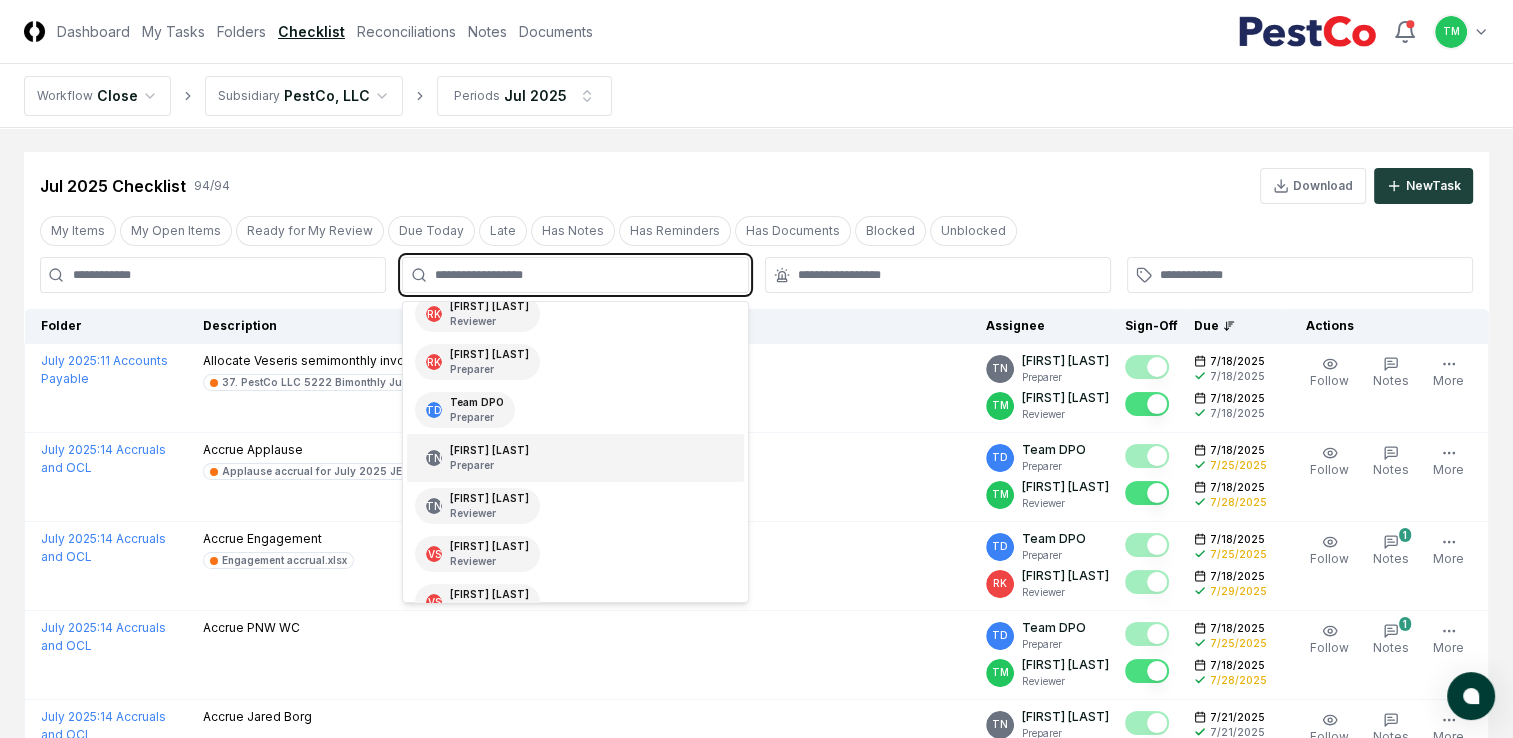 click on "Preparer" at bounding box center (489, 465) 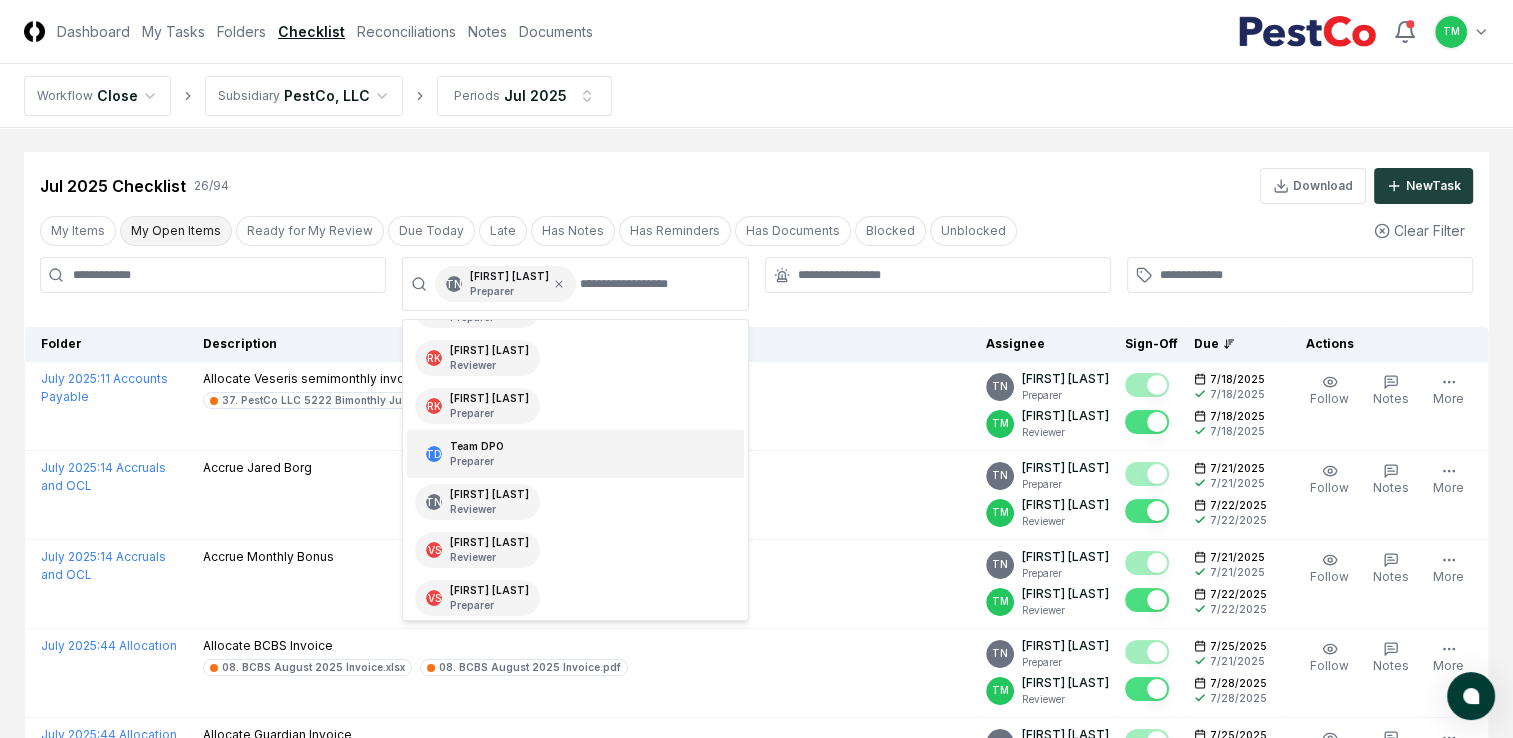 click on "My Open Items" at bounding box center (176, 231) 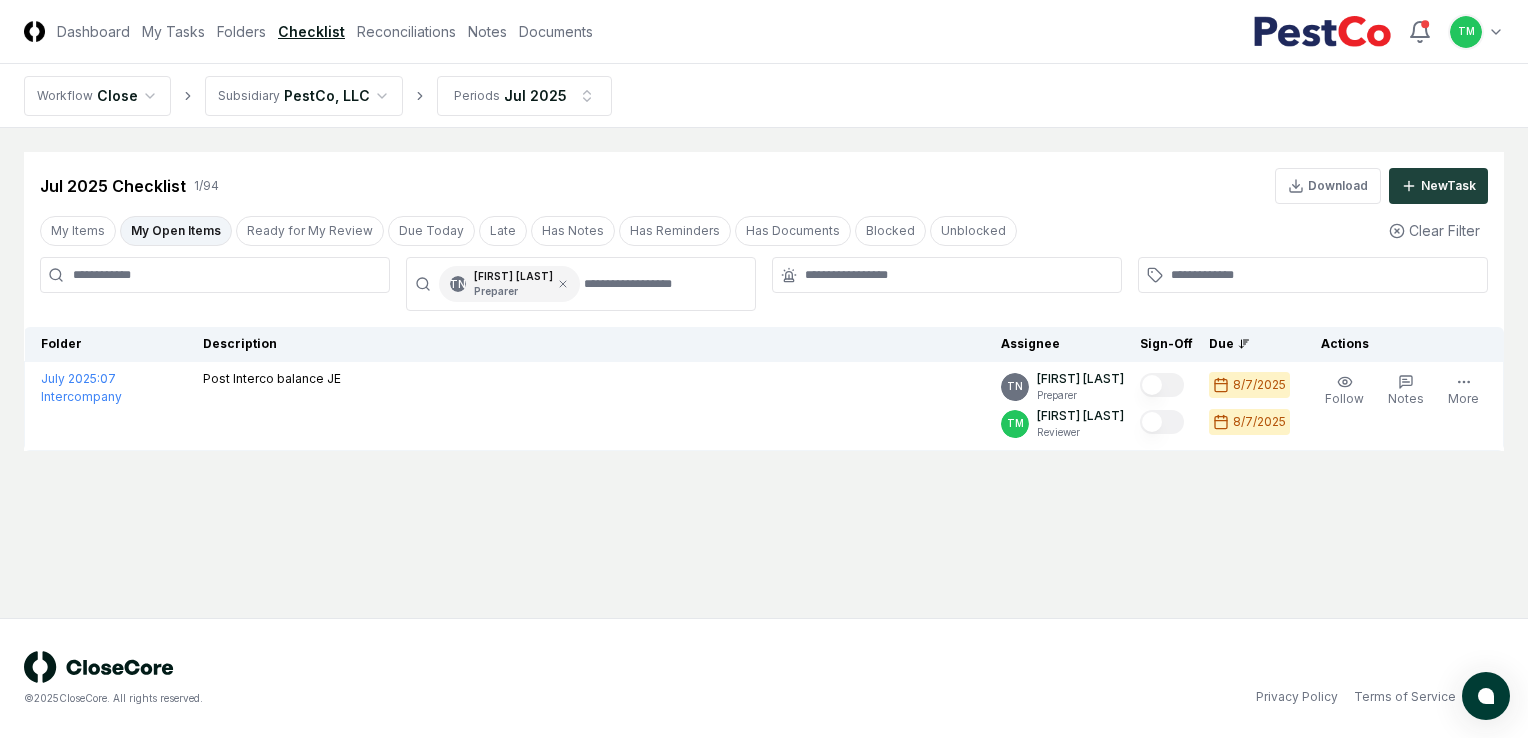 type 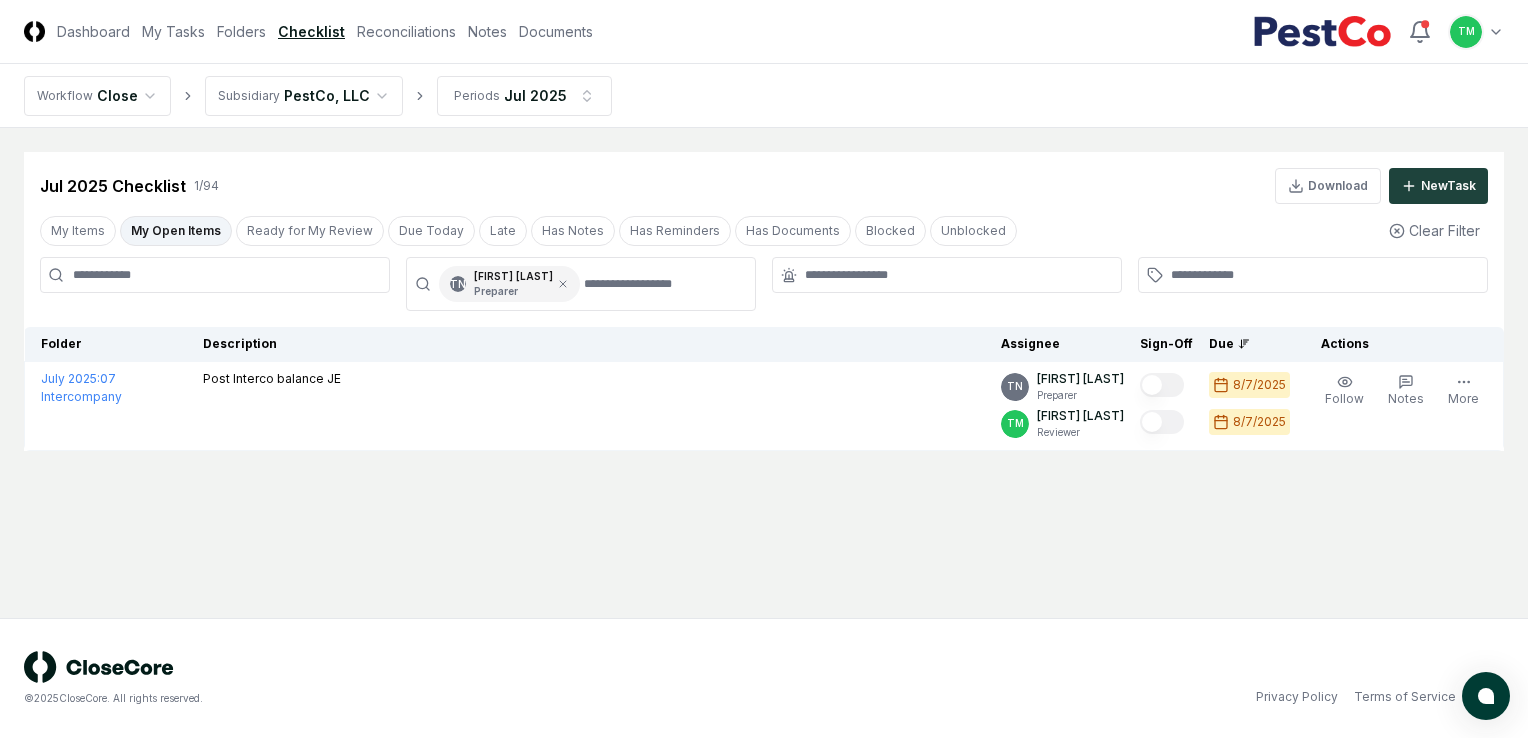 click on "Cancel Reassign Jul 2025 Checklist 1 / 94 Download New  Task My Items My Open Items Ready for My Review Due Today Late Has Notes Has Reminders Has Documents Blocked Unblocked Clear Filter TN Thang Nguyen Preparer Folder Description Assignee Sign-Off   Due Actions July 2025 :  07 Intercompany Post Interco balance JE TN Thang Nguyen Preparer TM Tatsiana Merriweather Reviewer 8/7/2025 8/7/2025 Follow Notes Upload Reminder Duplicate Edit Task More" at bounding box center (764, 373) 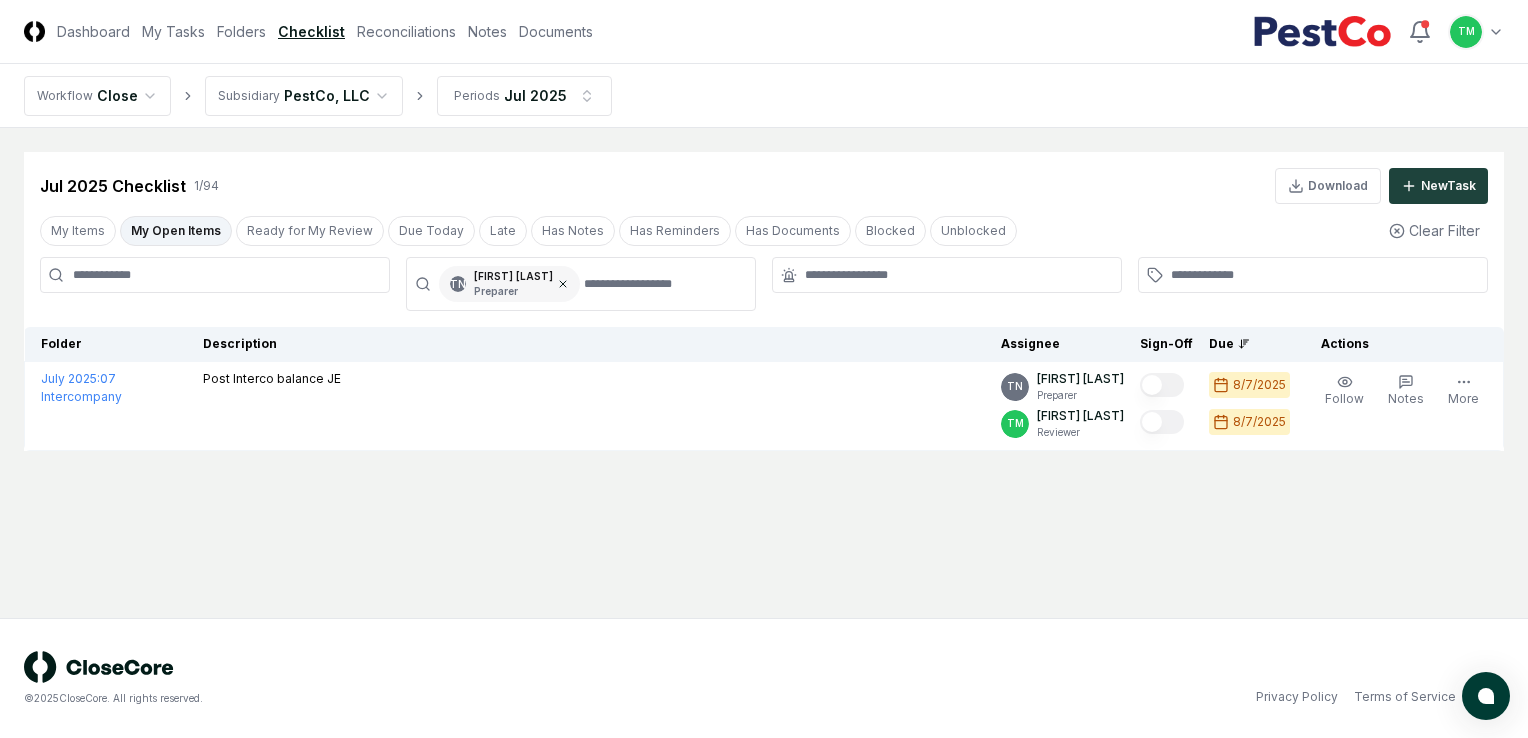 click 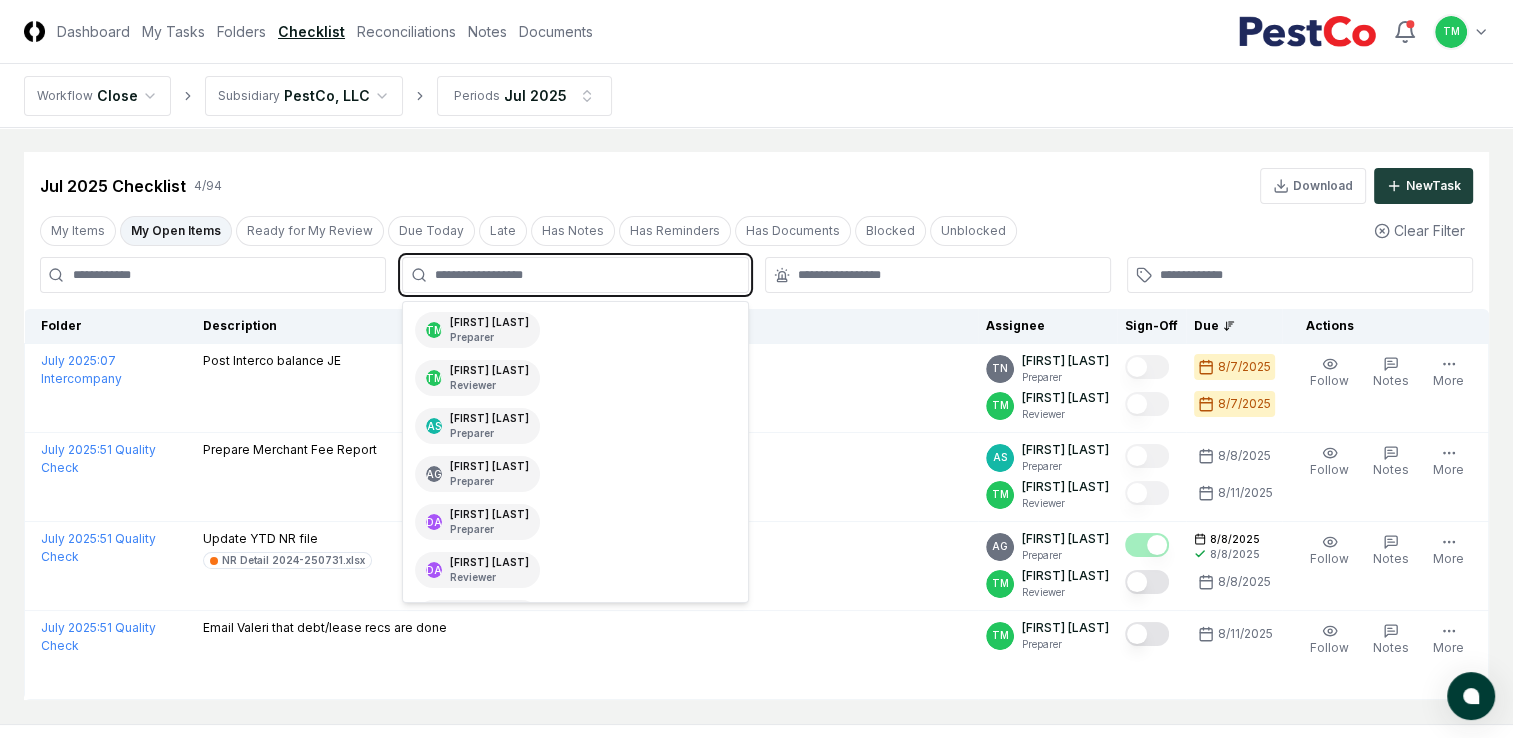 click at bounding box center [585, 275] 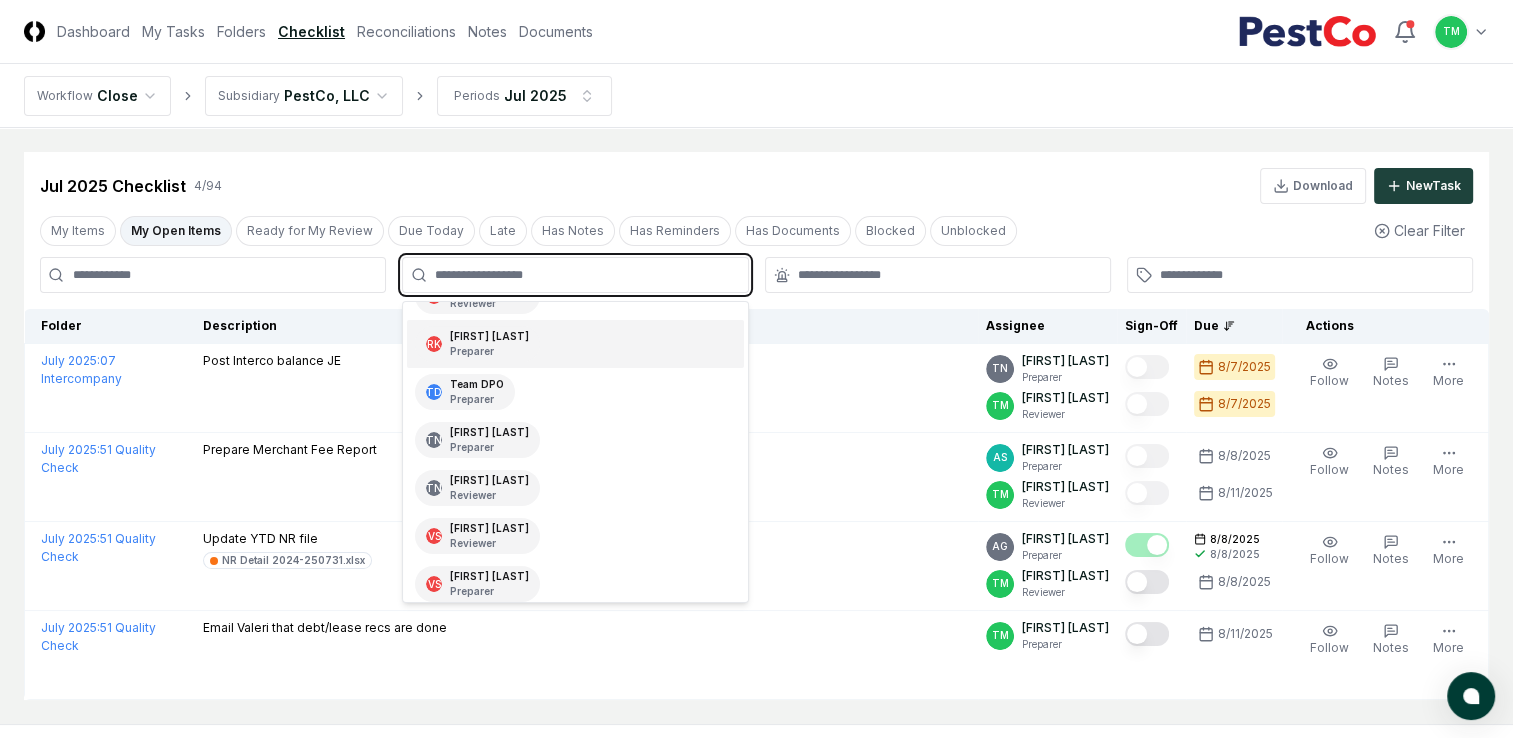 scroll, scrollTop: 421, scrollLeft: 0, axis: vertical 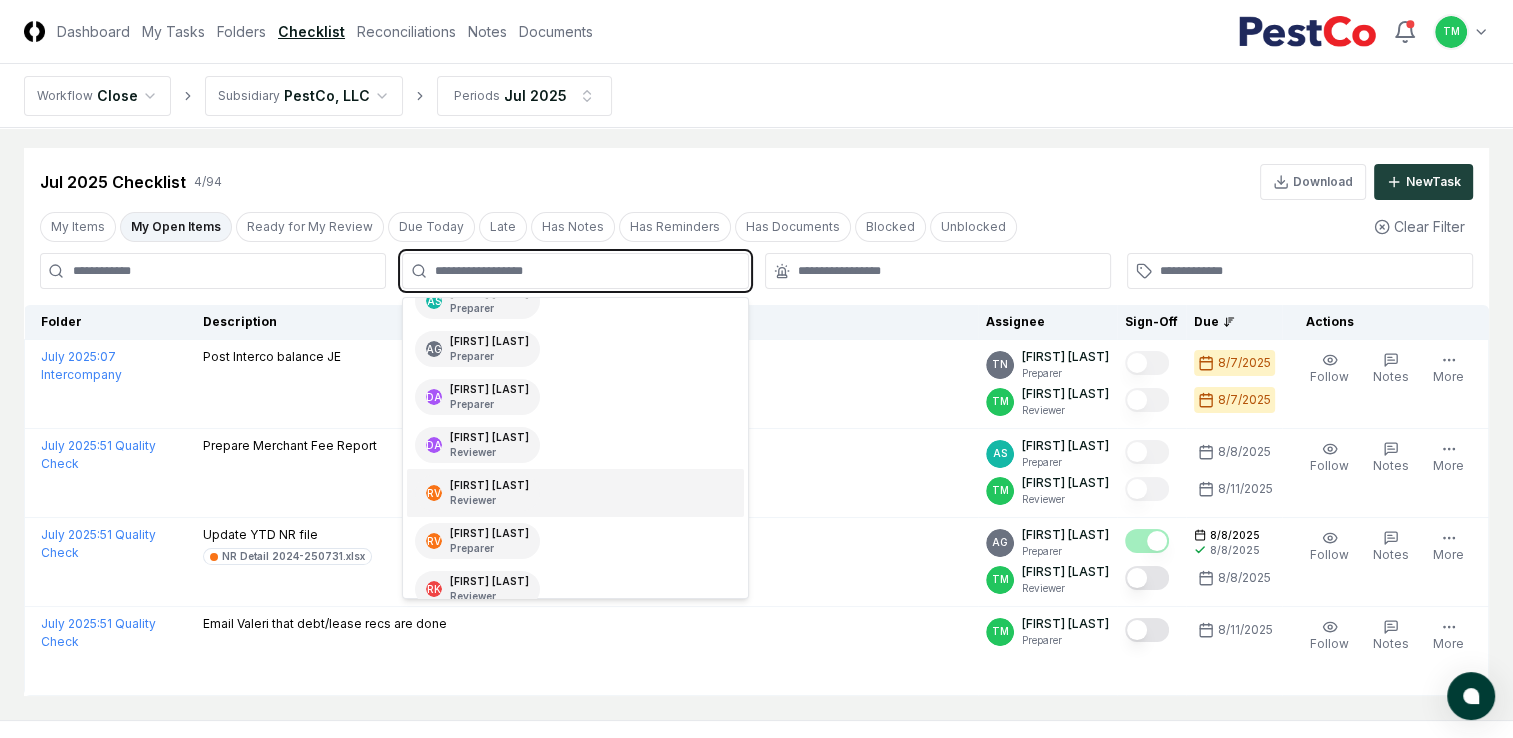 click on "Reviewer" at bounding box center (489, 500) 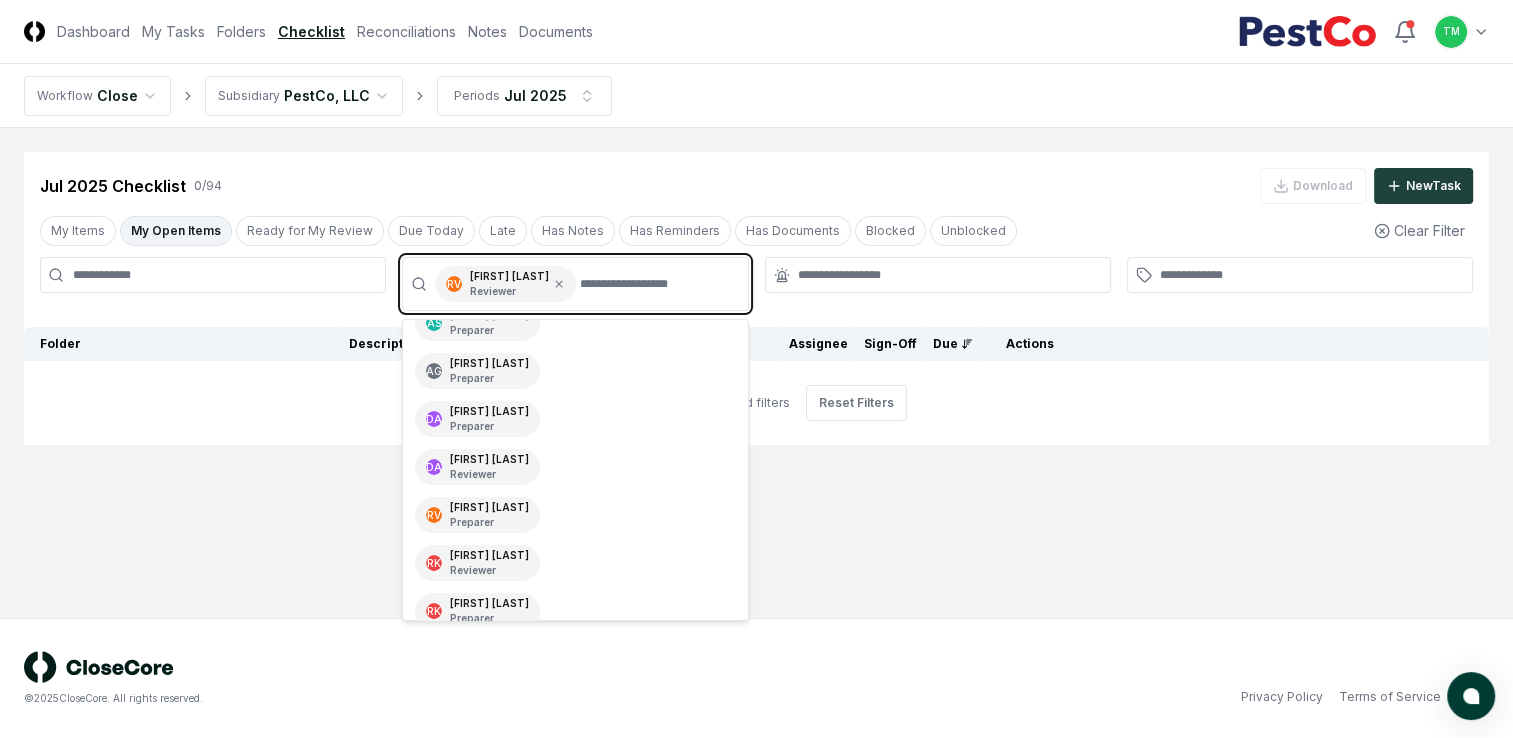 scroll, scrollTop: 0, scrollLeft: 0, axis: both 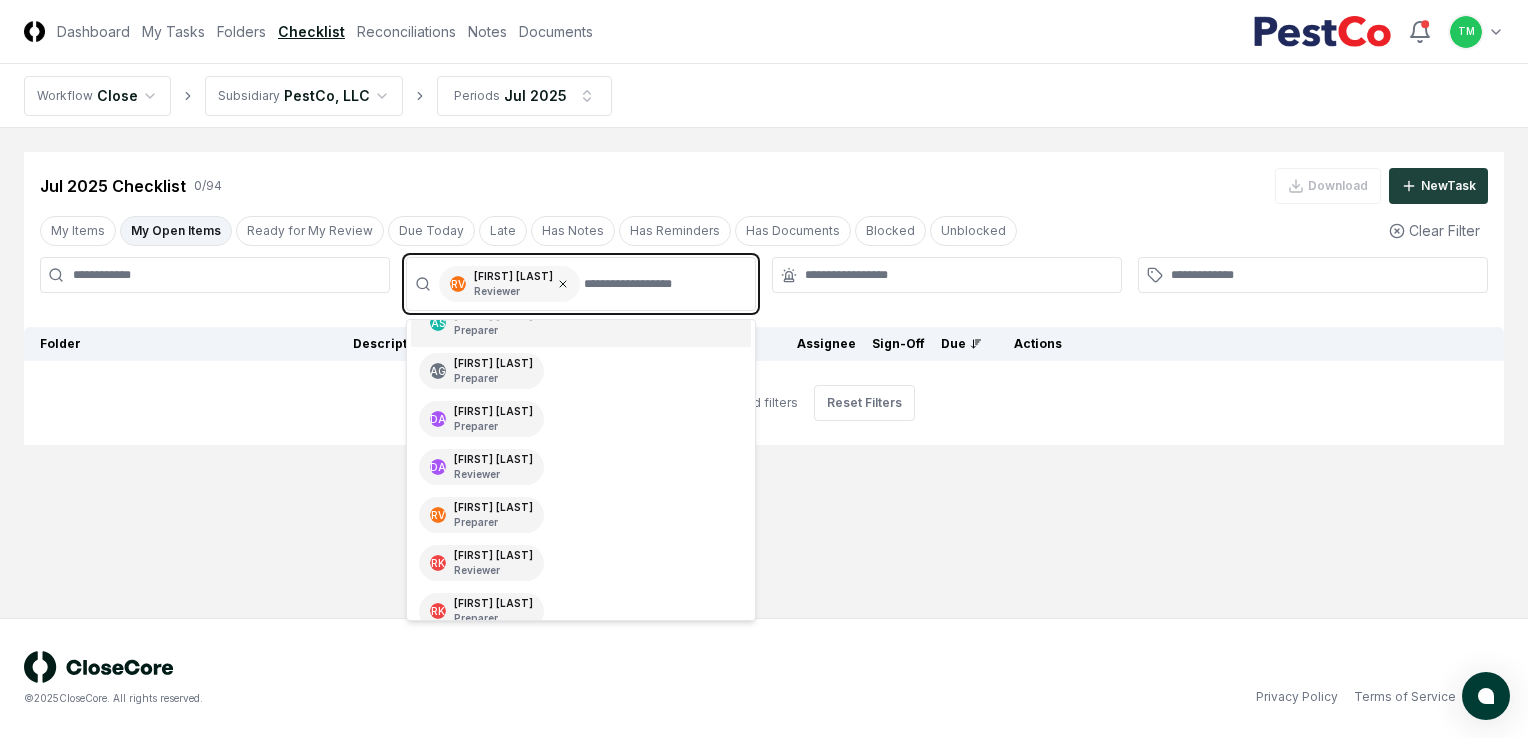 click 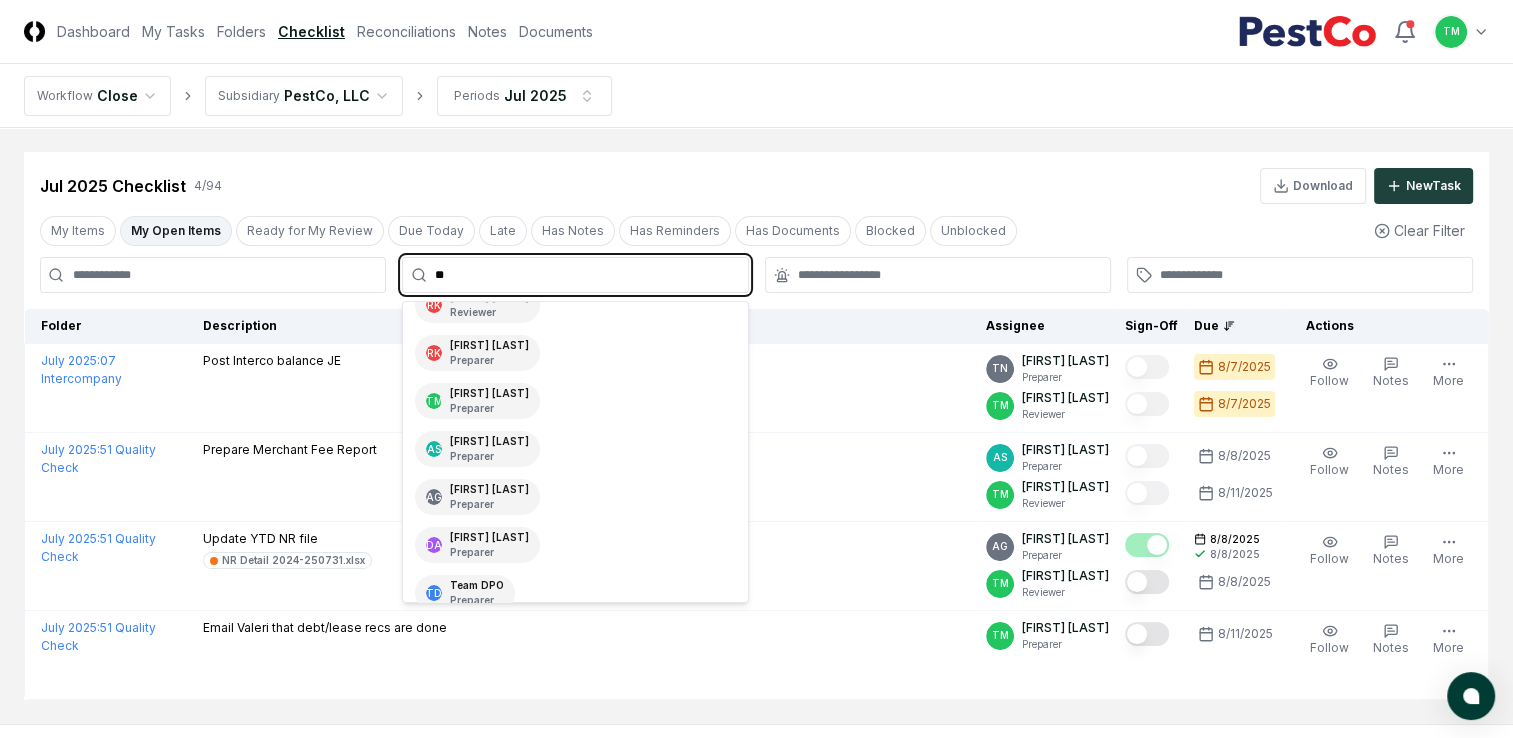 type on "***" 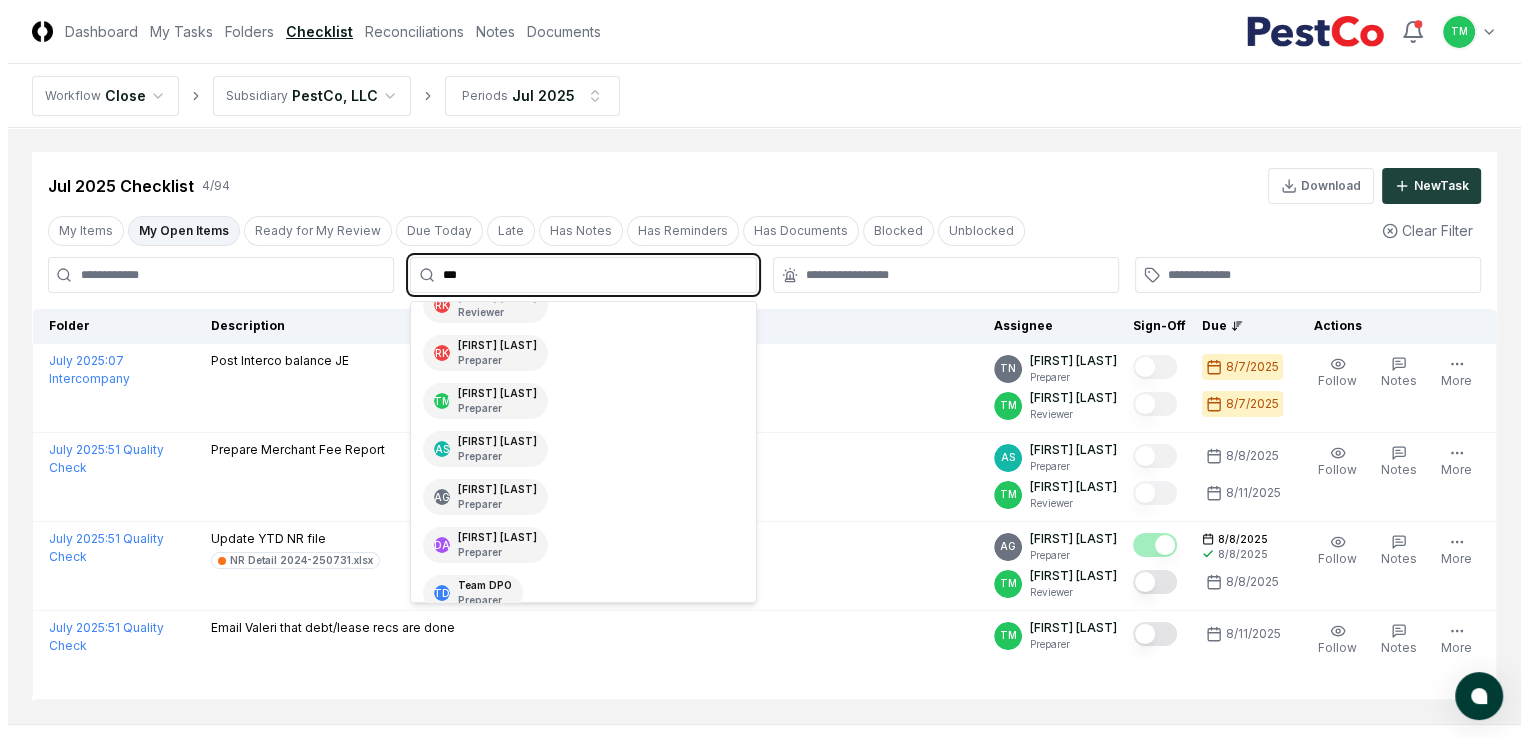 scroll, scrollTop: 0, scrollLeft: 0, axis: both 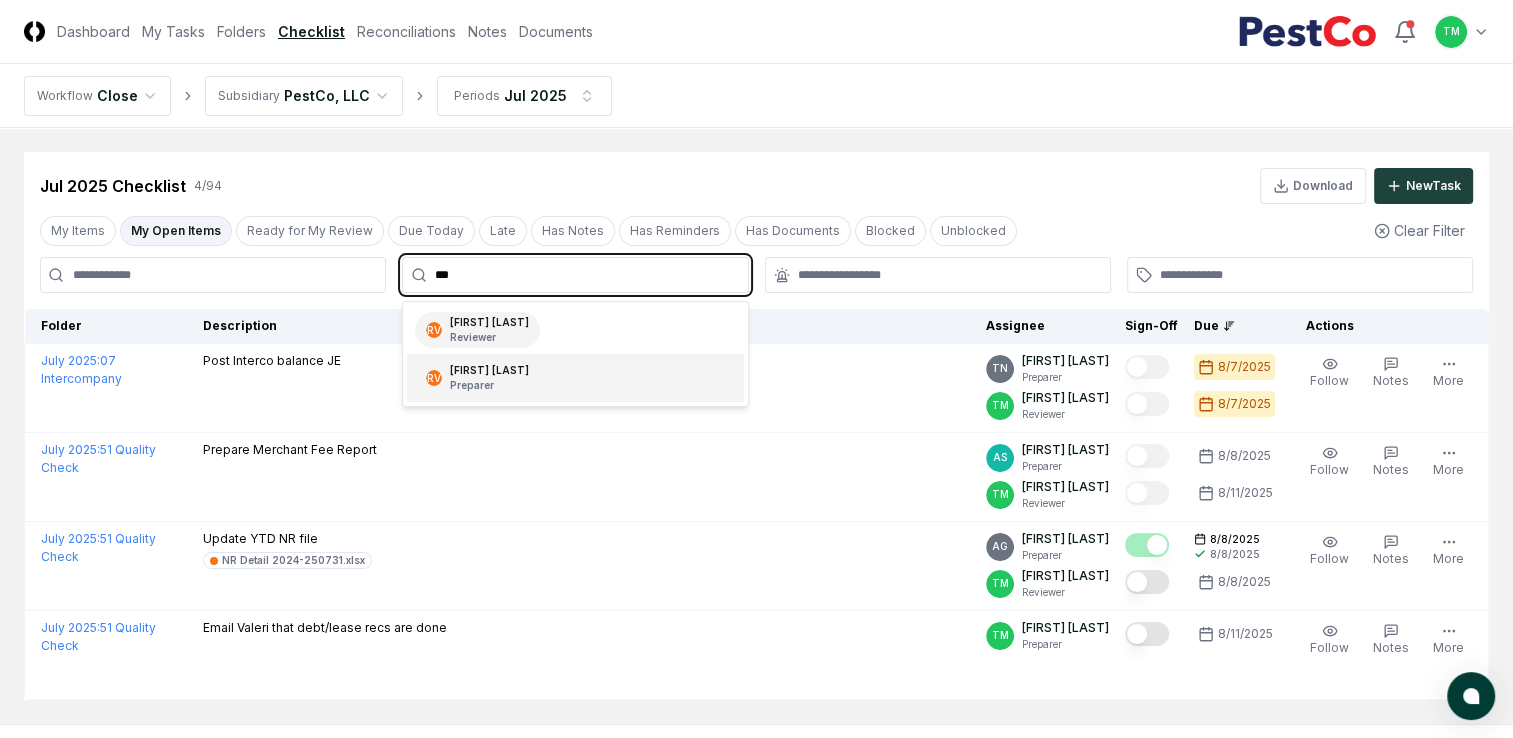 click on "Preparer" at bounding box center (489, 385) 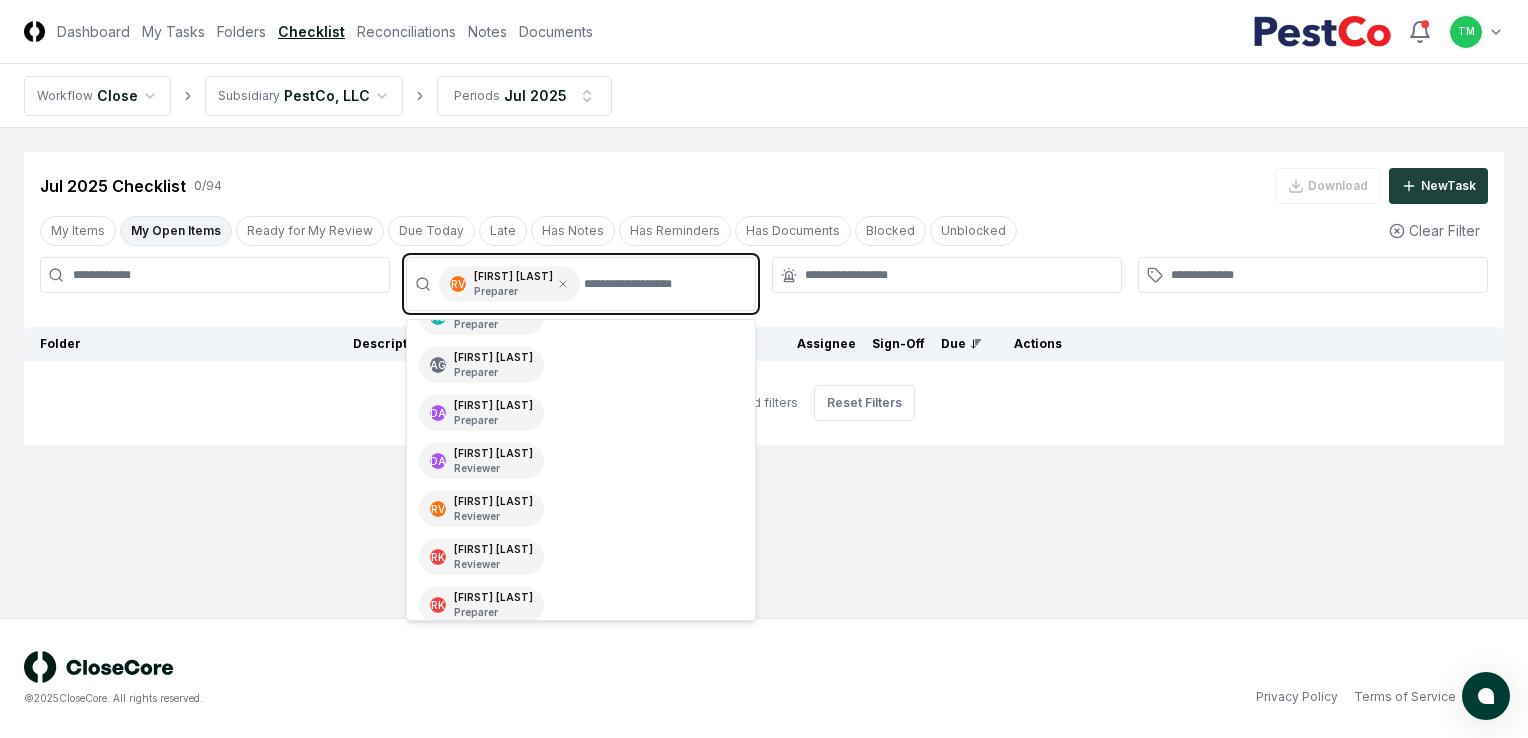 scroll, scrollTop: 300, scrollLeft: 0, axis: vertical 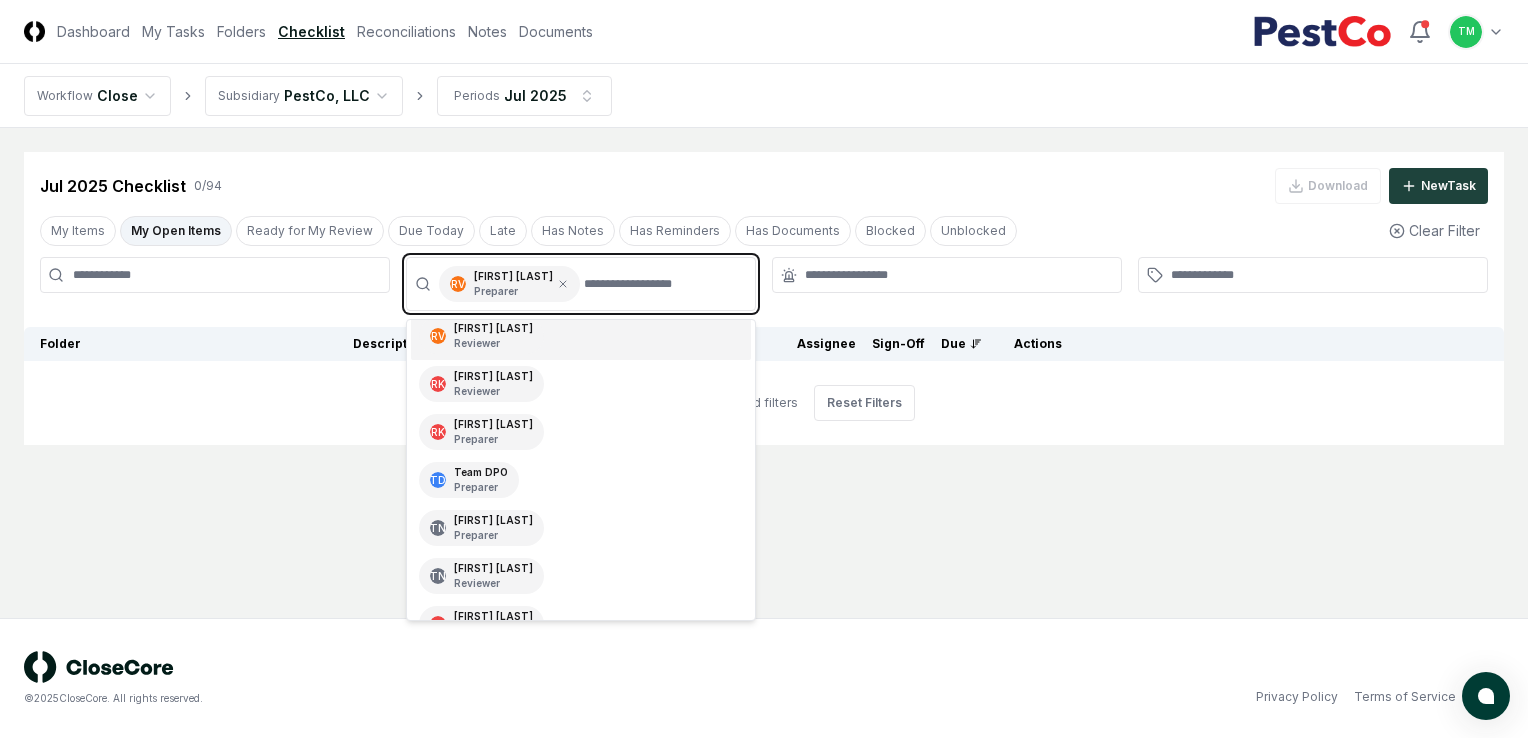 click on "Reviewer" at bounding box center (493, 343) 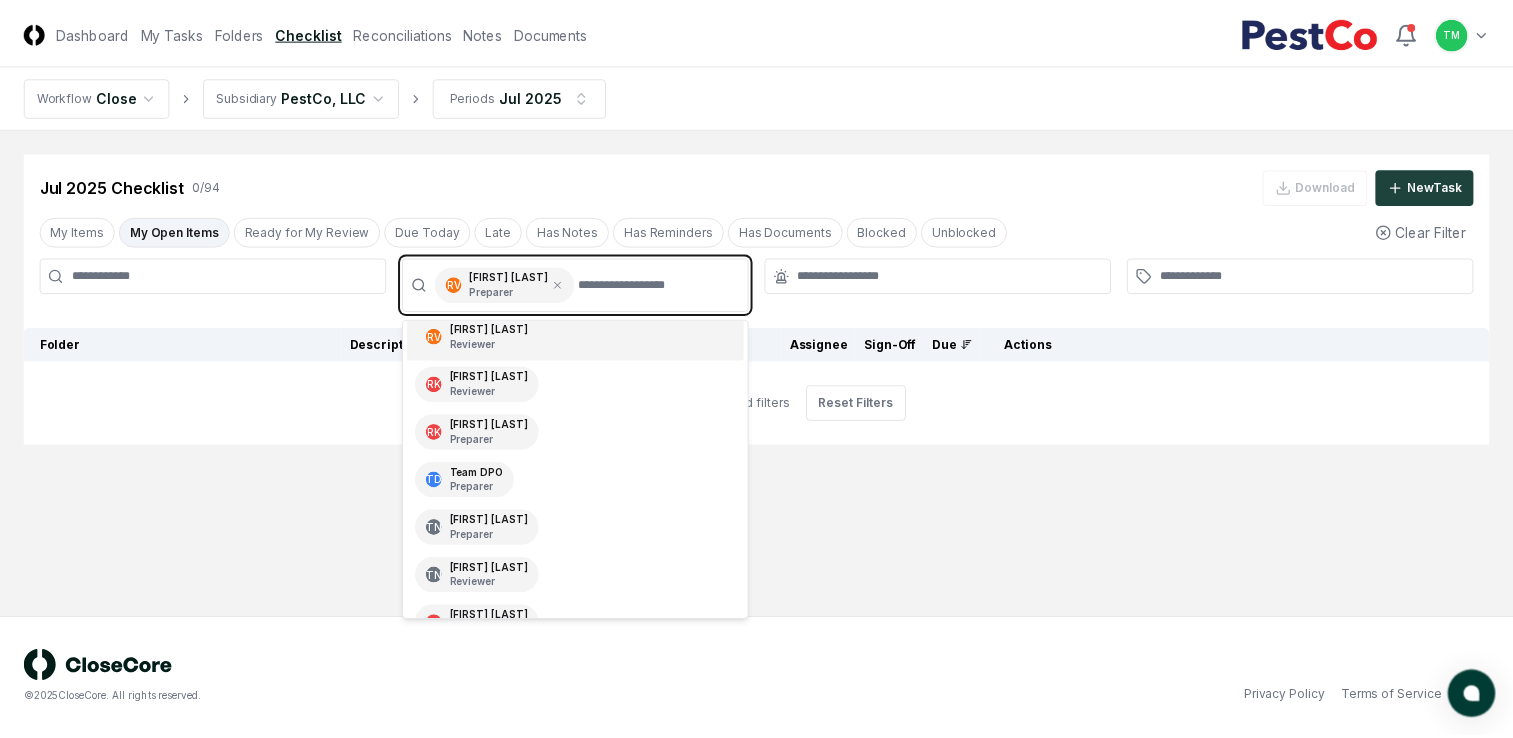 scroll, scrollTop: 252, scrollLeft: 0, axis: vertical 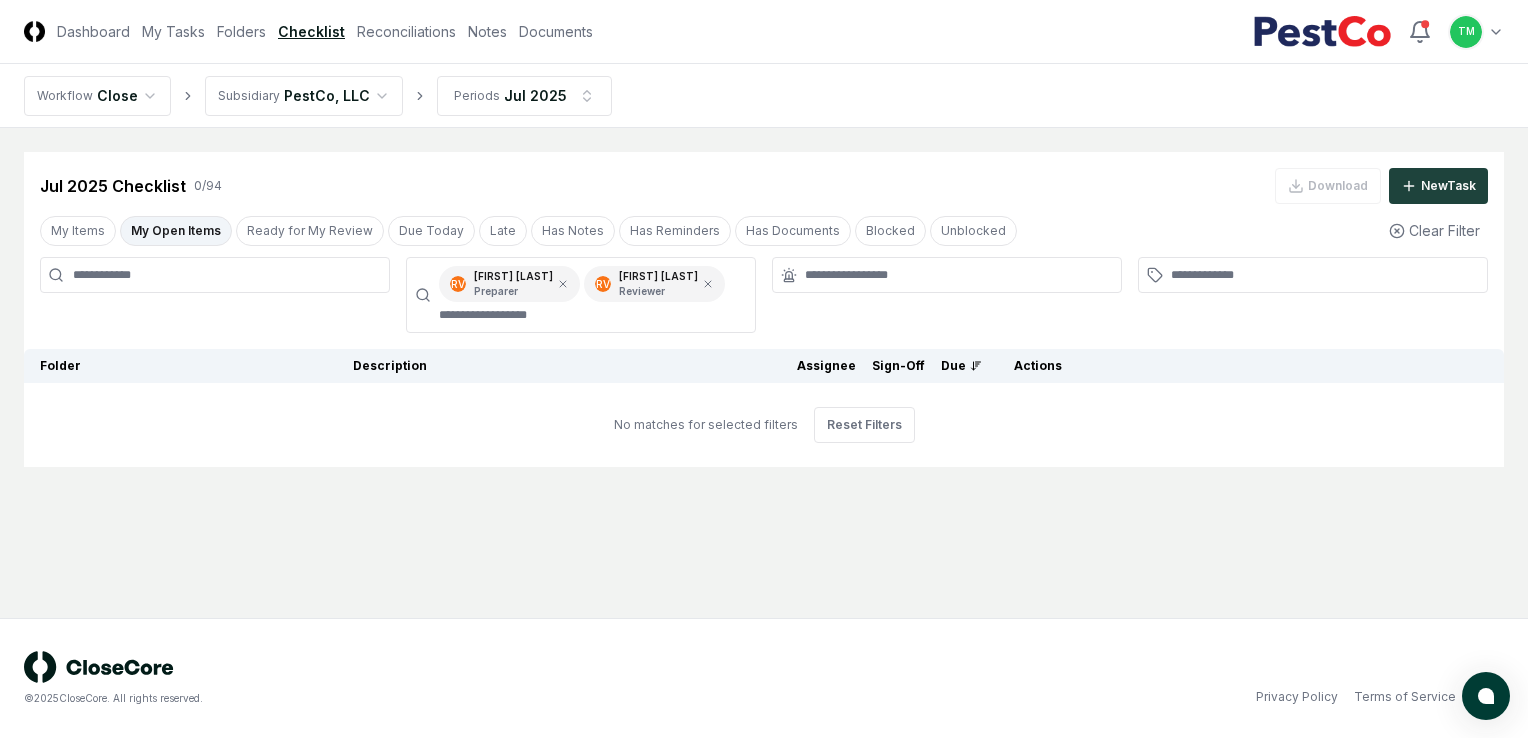click on "Cancel Reassign Jul 2025 Checklist 0 / 94 Download New  Task My Items My Open Items Ready for My Review Due Today Late Has Notes Has Reminders Has Documents Blocked Unblocked Clear Filter RV Rafeeah Vanover Preparer RV Rafeeah Vanover Reviewer Folder Description Assignee Sign-Off   Due Actions No matches for selected filters Reset Filters" at bounding box center [764, 373] 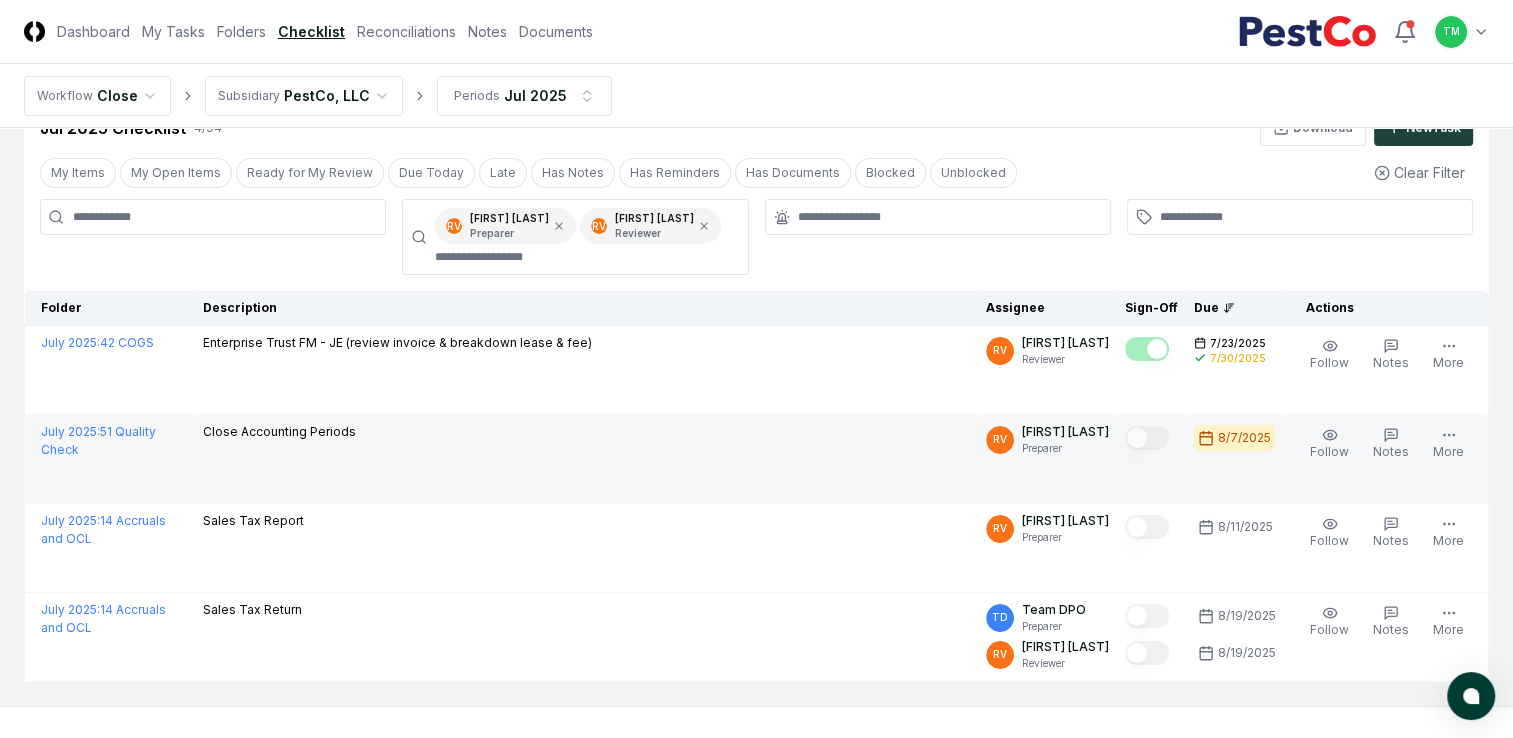 scroll, scrollTop: 144, scrollLeft: 0, axis: vertical 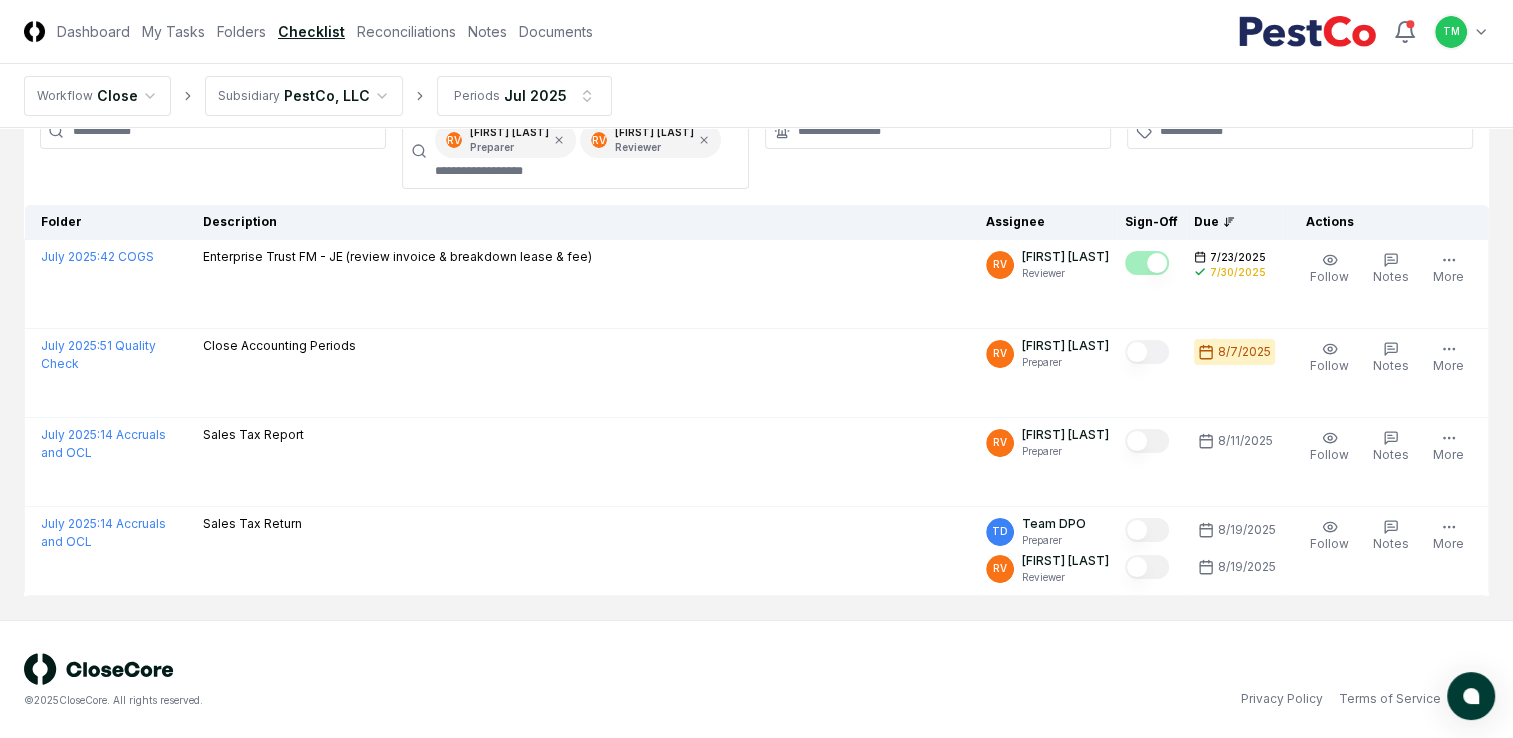 drag, startPoint x: 12, startPoint y: 622, endPoint x: 3, endPoint y: 598, distance: 25.632011 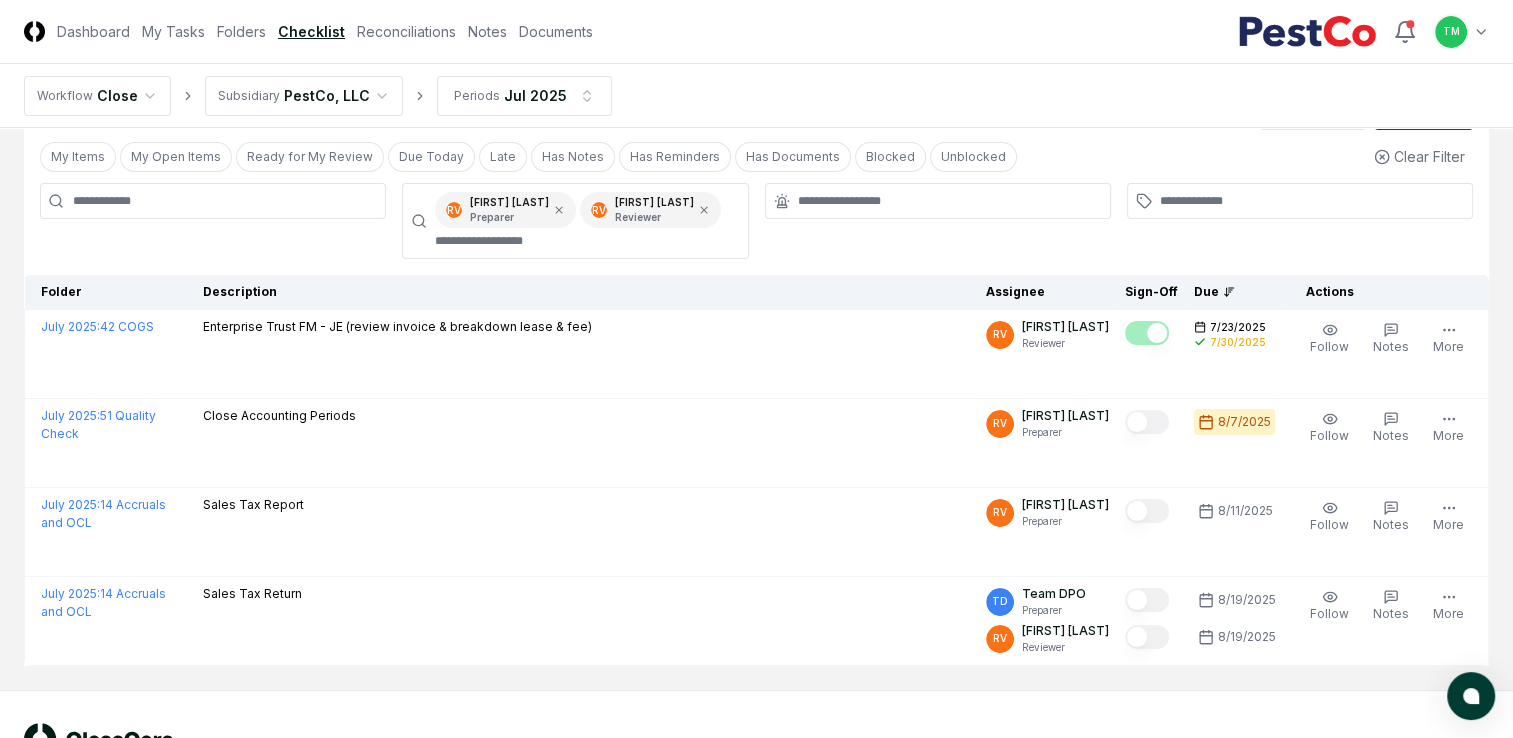 scroll, scrollTop: 44, scrollLeft: 0, axis: vertical 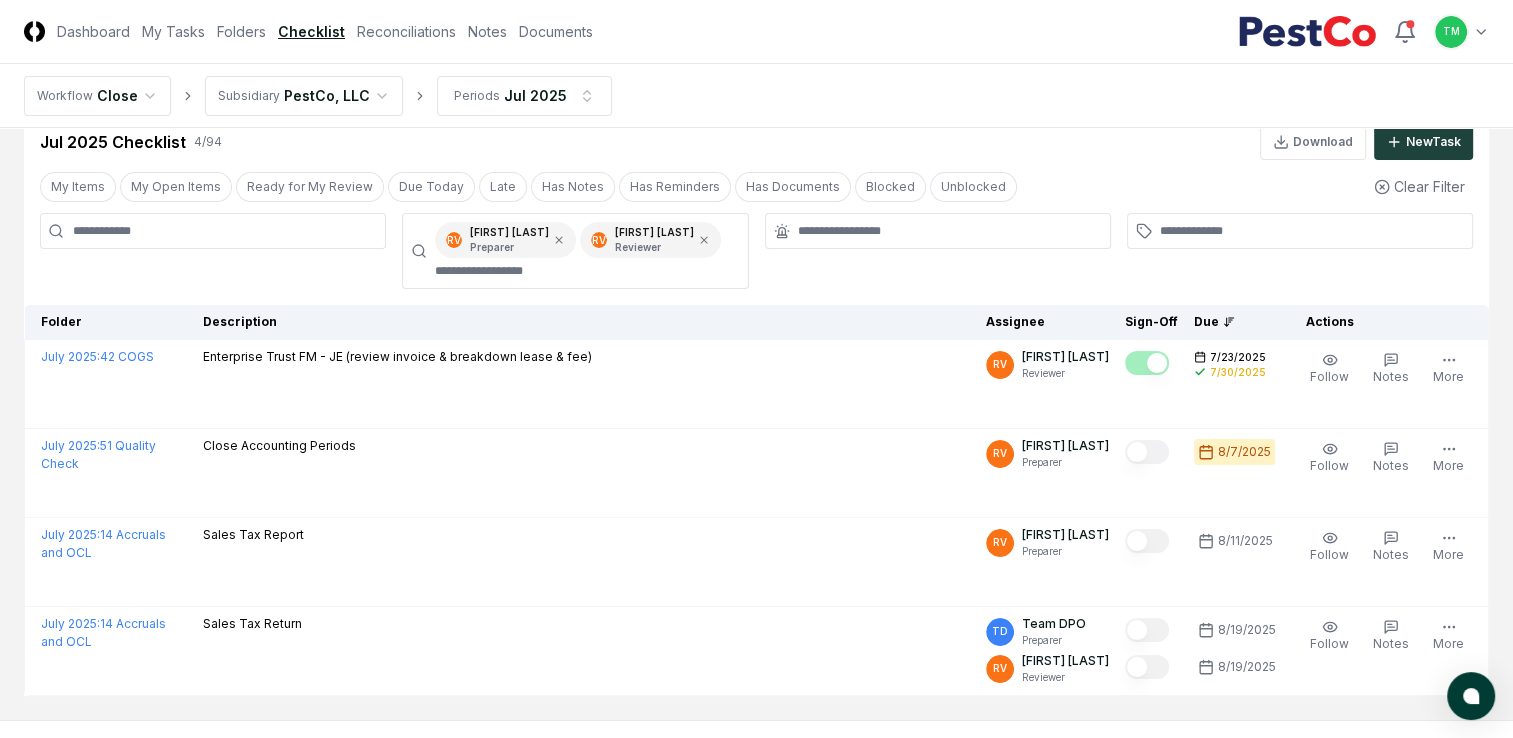 click on "CloseCore Dashboard My Tasks Folders Checklist Reconciliations Notes Documents Toggle navigation menu   TM Toggle user menu Workflow Close Subsidiary PestCo, LLC Periods Jul 2025 Cancel Reassign Jul 2025 Checklist 4 / 94 Download New  Task My Items My Open Items Ready for My Review Due Today Late Has Notes Has Reminders Has Documents Blocked Unblocked Clear Filter RV Rafeeah Vanover Preparer RV Rafeeah Vanover Reviewer Folder Description Assignee Sign-Off   Due Actions July 2025 :  42 COGS Enterprise Trust FM - JE (review invoice & breakdown lease & fee) RV Rafeeah Vanover Reviewer 7/23/2025 7/30/2025 Follow Notes Upload Reminder Duplicate Edit Task More July 2025 :  51 Quality Check Close Accounting Periods RV Rafeeah Vanover Preparer 8/7/2025 Follow Notes Upload Reminder Duplicate Edit Task More July 2025 :  14 Accruals and OCL Sales Tax Report RV Rafeeah Vanover Preparer 8/11/2025 Follow Notes Upload Reminder Duplicate Edit Task More July 2025 :  14 Accruals and OCL Sales Tax Return TD Team DPO RV More" at bounding box center (756, 398) 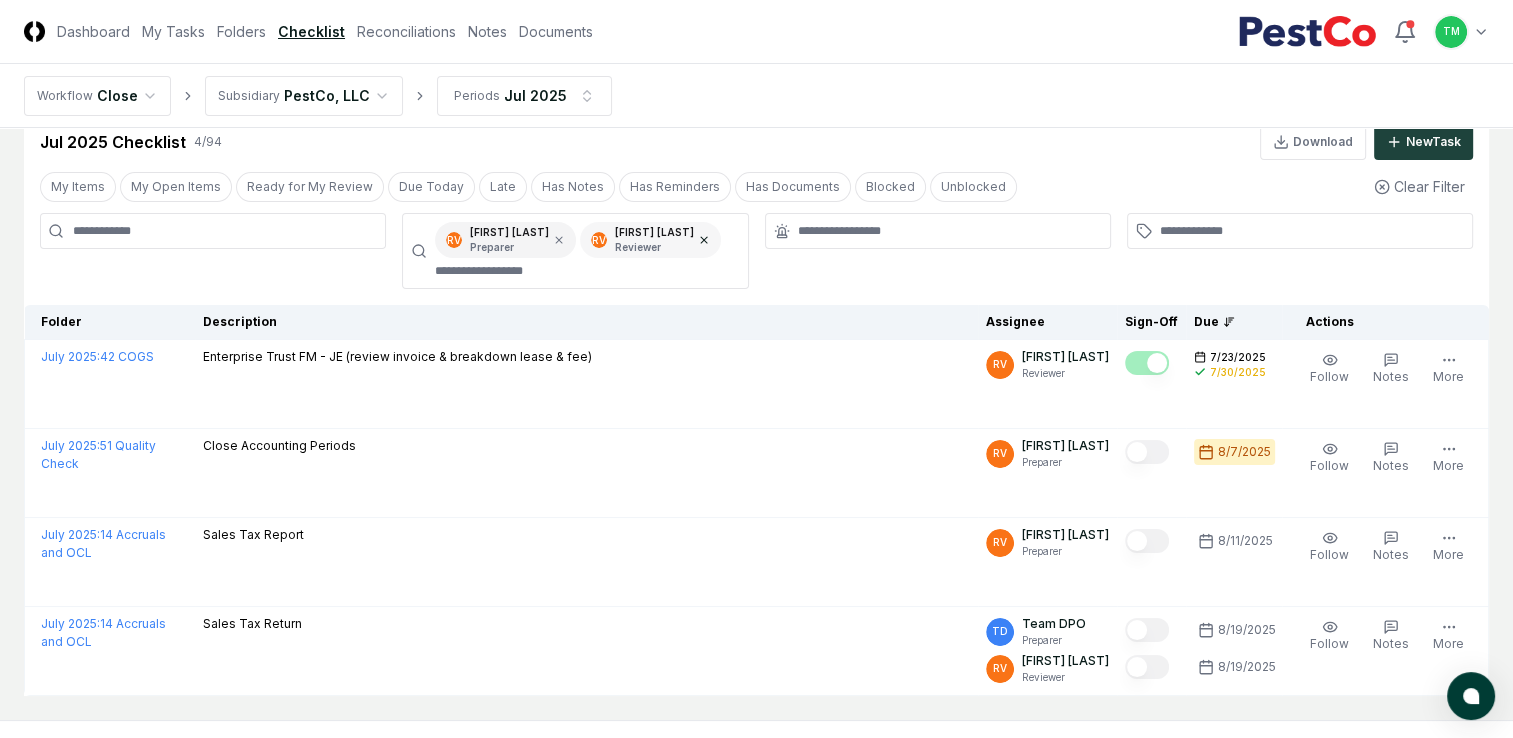 click 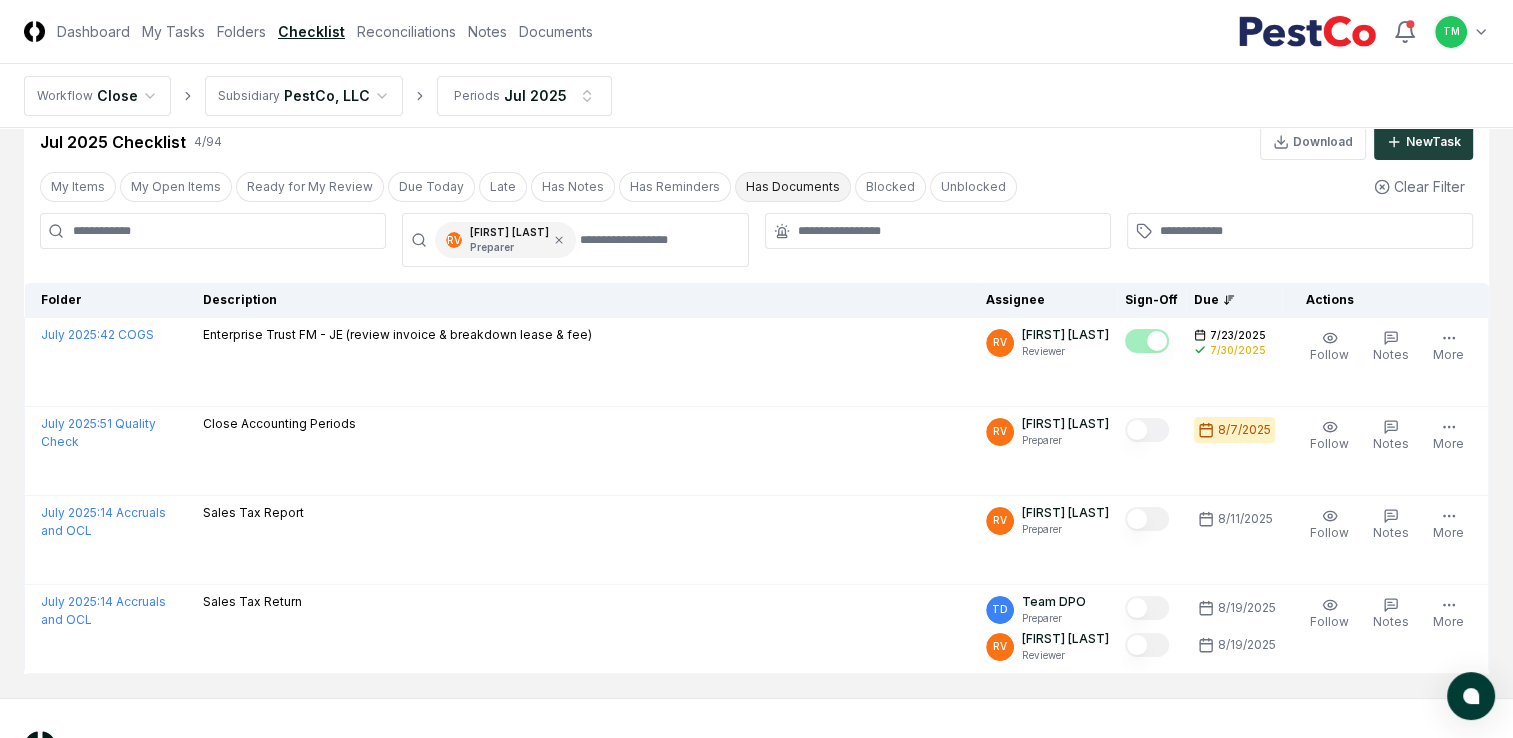 scroll, scrollTop: 0, scrollLeft: 0, axis: both 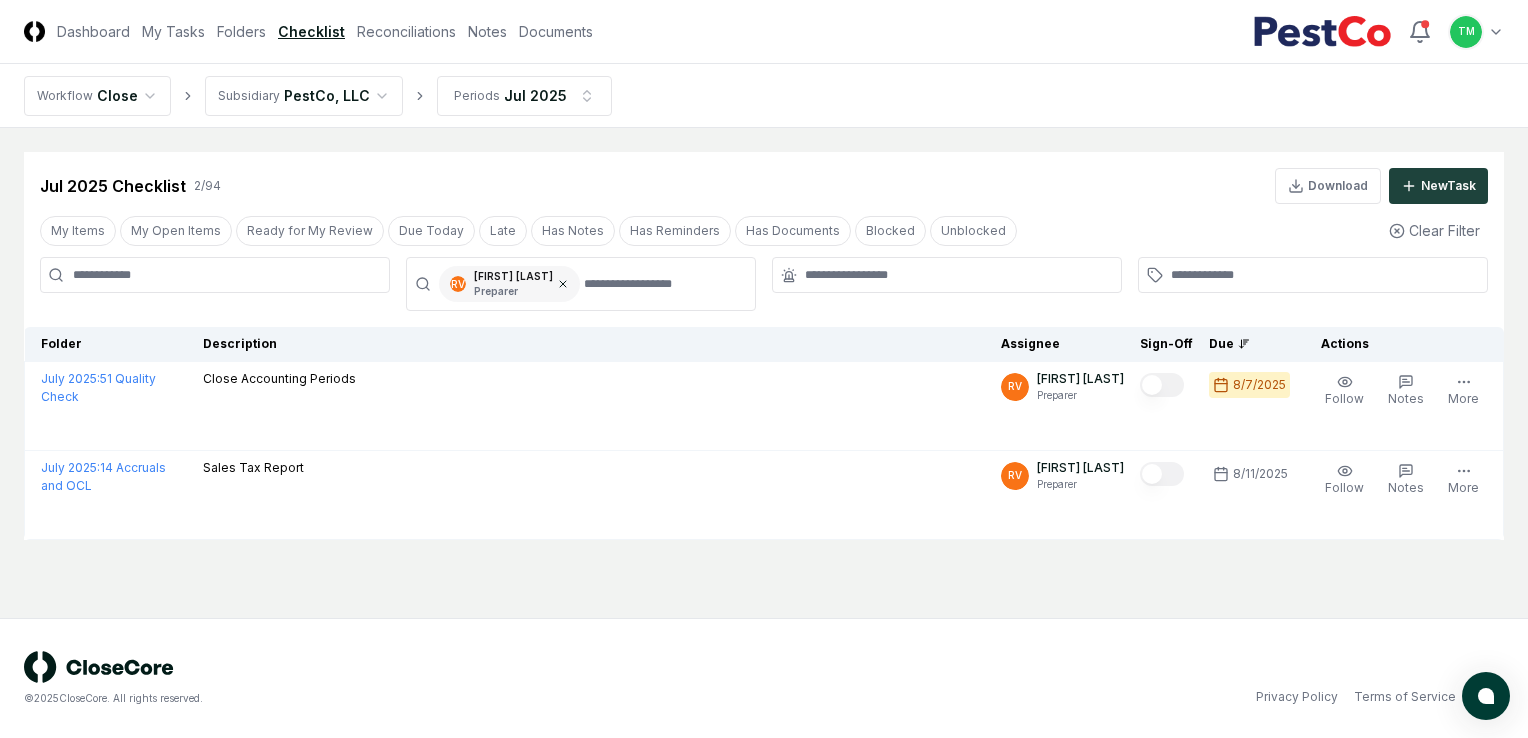 click 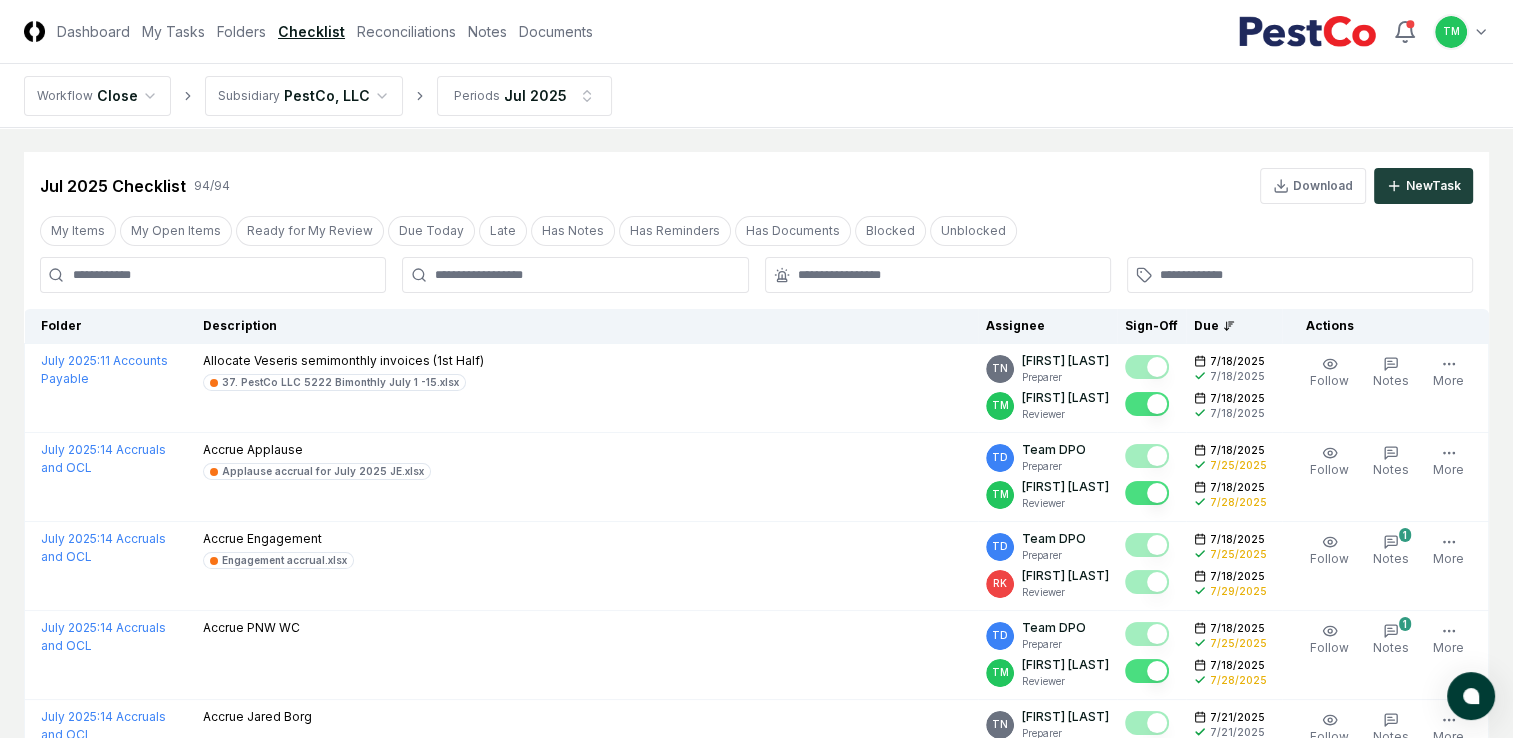 click on "CloseCore Dashboard My Tasks Folders Checklist Reconciliations Notes Documents Toggle navigation menu   TM Toggle user menu Workflow Close Subsidiary PestCo, LLC Periods Jul 2025 Cancel Reassign Jul 2025 Checklist 94 / 94 Download New  Task My Items My Open Items Ready for My Review Due Today Late Has Notes Has Reminders Has Documents Blocked Unblocked Clear Filter Folder Description Assignee Sign-Off   Due Actions July 2025 :  11 Accounts Payable Allocate Veseris semimonthly invoices (1st Half) 37. PestCo LLC 5222 Bimonthly July 1 -15.xlsx TN Thang Nguyen Preparer TM Tatsiana Merriweather Reviewer 7/18/2025 7/18/2025 7/18/2025 7/18/2025 Follow Notes 1 Upload Reminder Duplicate Edit Task More July 2025 :  14 Accruals and OCL Accrue Applause Applause accrual for July 2025 JE.xlsx TD Team DPO Preparer TM Tatsiana Merriweather Reviewer 7/18/2025 7/25/2025 7/18/2025 7/28/2025 Order Follow Notes 1 Upload Reminder Duplicate Edit Task More July 2025 :  14 Accruals and OCL Accrue Engagement Engagement accrual.xlsx" at bounding box center [756, 2489] 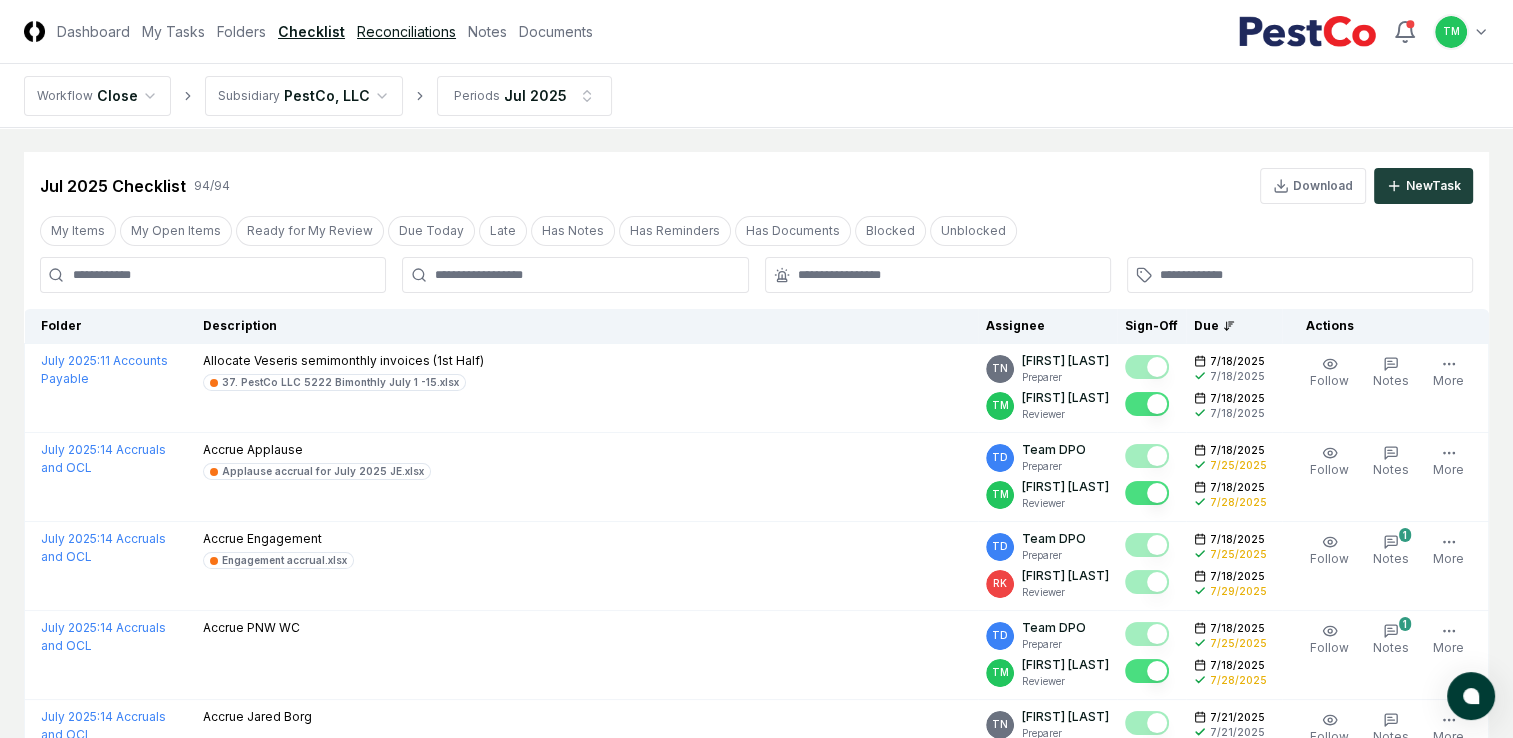click on "Reconciliations" at bounding box center [406, 31] 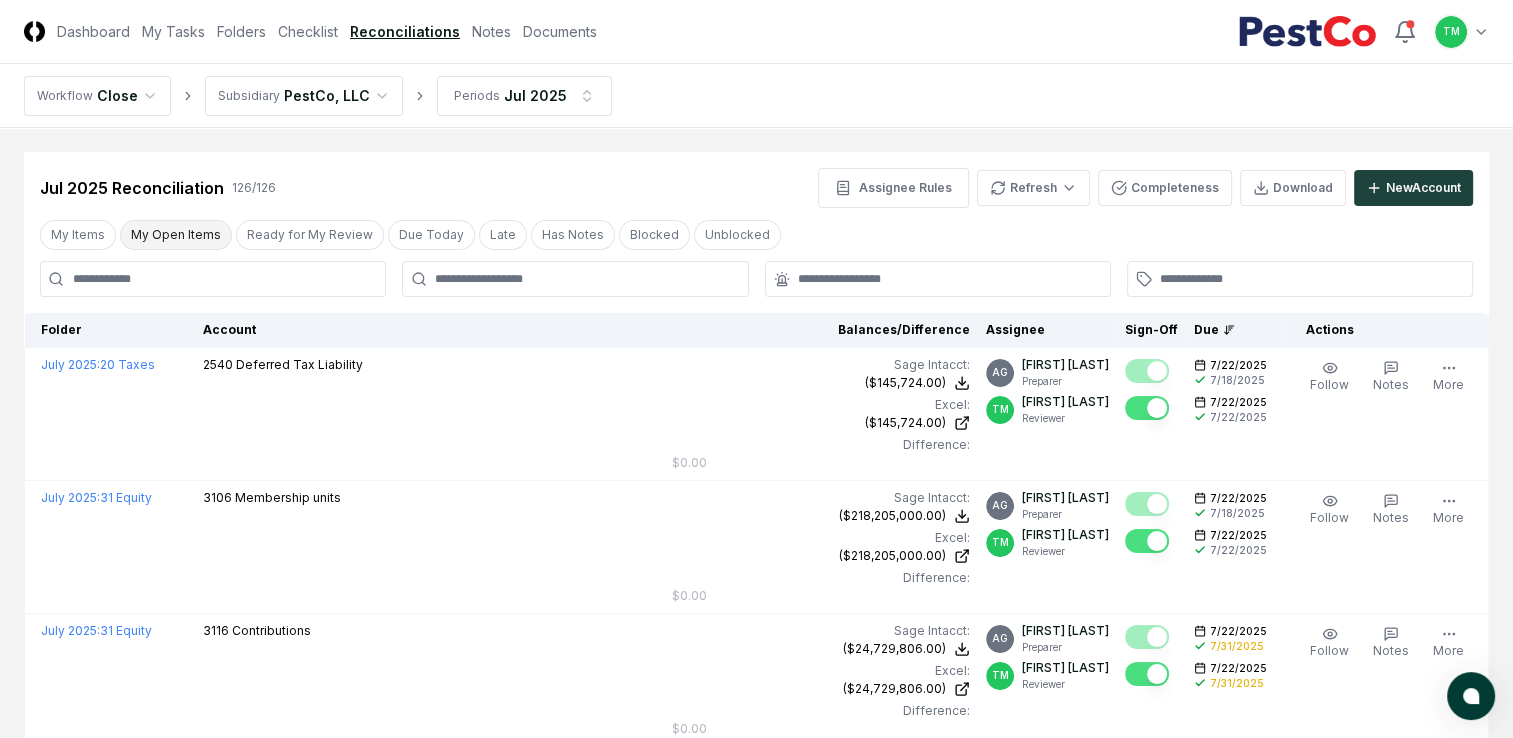 click on "My Open Items" at bounding box center (176, 235) 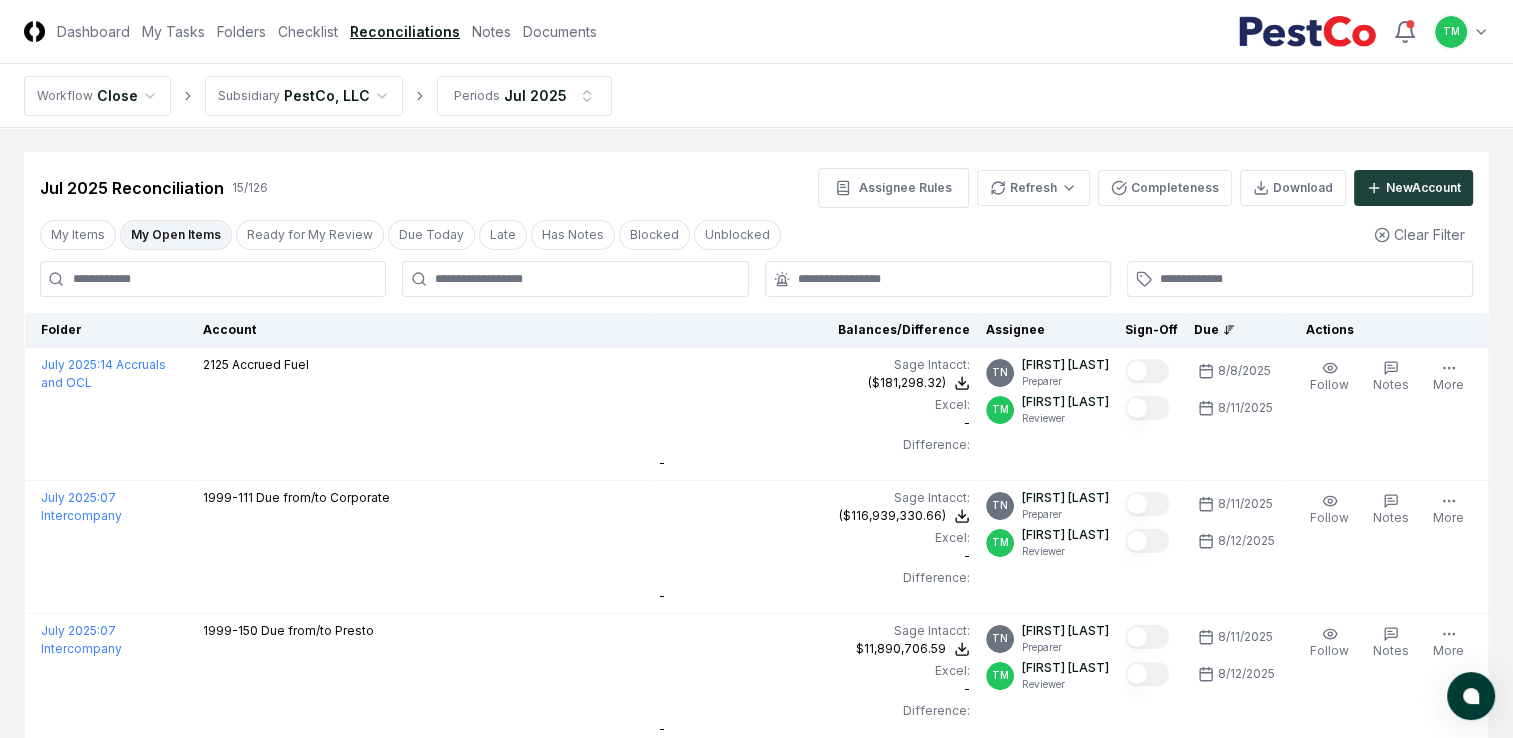 click on "My Open Items" at bounding box center [176, 235] 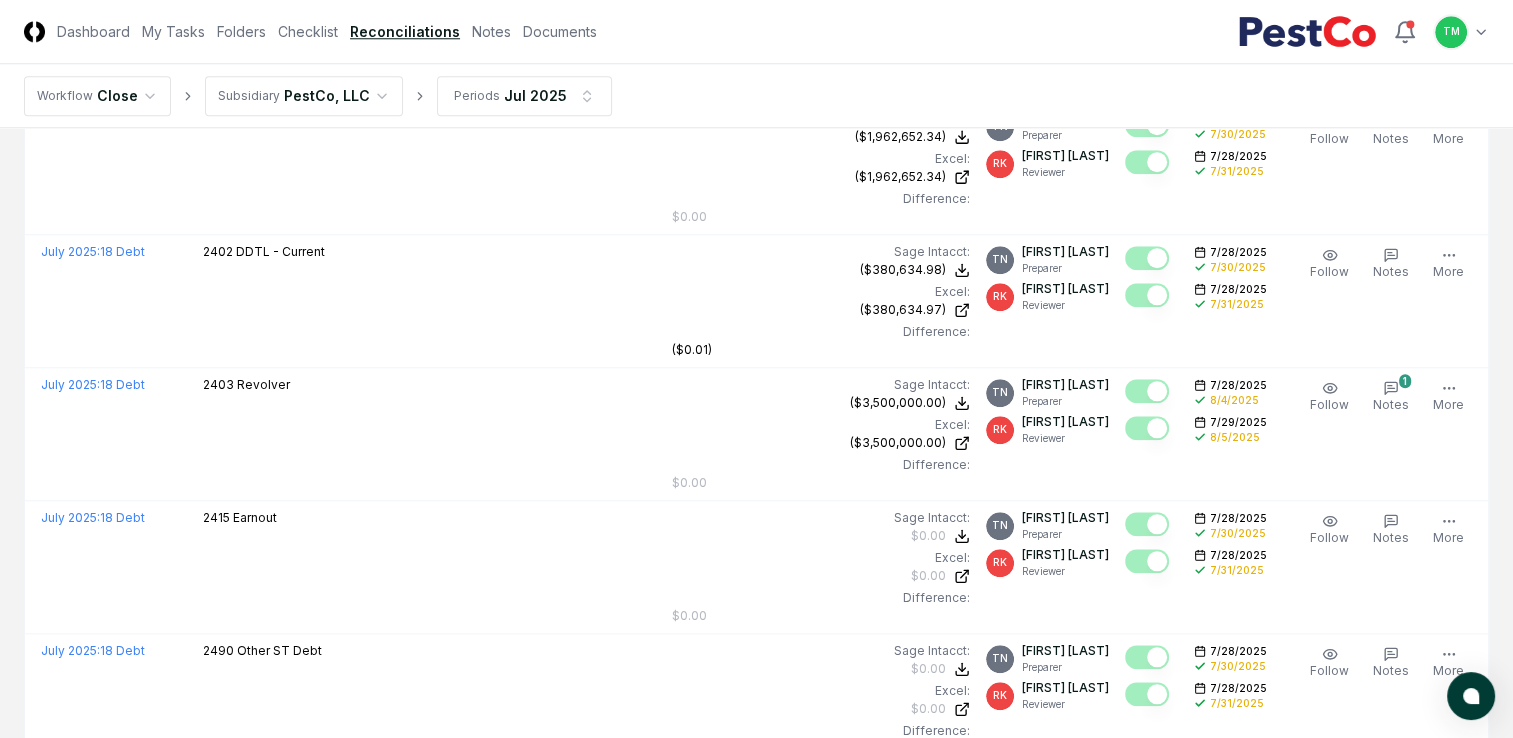 scroll, scrollTop: 2200, scrollLeft: 0, axis: vertical 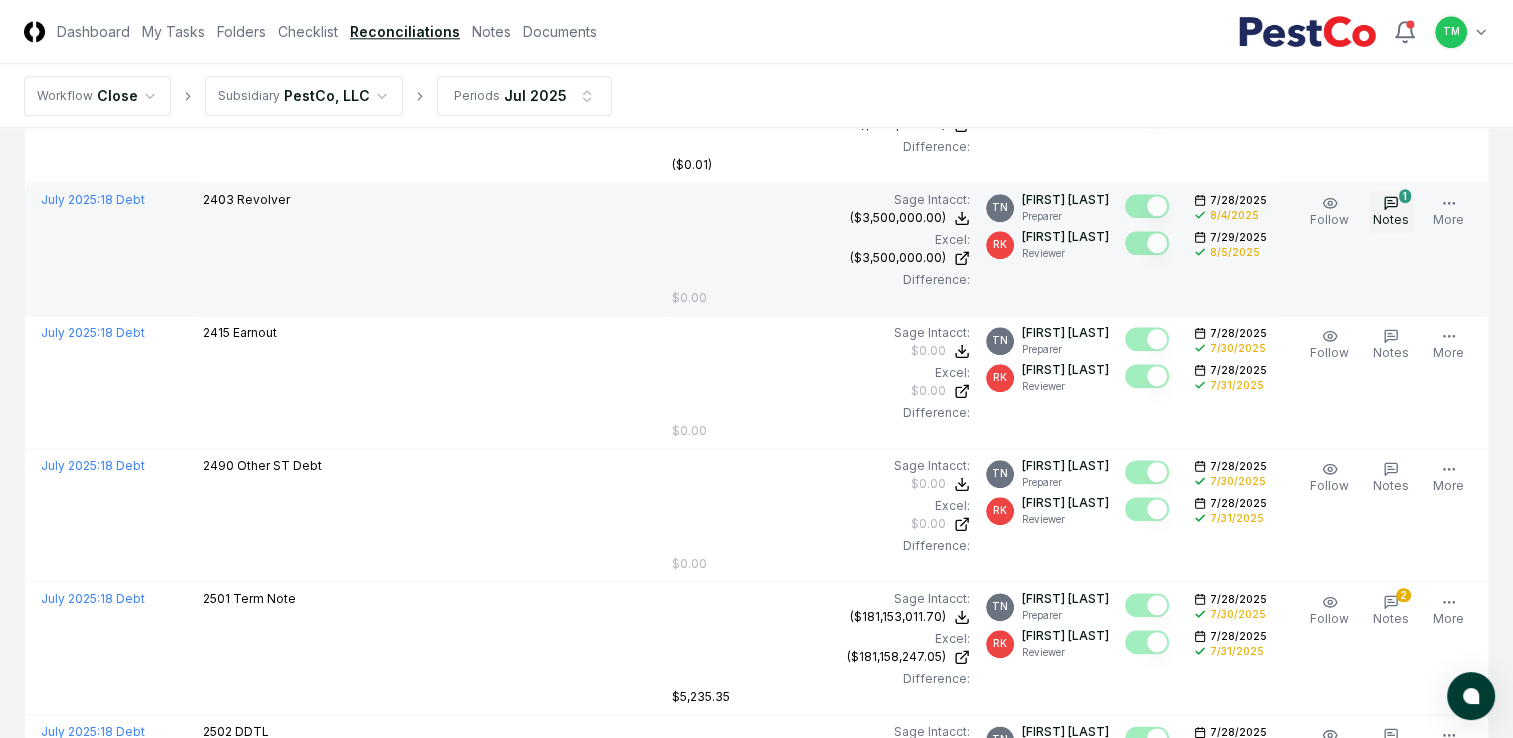 click 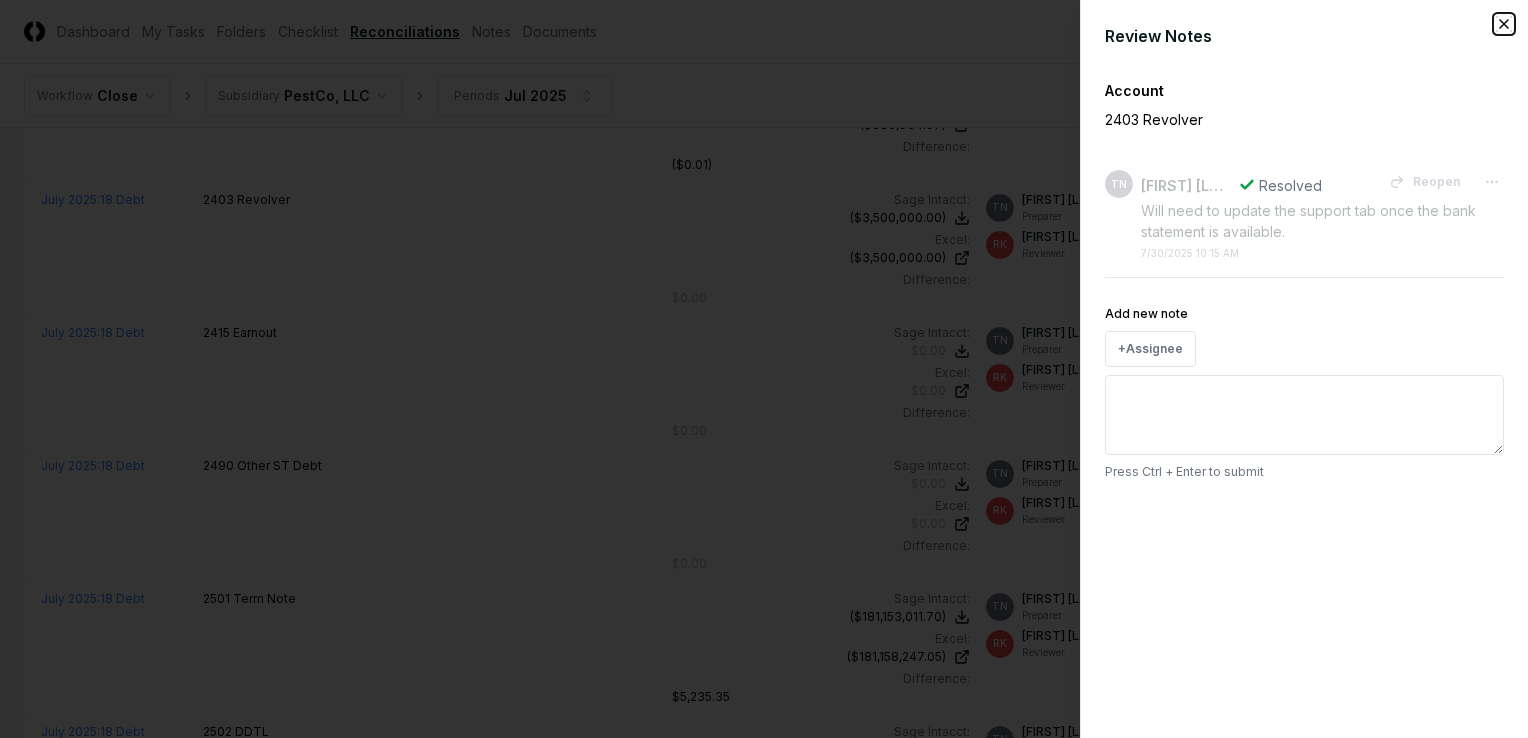 click 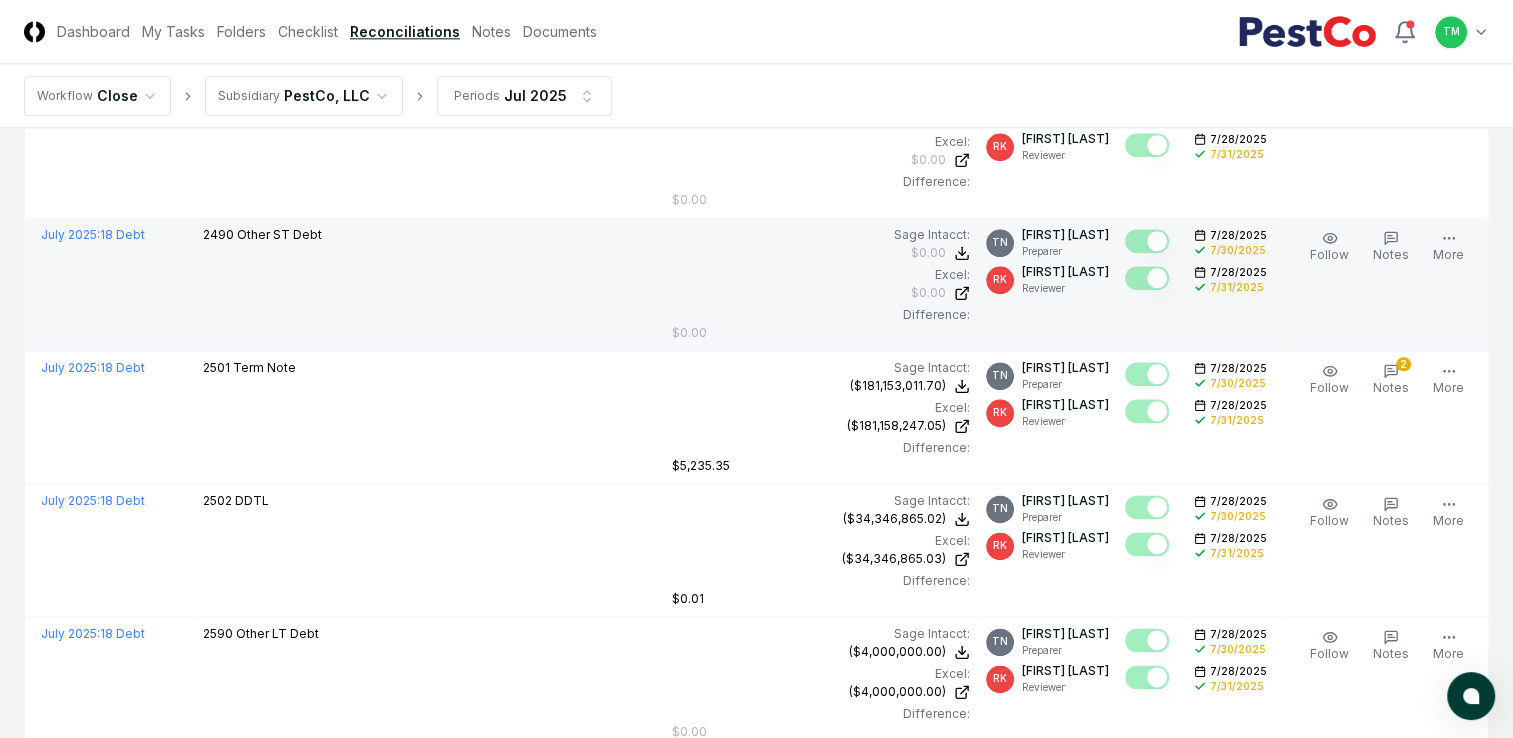 scroll, scrollTop: 2500, scrollLeft: 0, axis: vertical 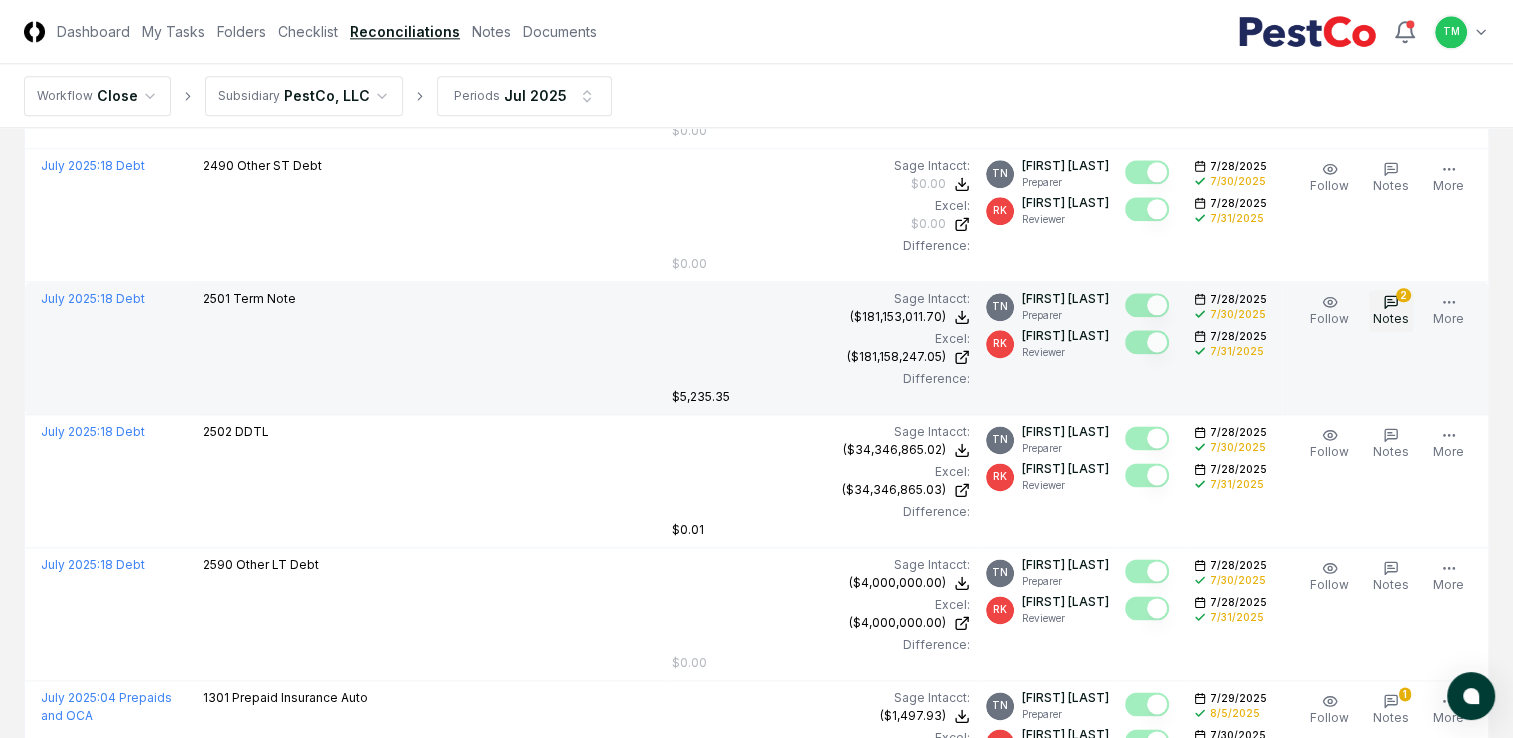 click 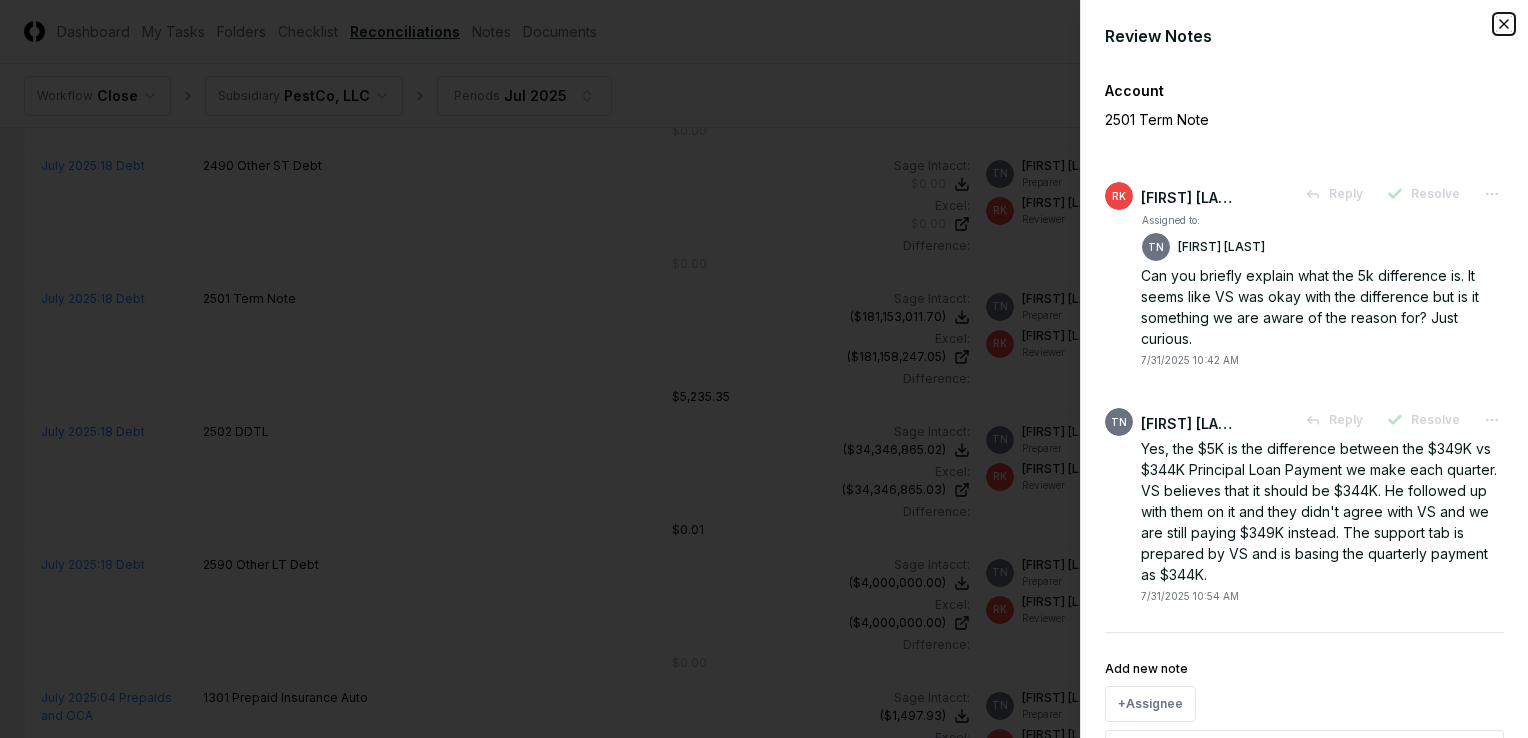 click 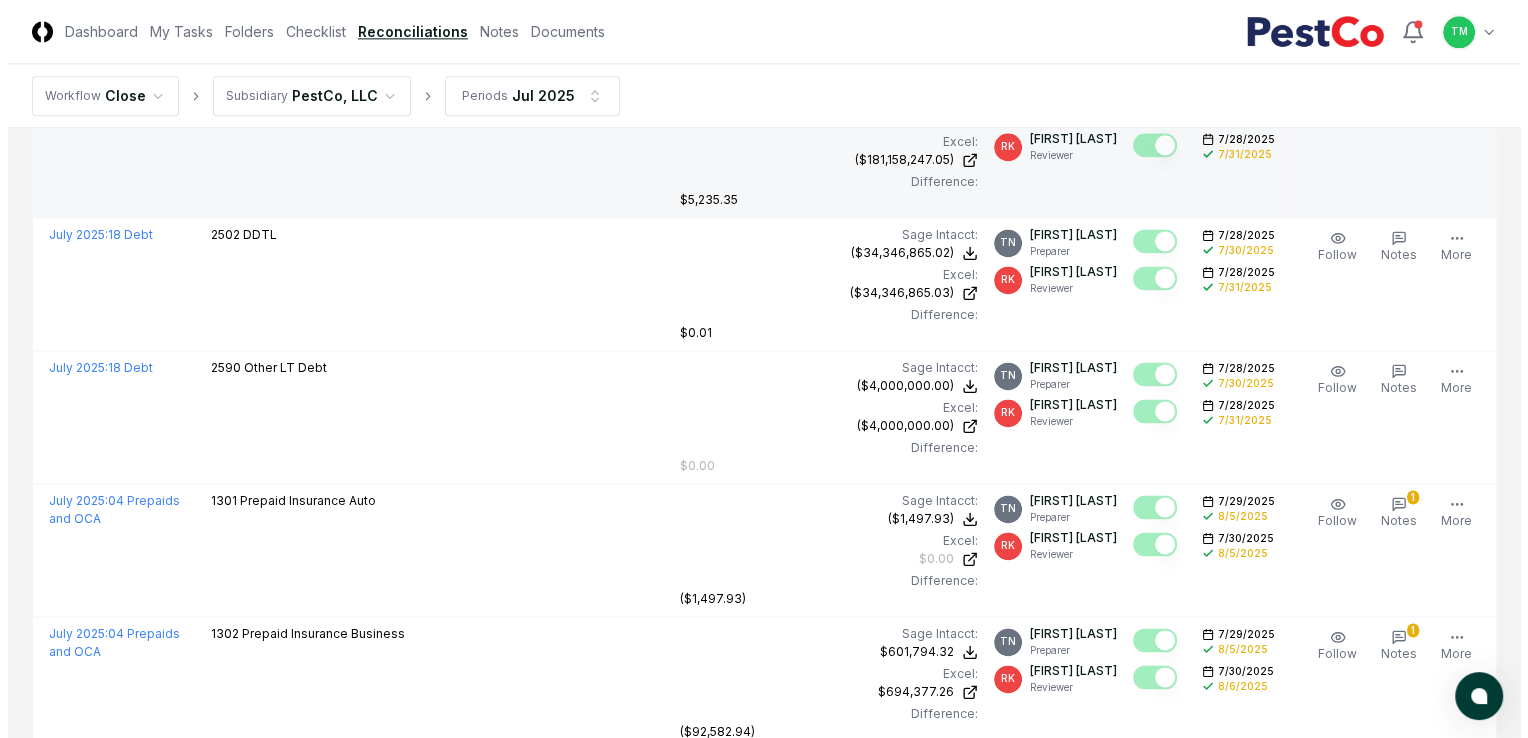 scroll, scrollTop: 2700, scrollLeft: 0, axis: vertical 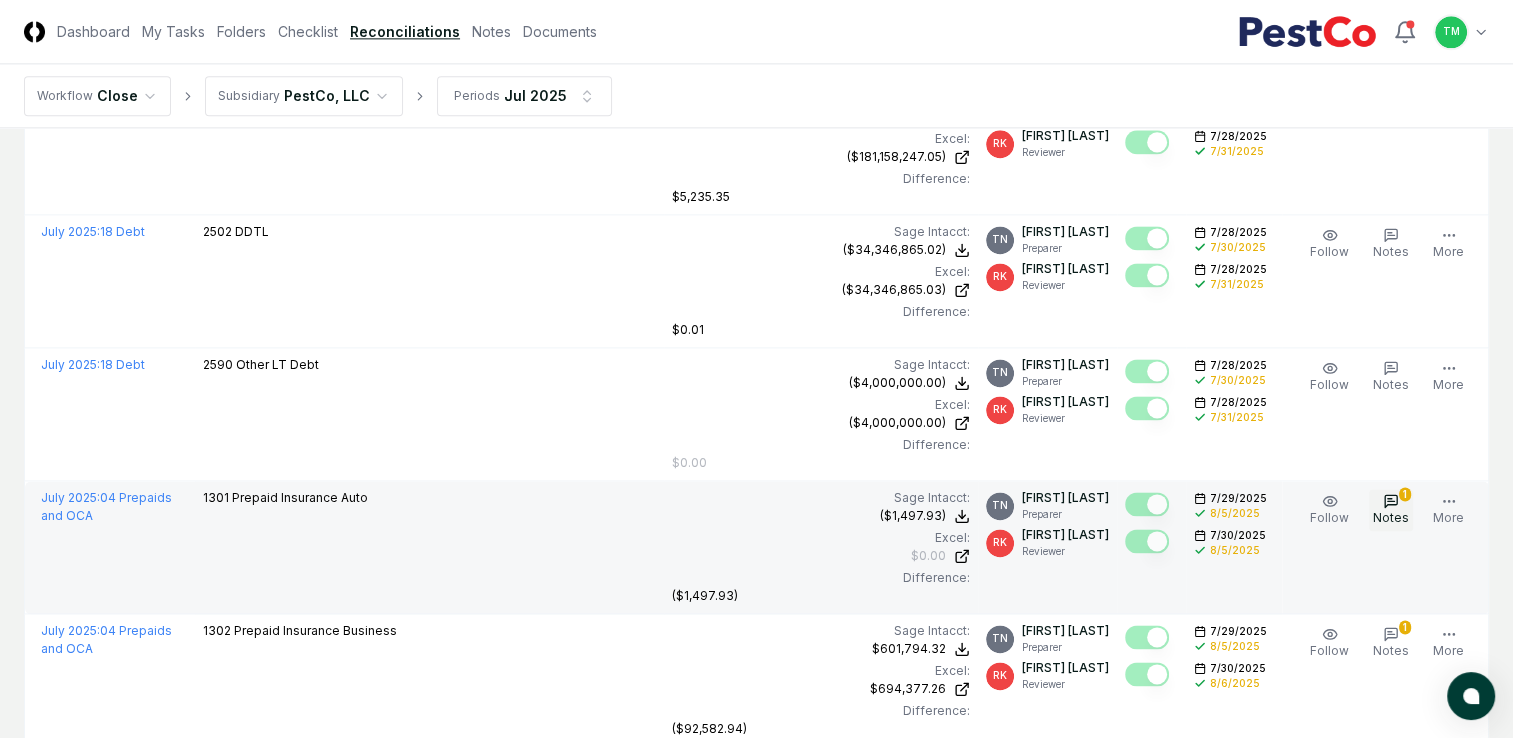 click 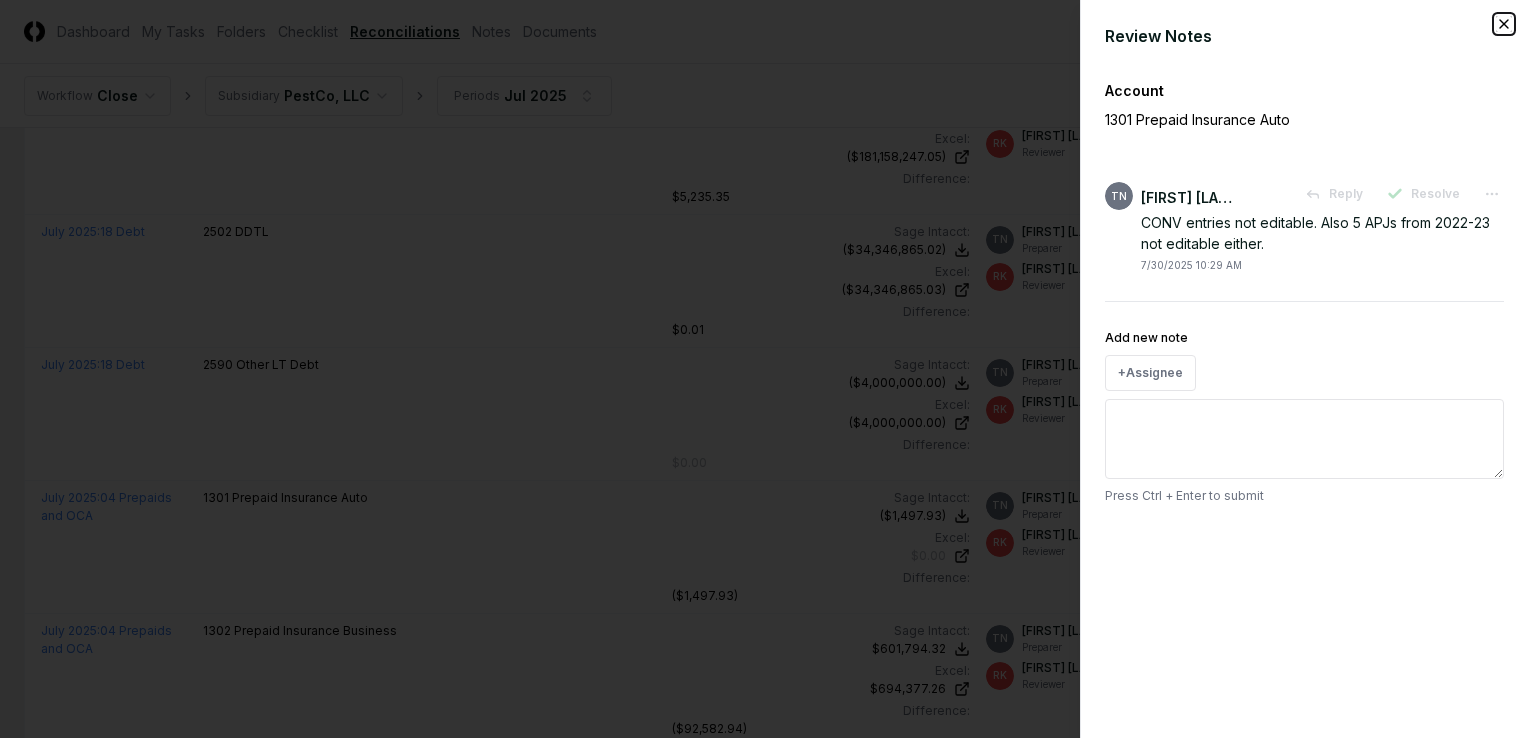 click 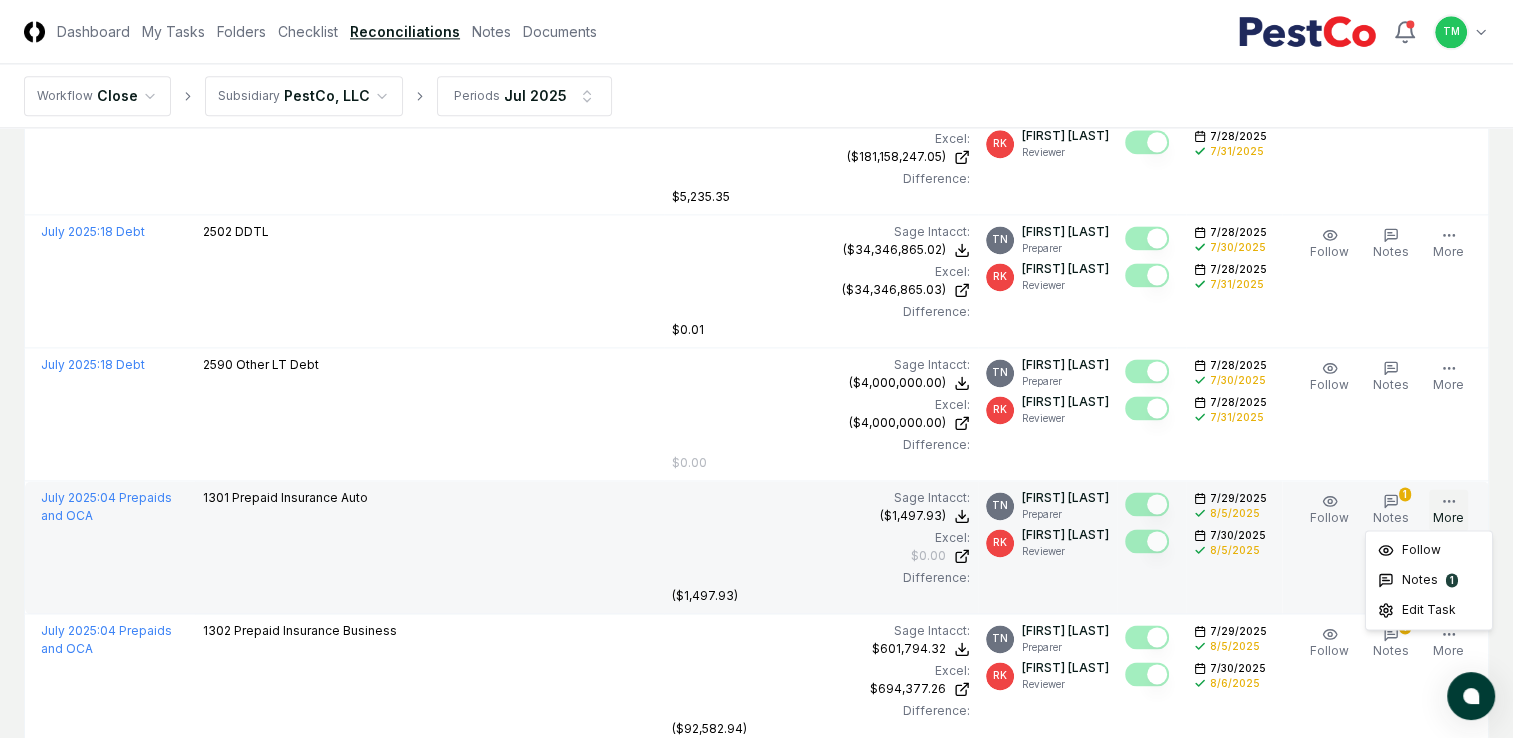 click 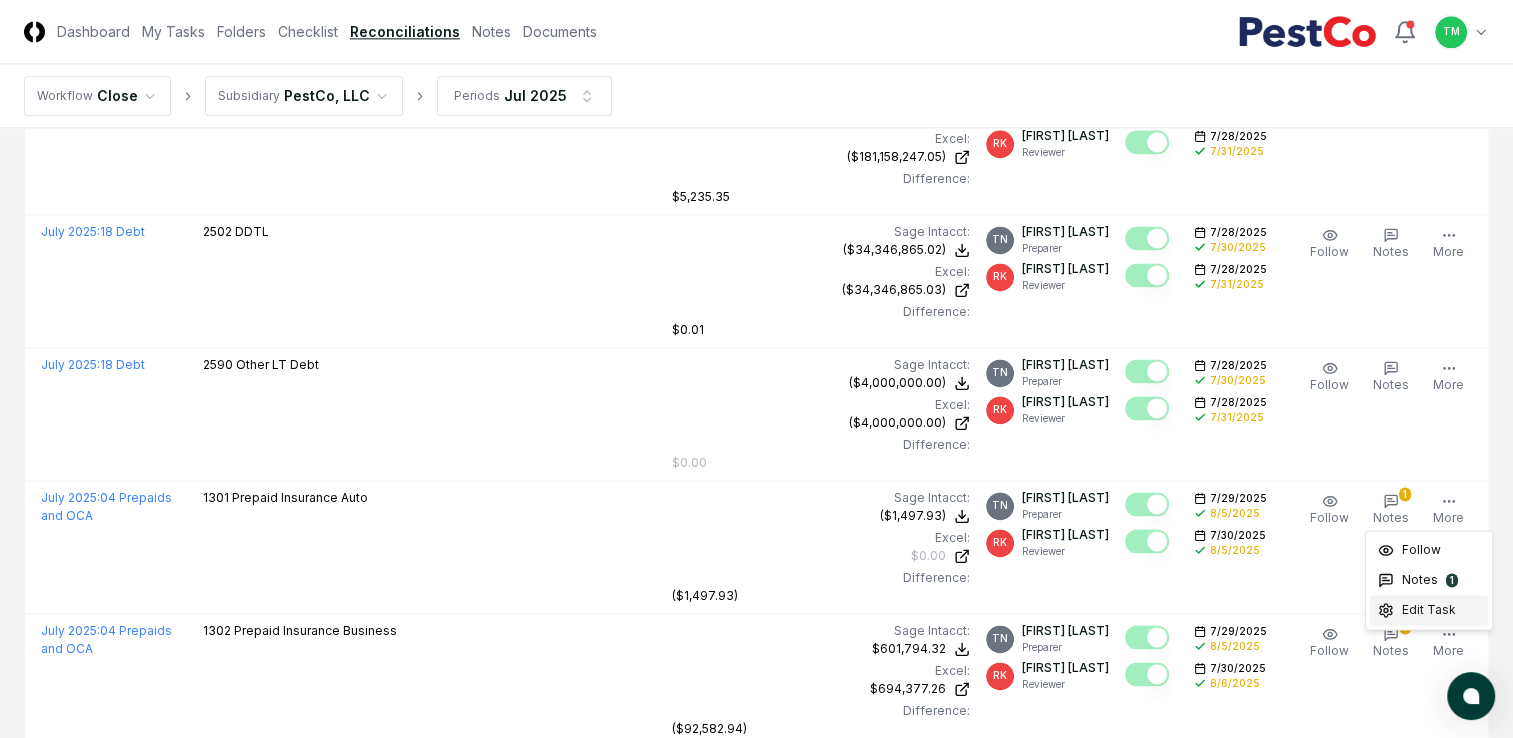 click on "Edit Task" at bounding box center (1429, 610) 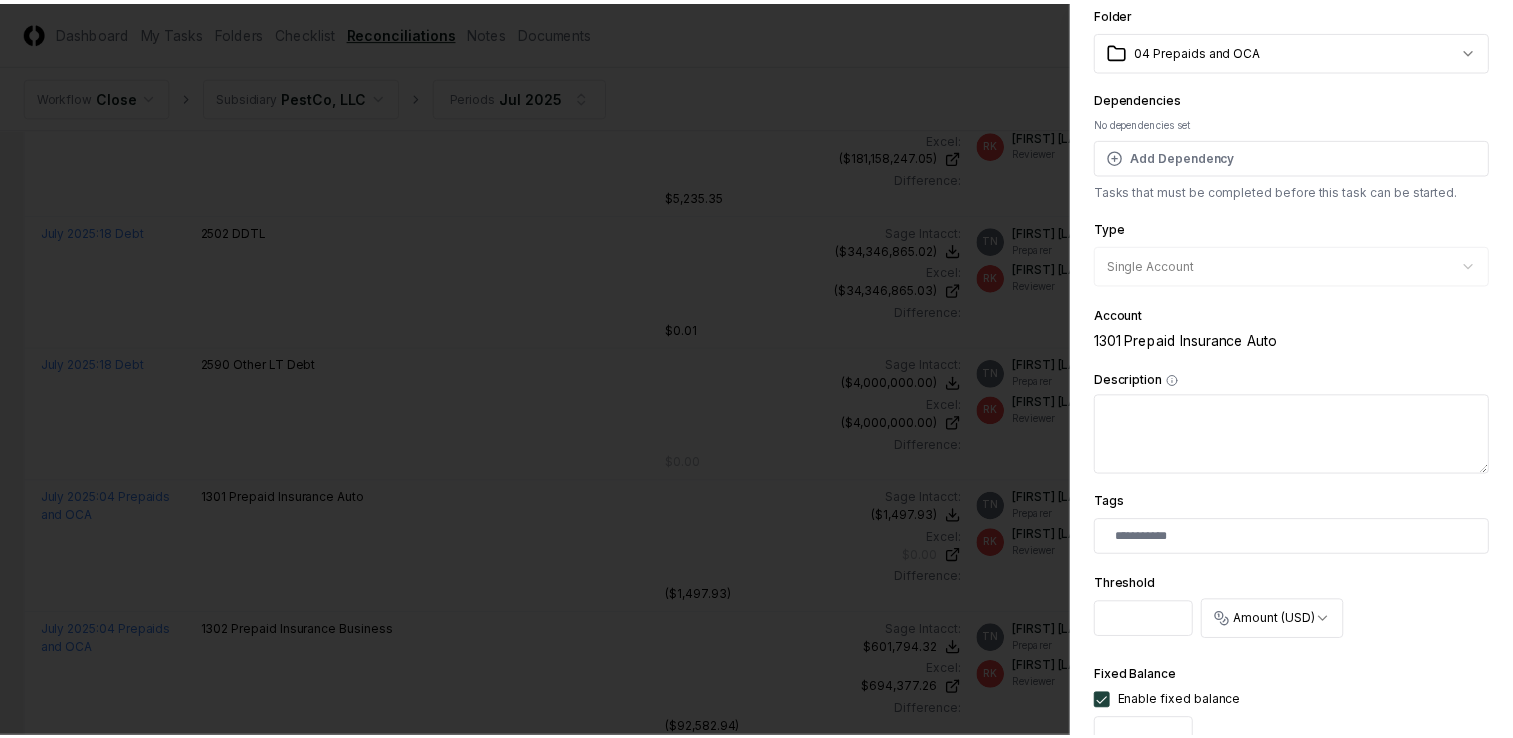 scroll, scrollTop: 0, scrollLeft: 0, axis: both 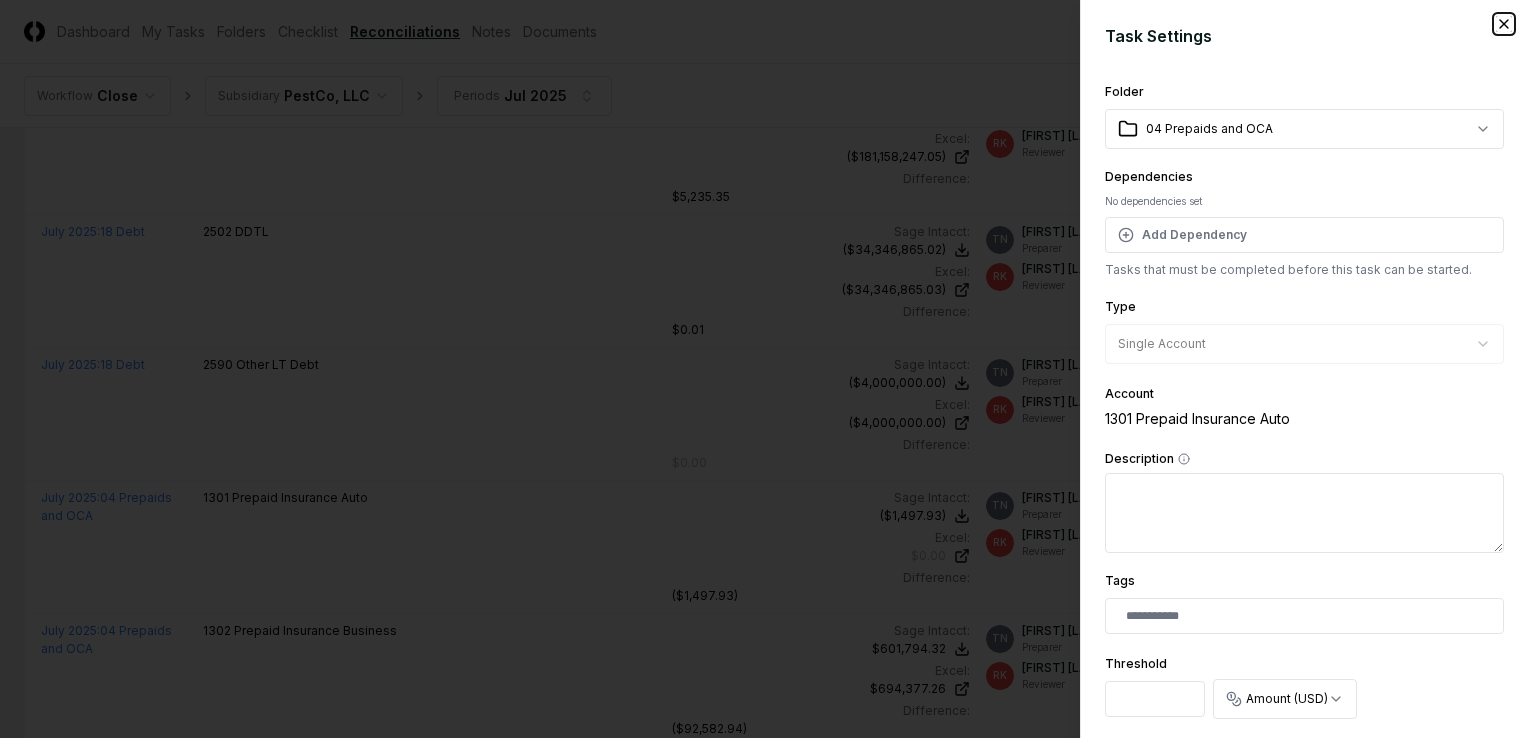 click 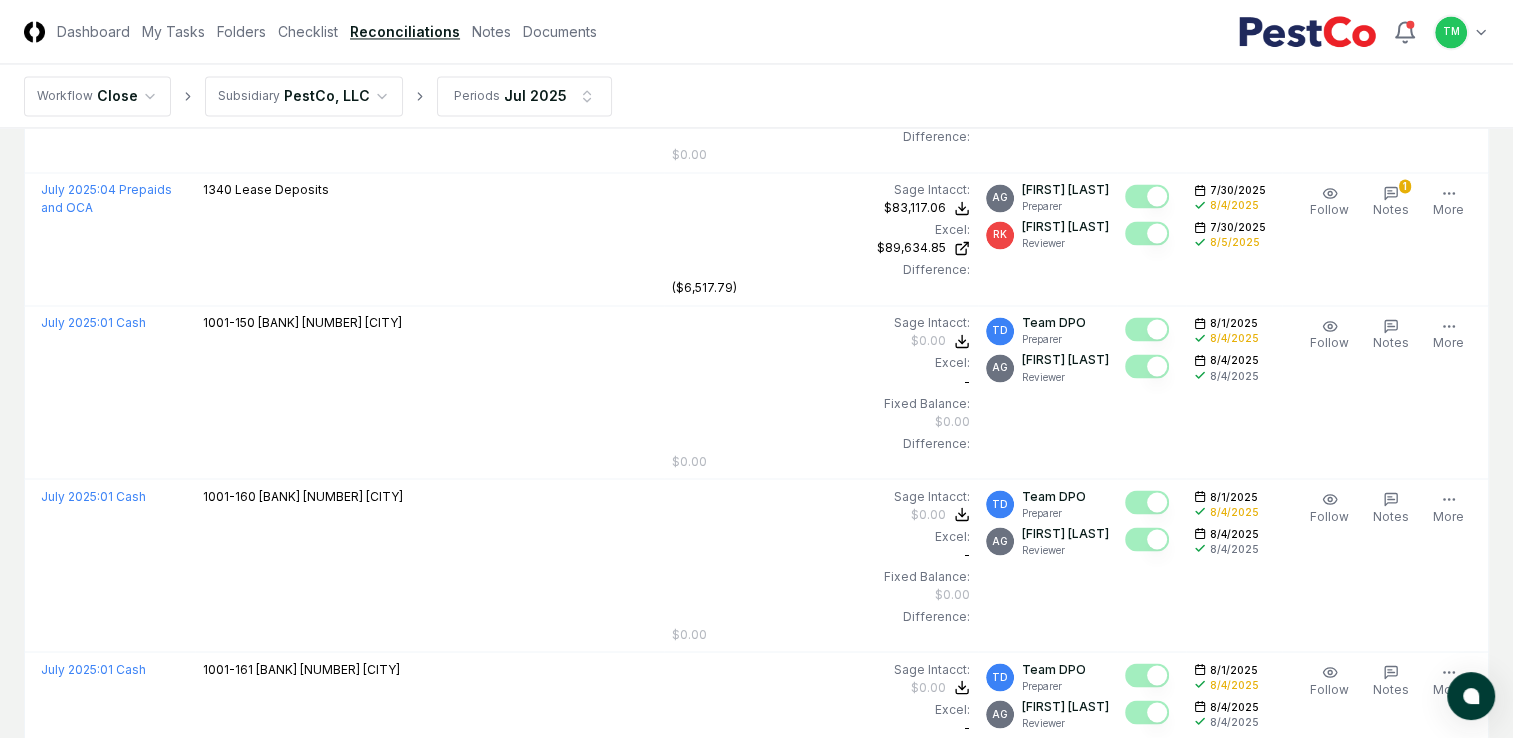 scroll, scrollTop: 3600, scrollLeft: 0, axis: vertical 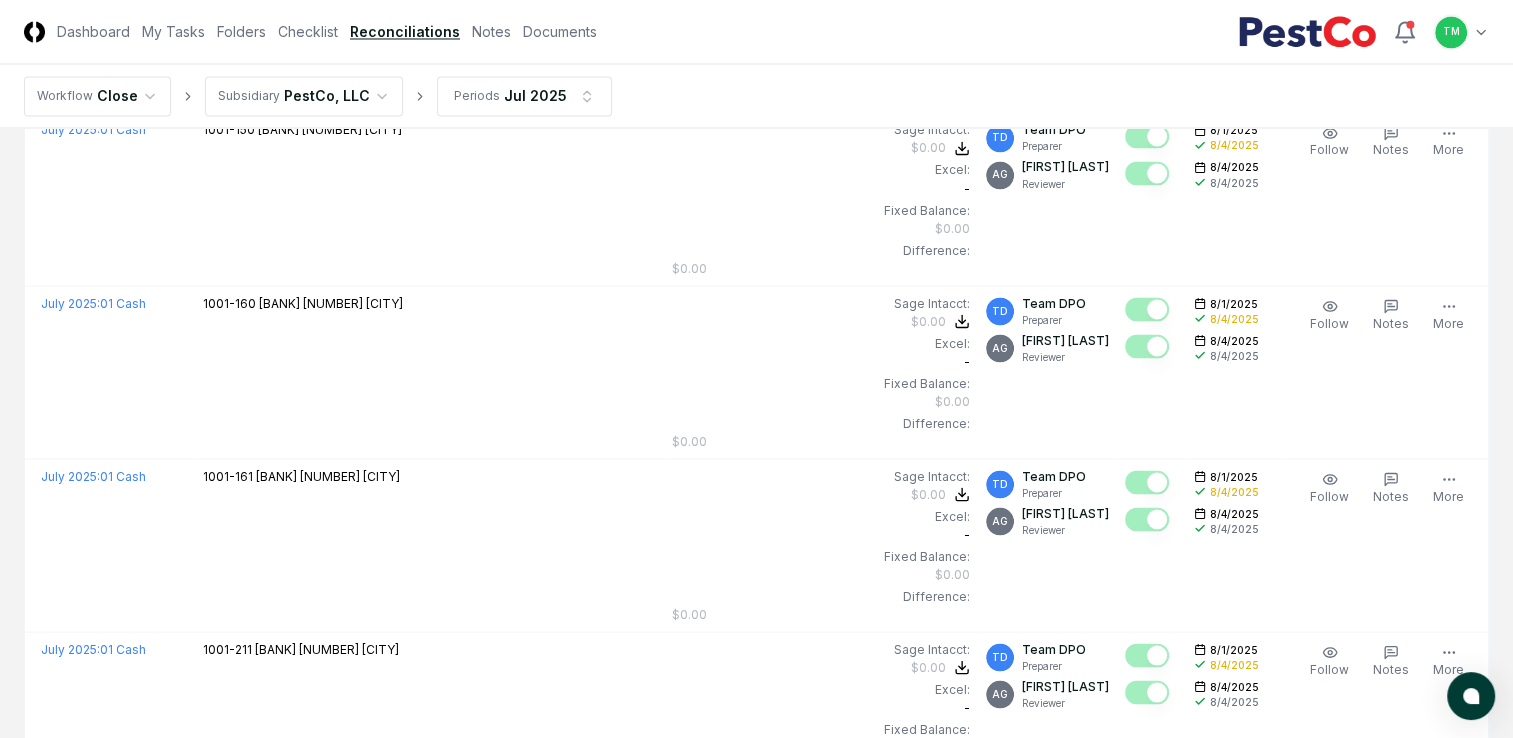 click on "Cancel Reassign Jul 2025 Reconciliation 126 / 126 Assignee Rules Refresh Completeness Download New  Account My Items My Open Items Ready for My Review Due Today Late Has Notes Blocked Unblocked Clear Filter Folder Account Balances/Difference Per  Sage Intacct Per Excel Difference Assignee Sign-Off   Due Actions July 2025 :  20 Taxes 2540   Deferred Tax Liability Sage Intacct : ($145,724.00) Excel: ($145,724.00) Difference: $0.00 ($145,724.00) ($145,724.00) $0.00 AG Angelique Cotez Garcia Preparer TM Tatsiana Merriweather Reviewer 7/22/2025 7/18/2025 7/22/2025 7/22/2025 Follow Notes Edit Task More July 2025 :  31 Equity 3106   Membership units Sage Intacct : ($218,205,000.00) Excel: ($218,205,000.00) Difference: $0.00 ($218,205,000.00) ($218,205,000.00) $0.00 AG Angelique Cotez Garcia Preparer TM Tatsiana Merriweather Reviewer 7/22/2025 7/18/2025 7/22/2025 7/22/2025 Follow Notes Edit Task More July 2025 :  31 Equity 3116   Contributions Sage Intacct : ($24,729,806.00) Excel: ($24,729,806.00) Difference: AG" at bounding box center (756, 515) 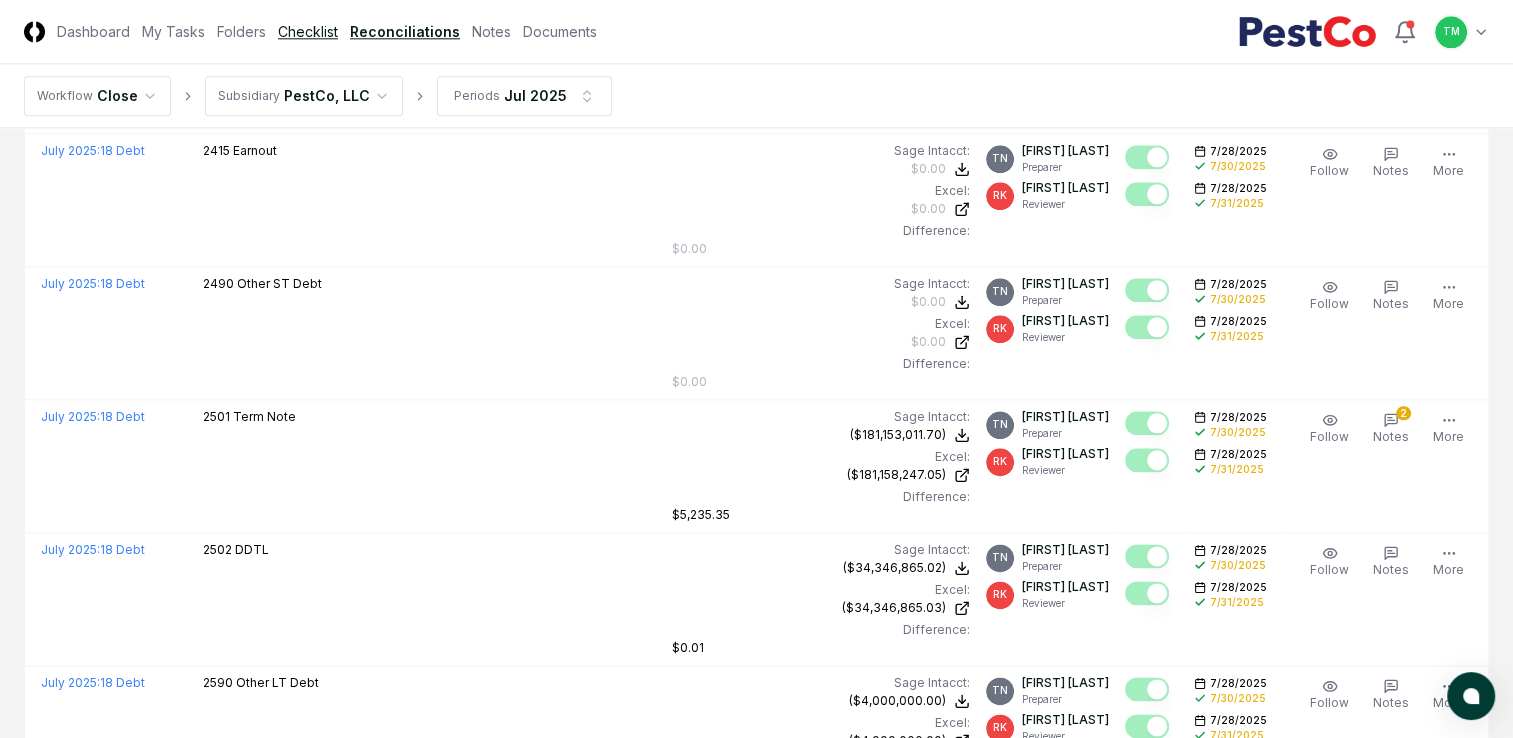 scroll, scrollTop: 2200, scrollLeft: 0, axis: vertical 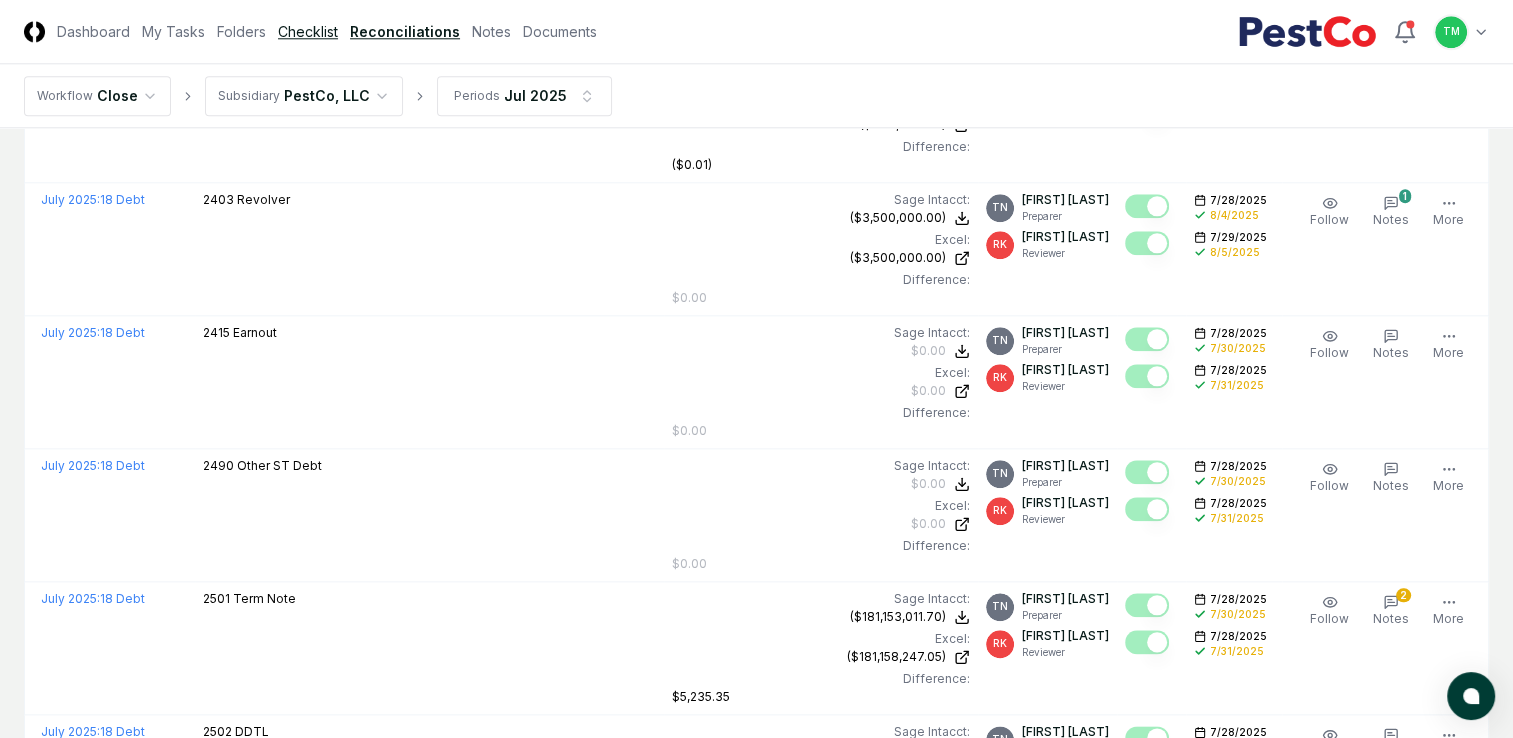 click on "Checklist" at bounding box center (308, 31) 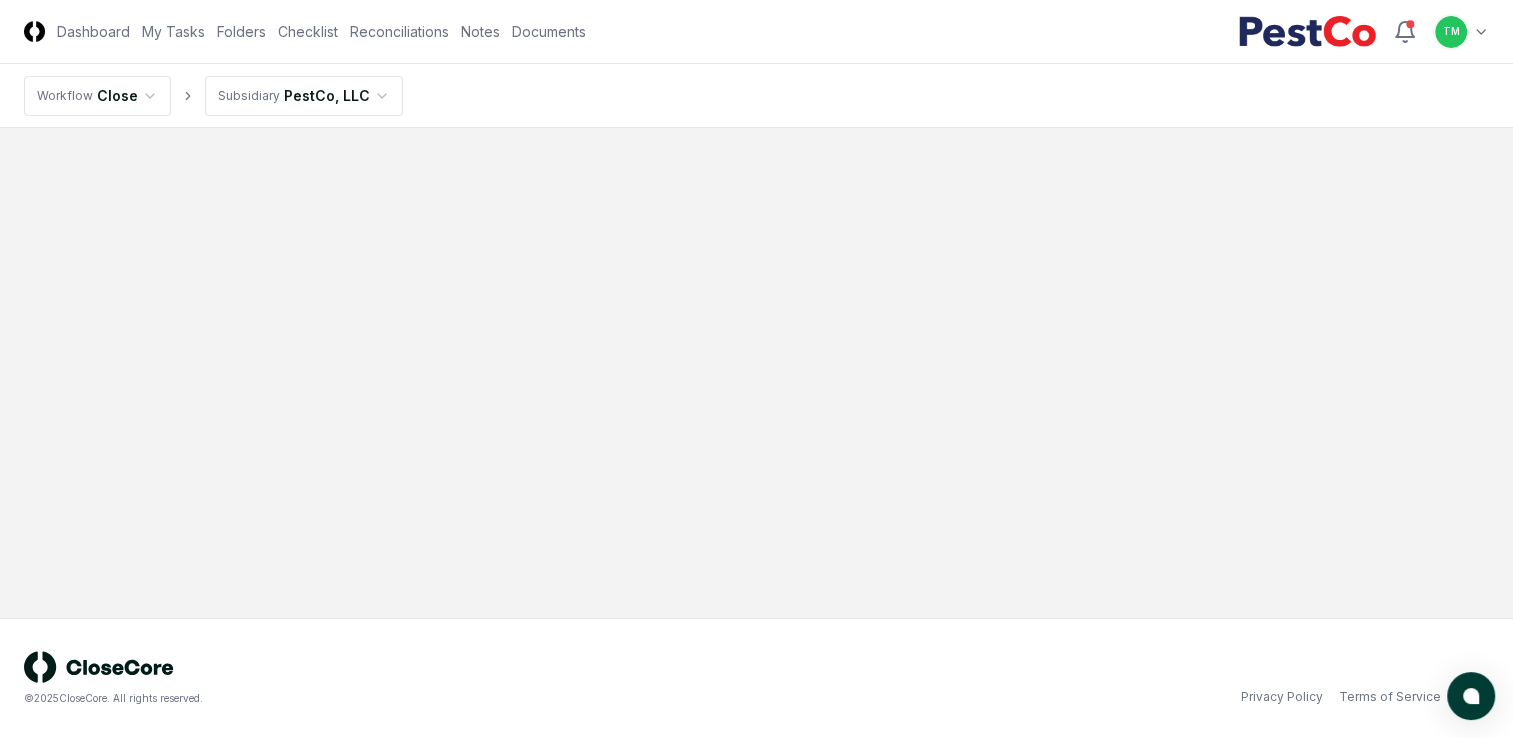 scroll, scrollTop: 0, scrollLeft: 0, axis: both 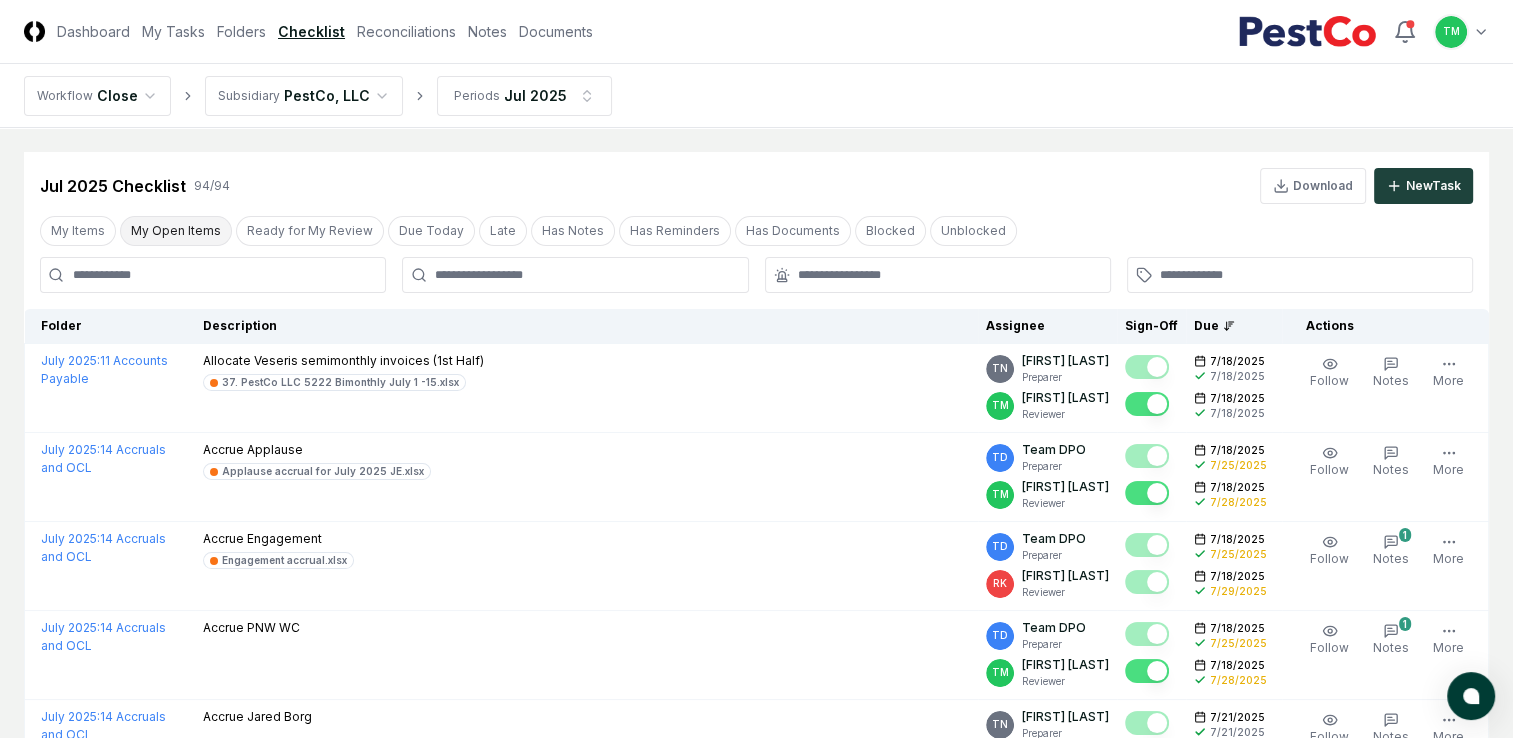 click on "My Open Items" at bounding box center (176, 231) 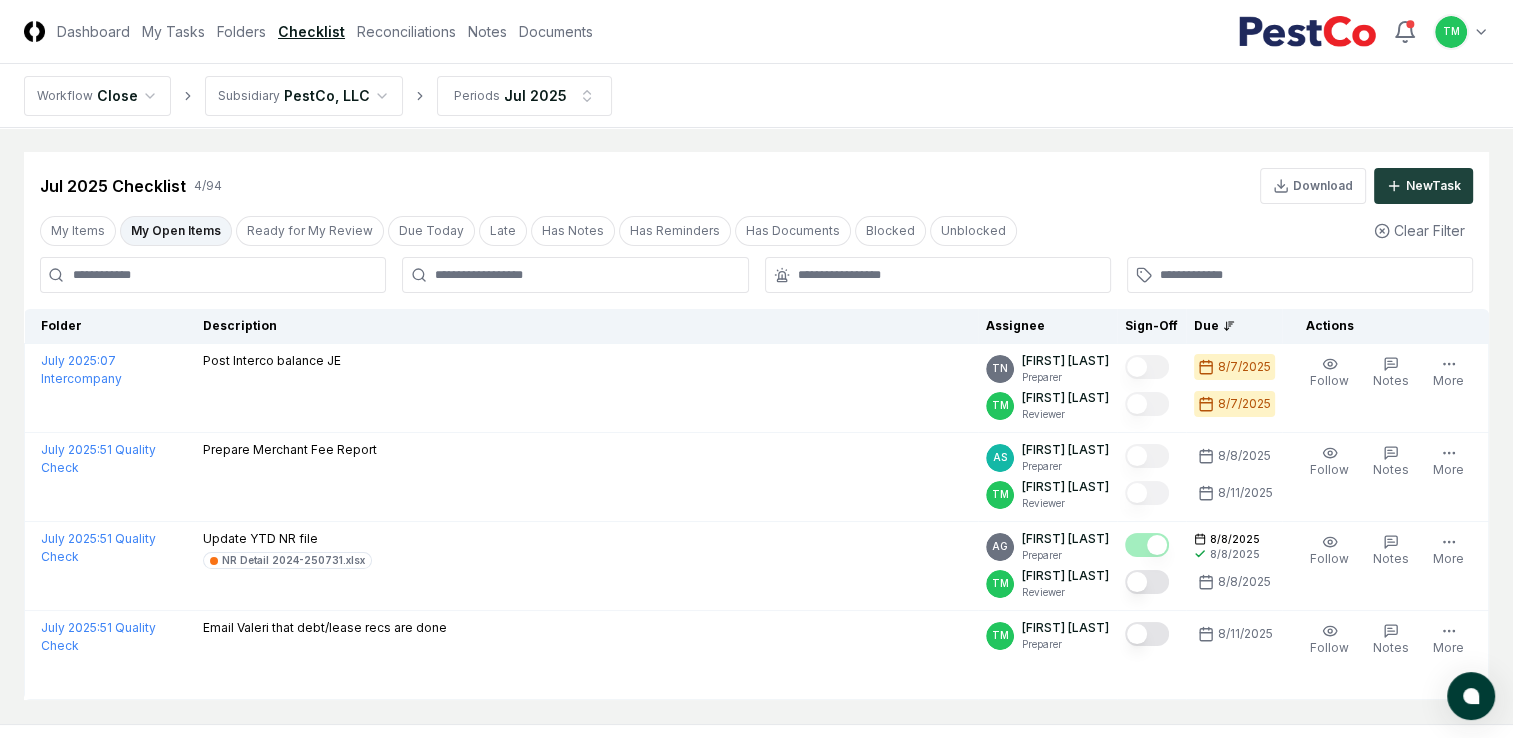 click on "Cancel Reassign Jul 2025 Checklist 4 / 94 Download New  Task My Items My Open Items Ready for My Review Due Today Late Has Notes Has Reminders Has Documents Blocked Unblocked Clear Filter Folder Description Assignee Sign-Off   Due Actions July 2025 :  07 Intercompany Post Interco balance JE TN Thang Nguyen Preparer TM Tatsiana Merriweather Reviewer 8/7/2025 8/7/2025 Follow Notes Upload Reminder Duplicate Edit Task More July 2025 :  51 Quality Check Prepare Merchant Fee Report AS Aaron Steele Preparer TM Tatsiana Merriweather Reviewer 8/8/2025 8/11/2025 Order Follow Notes Upload Reminder Duplicate Edit Task More July 2025 :  51 Quality Check Update YTD NR file NR Detail 2024-250731.xlsx AG Angelique Cotez Garcia Preparer TM Tatsiana Merriweather Reviewer 8/8/2025 8/8/2025 8/8/2025 Order Follow Notes 1 Upload Reminder Duplicate Edit Task More July 2025 :  51 Quality Check Email Valeri that debt/lease recs are done TM Tatsiana Merriweather Preparer 8/11/2025 Follow Notes Upload Reminder Duplicate Edit Task" at bounding box center (756, 426) 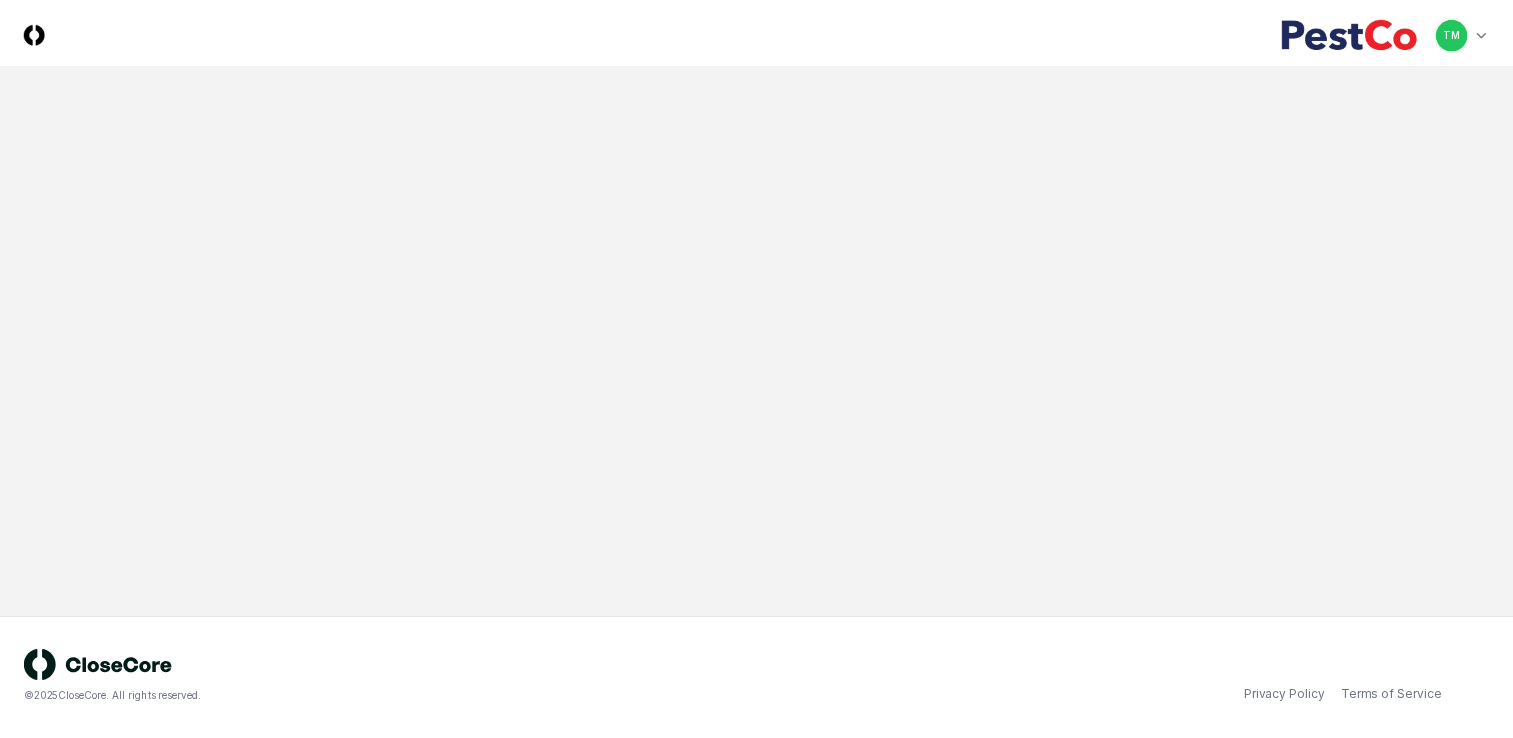 scroll, scrollTop: 0, scrollLeft: 0, axis: both 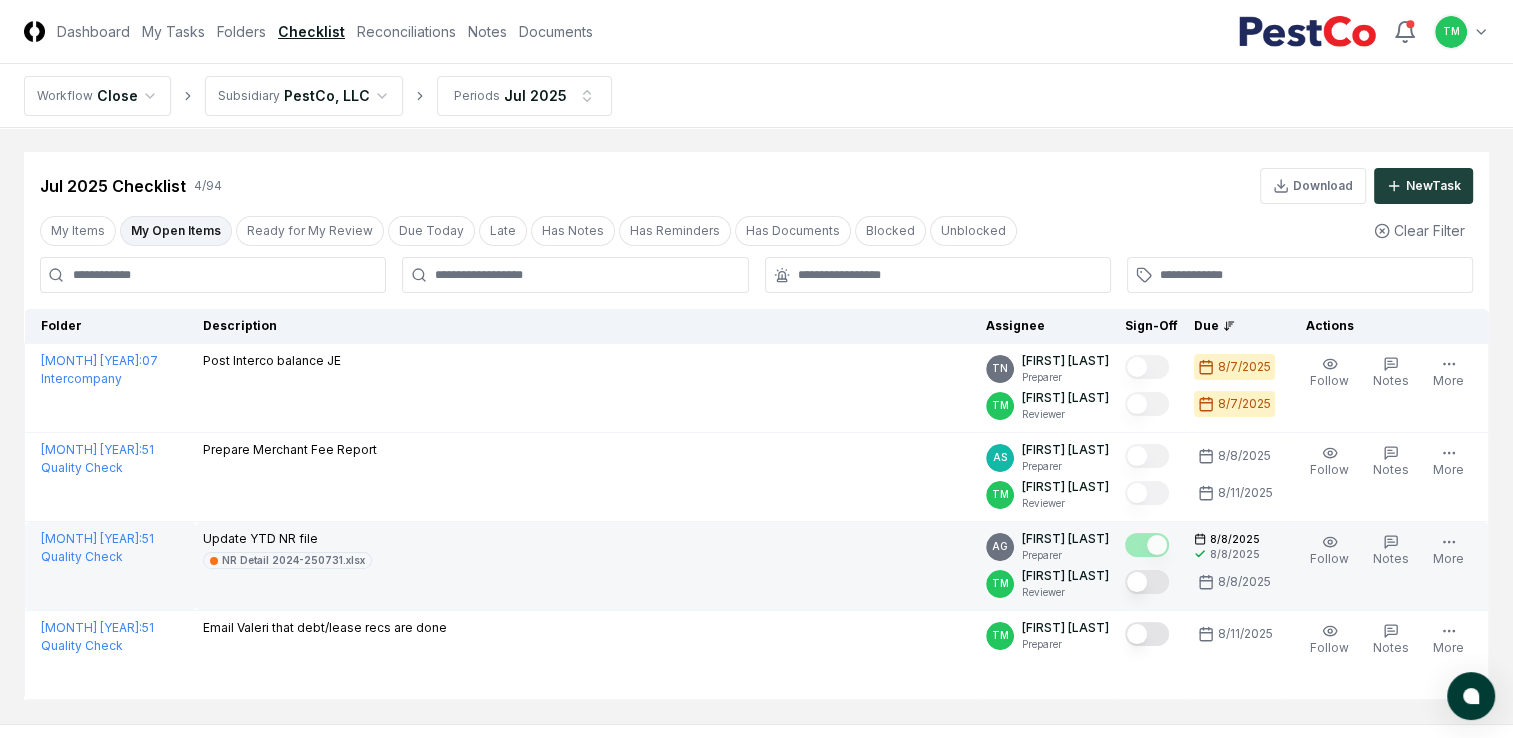 click at bounding box center (1147, 582) 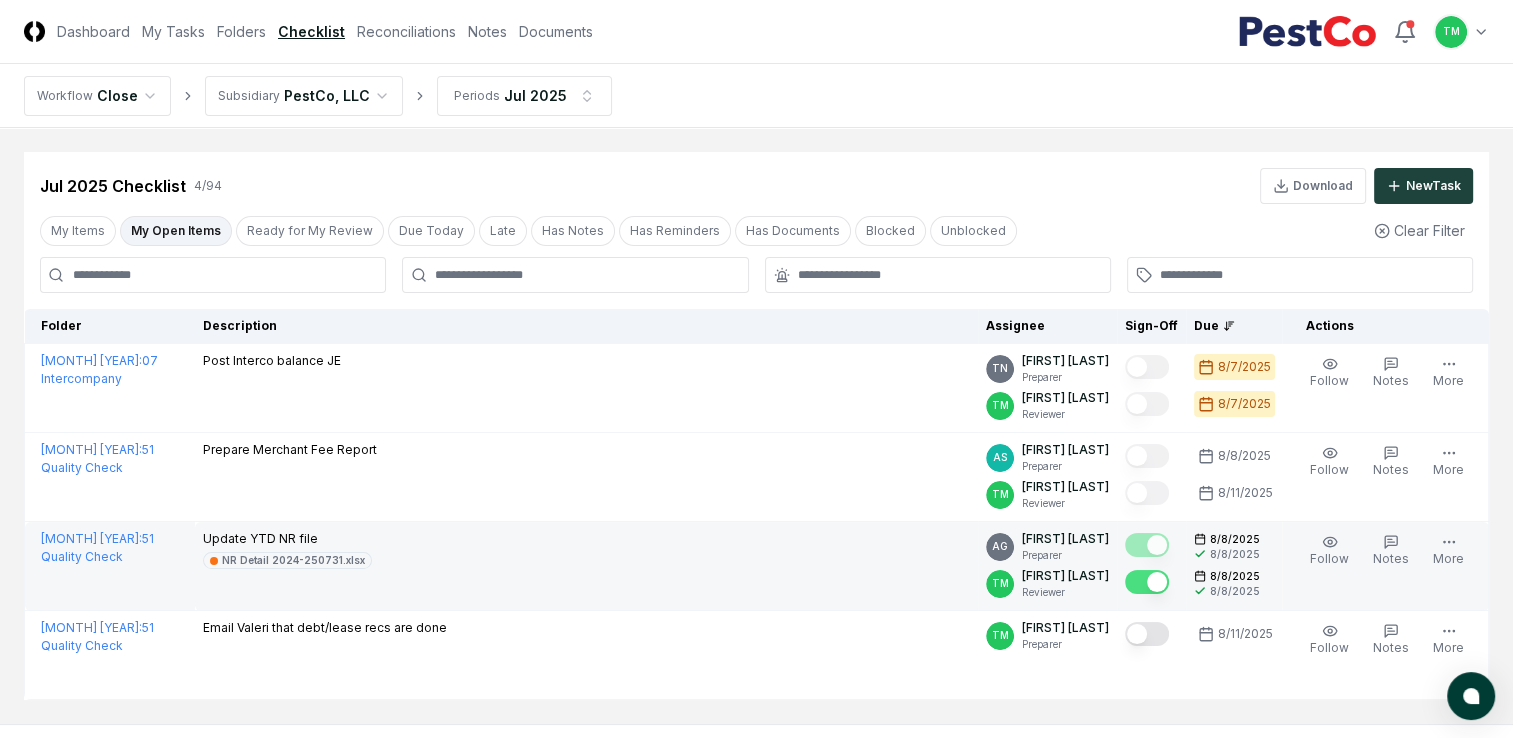 click on "My Open Items" at bounding box center [176, 231] 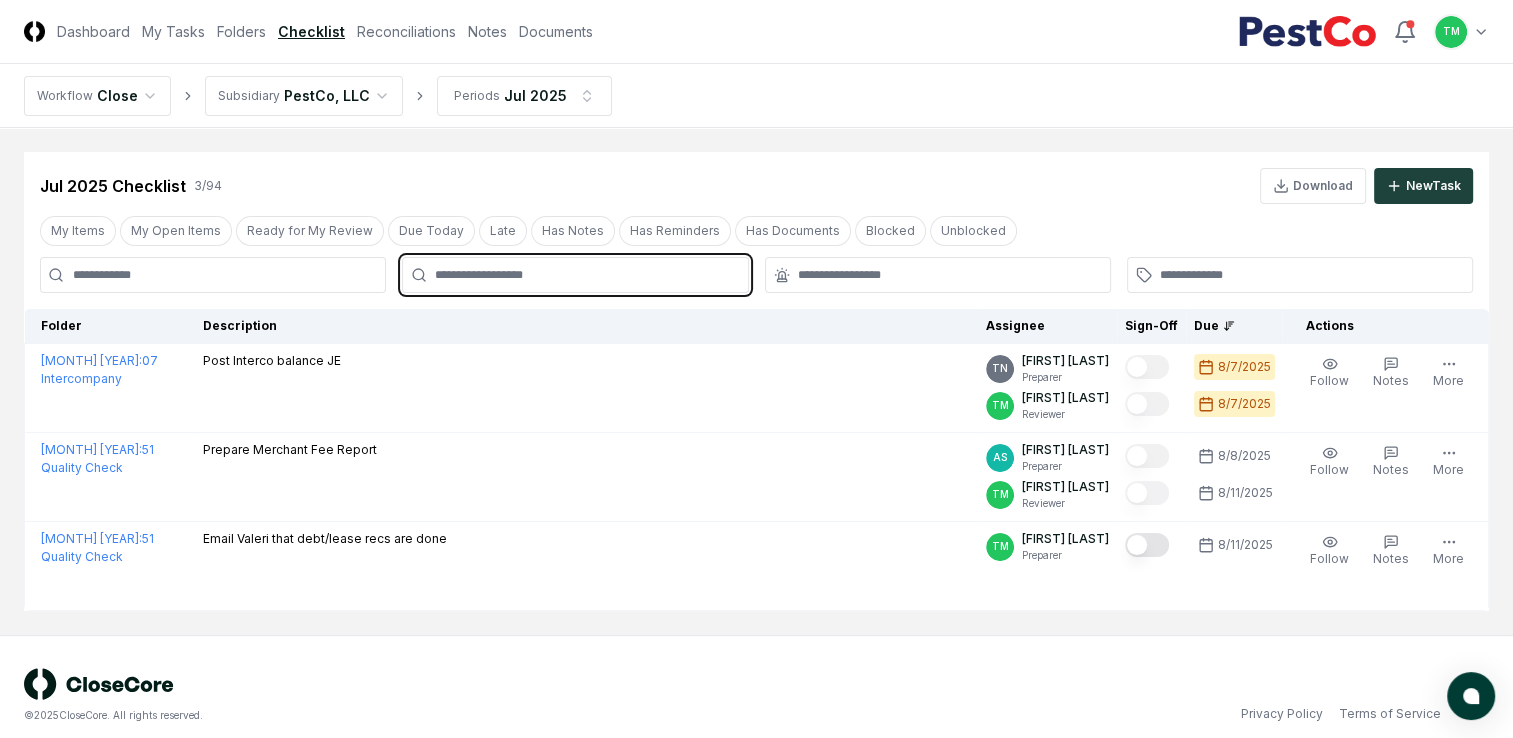 click at bounding box center [585, 275] 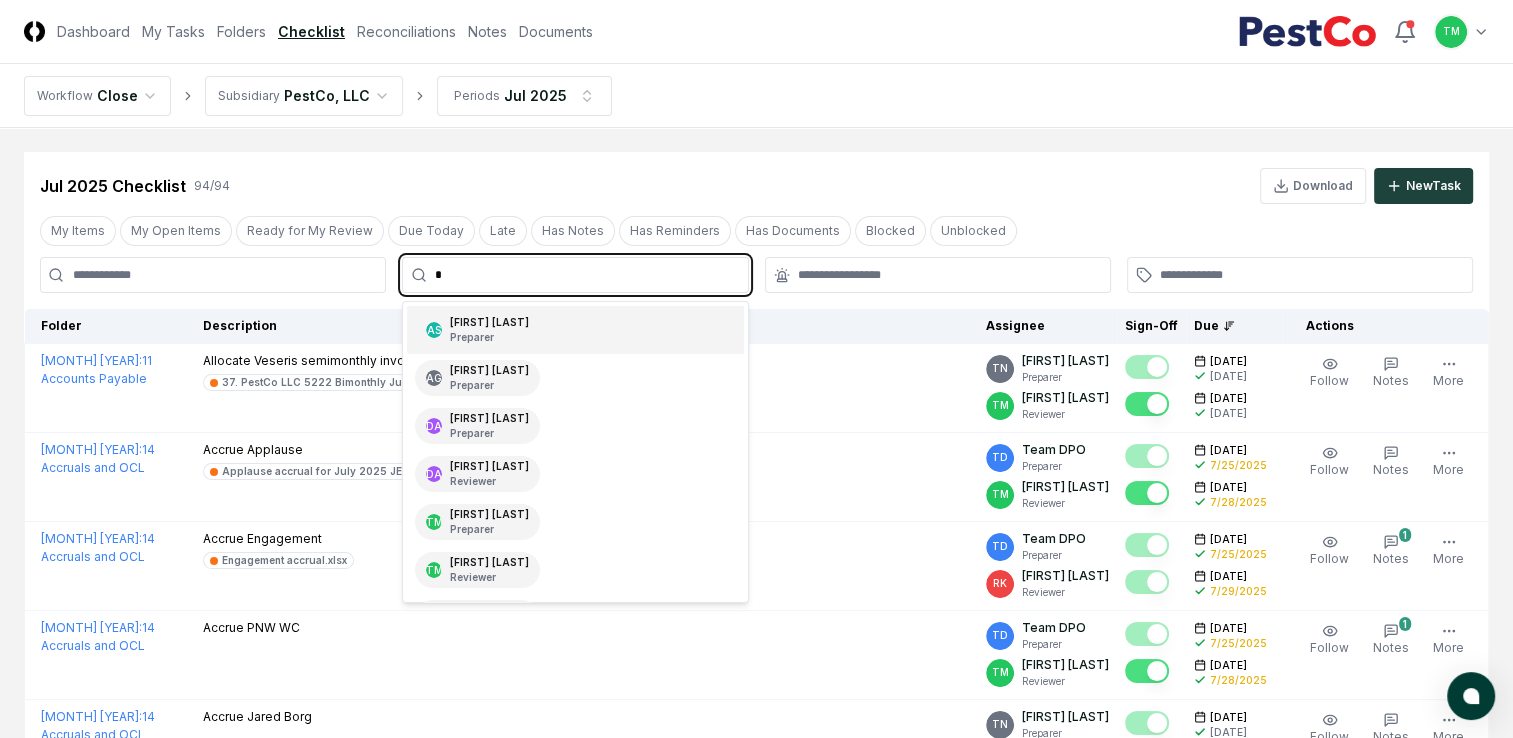 type on "**" 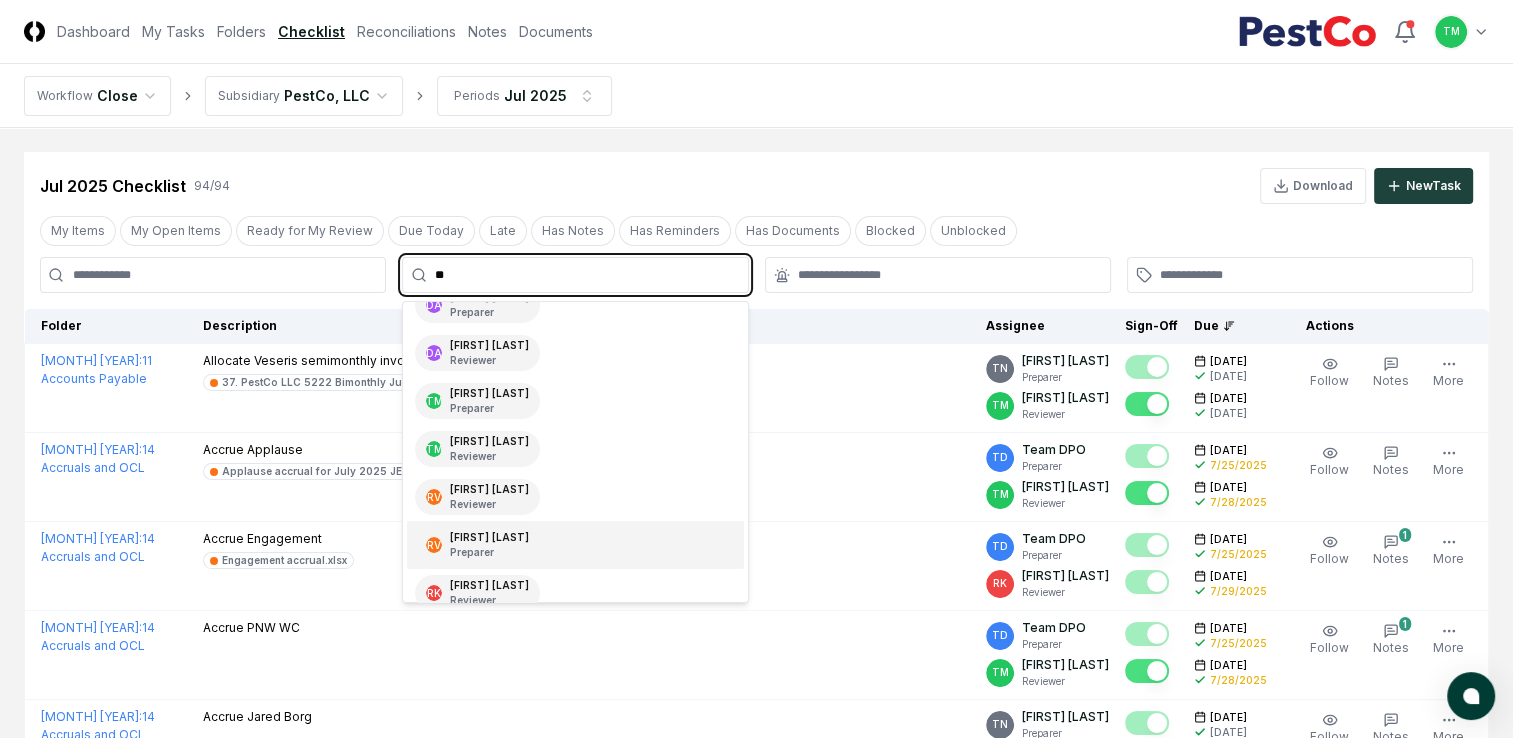 scroll, scrollTop: 0, scrollLeft: 0, axis: both 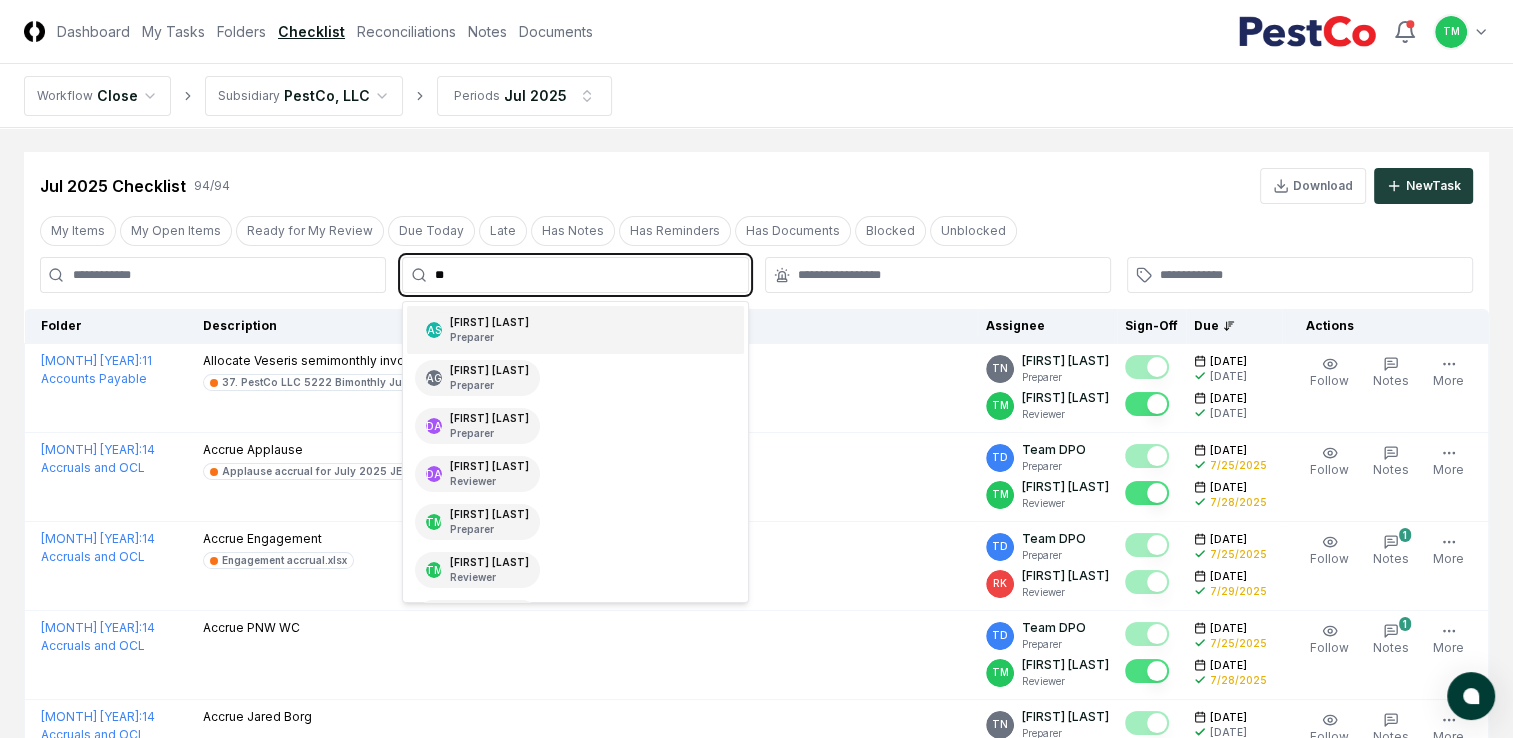 click on "Preparer" at bounding box center [489, 337] 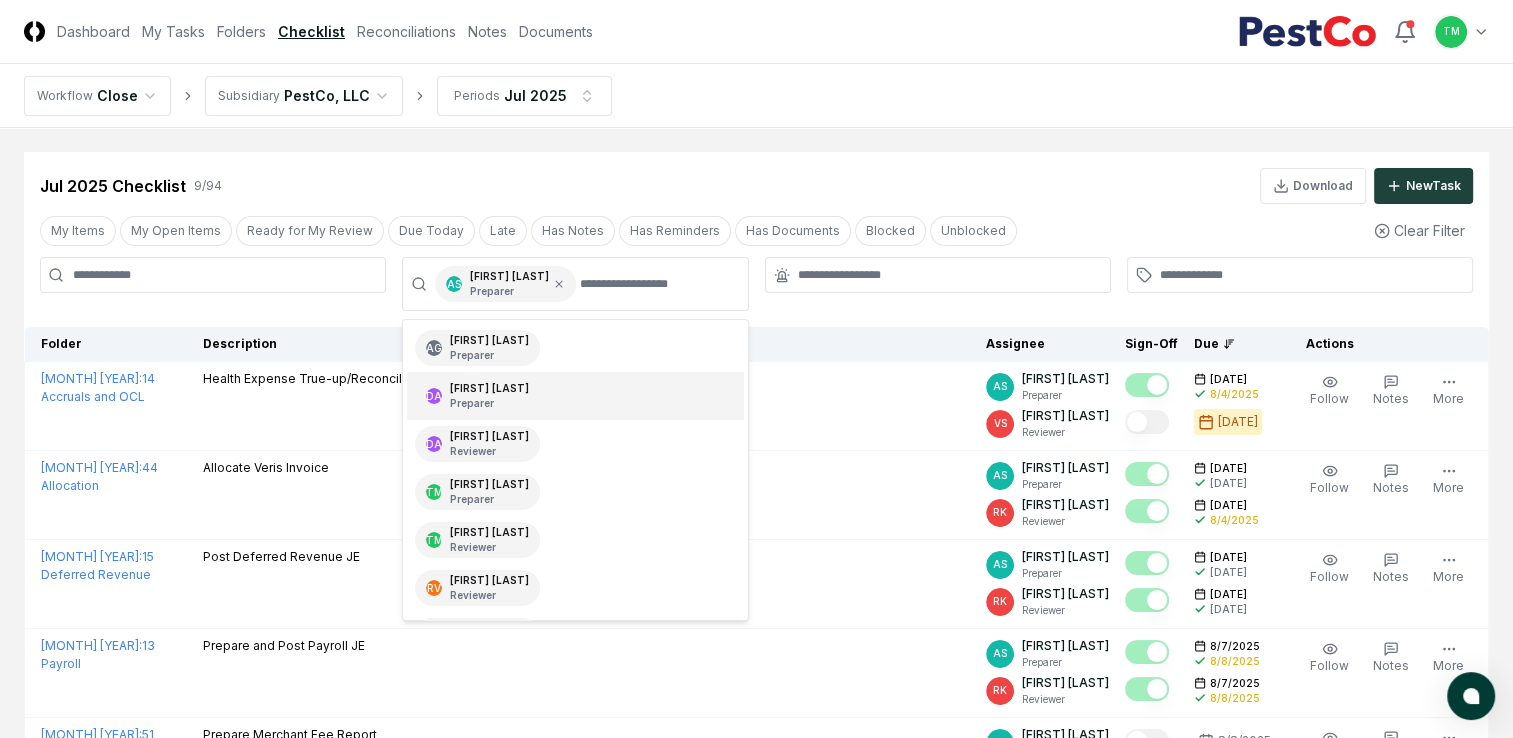 click on "Cancel Reassign [MONTH] [YEAR] Checklist [NUMBER] / [NUMBER] Download New  Task My Items My Open Items Ready for My Review Due Today Late Has Notes Has Reminders Has Documents Blocked Unblocked Clear Filter AS [FIRST] [LAST] Preparer AG [FIRST] [LAST] Preparer DA [FIRST] [LAST] Preparer DA [FIRST] [LAST] Reviewer TM [FIRST] [LAST] Preparer TM [FIRST] [LAST] Reviewer RV [FIRST] [LAST] Reviewer RV [FIRST] [LAST] Preparer RK [FIRST] [LAST] Reviewer RK [FIRST] [LAST] Preparer TD Team DPO Preparer TN [FIRST] [LAST] Preparer TN [FIRST] [LAST] Reviewer VS [FIRST] [LAST] Reviewer VS [FIRST] [LAST] Preparer Folder Description Assignee Sign-Off   Due Actions [MONTH] [YEAR] :  [NUMBER] Accruals and OCL Health Expense True-up/Reconciliation AS [FIRST] [LAST] Preparer VS [FIRST] [LAST] Reviewer [DATE] [DATE] [DATE] [DATE] Follow Notes Upload Reminder Duplicate Edit Task More [MONTH] [YEAR] :  [NUMBER] Allocation Allocate Veris Invoice AS [FIRST] [LAST] Preparer RK [FIRST] [LAST] Reviewer [DATE] [DATE] [DATE] [DATE] Follow Notes Upload Reminder" at bounding box center [756, 657] 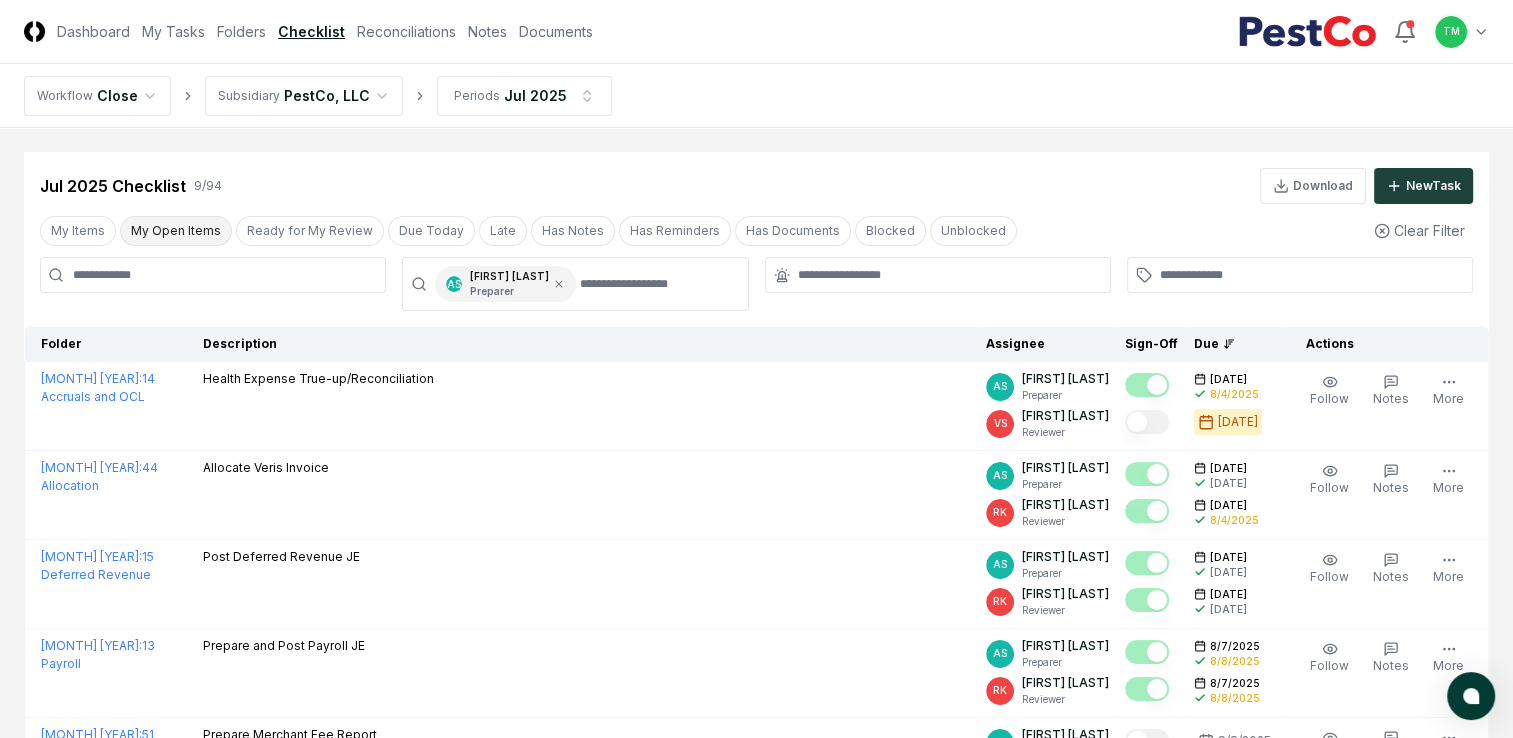 click on "My Open Items" at bounding box center [176, 231] 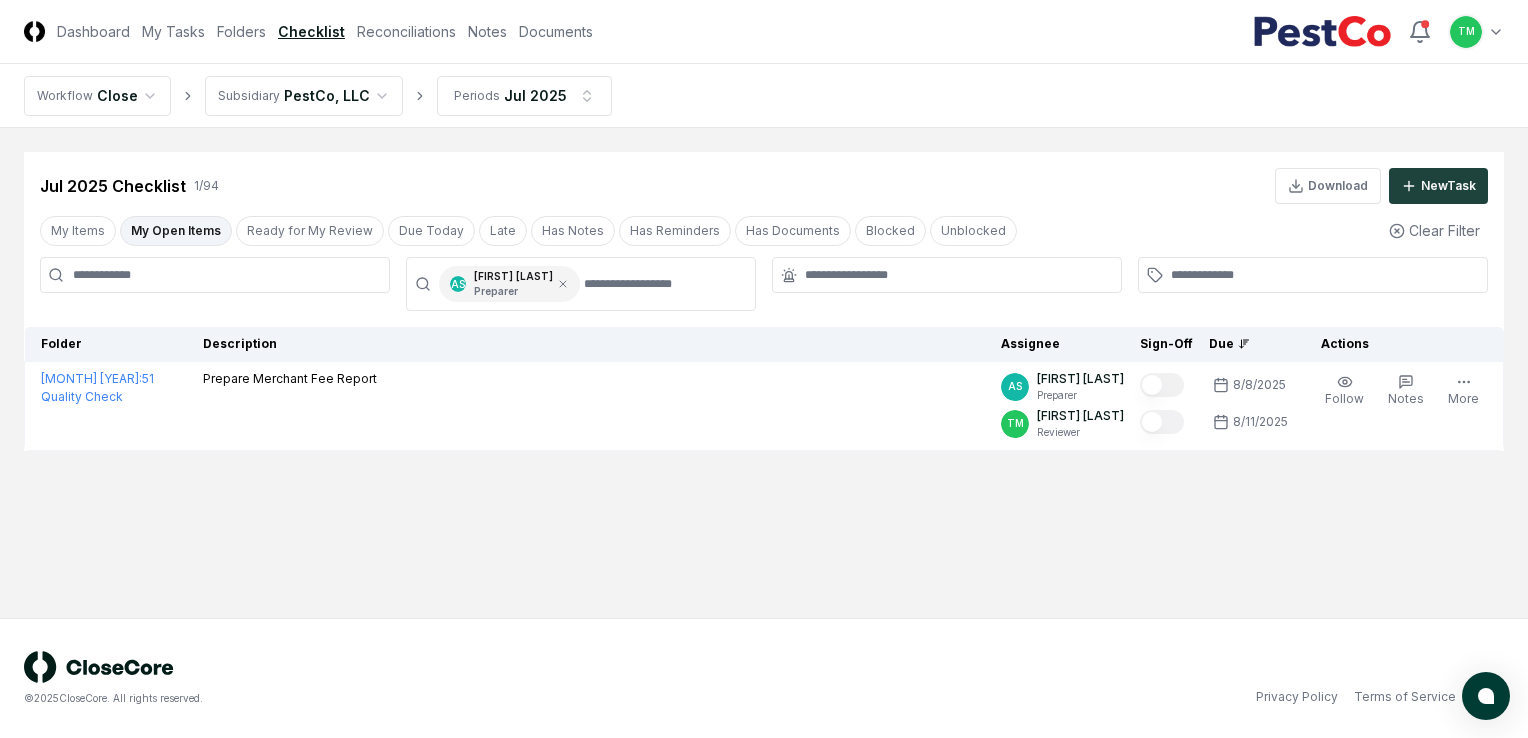 click on "My Open Items" at bounding box center [176, 231] 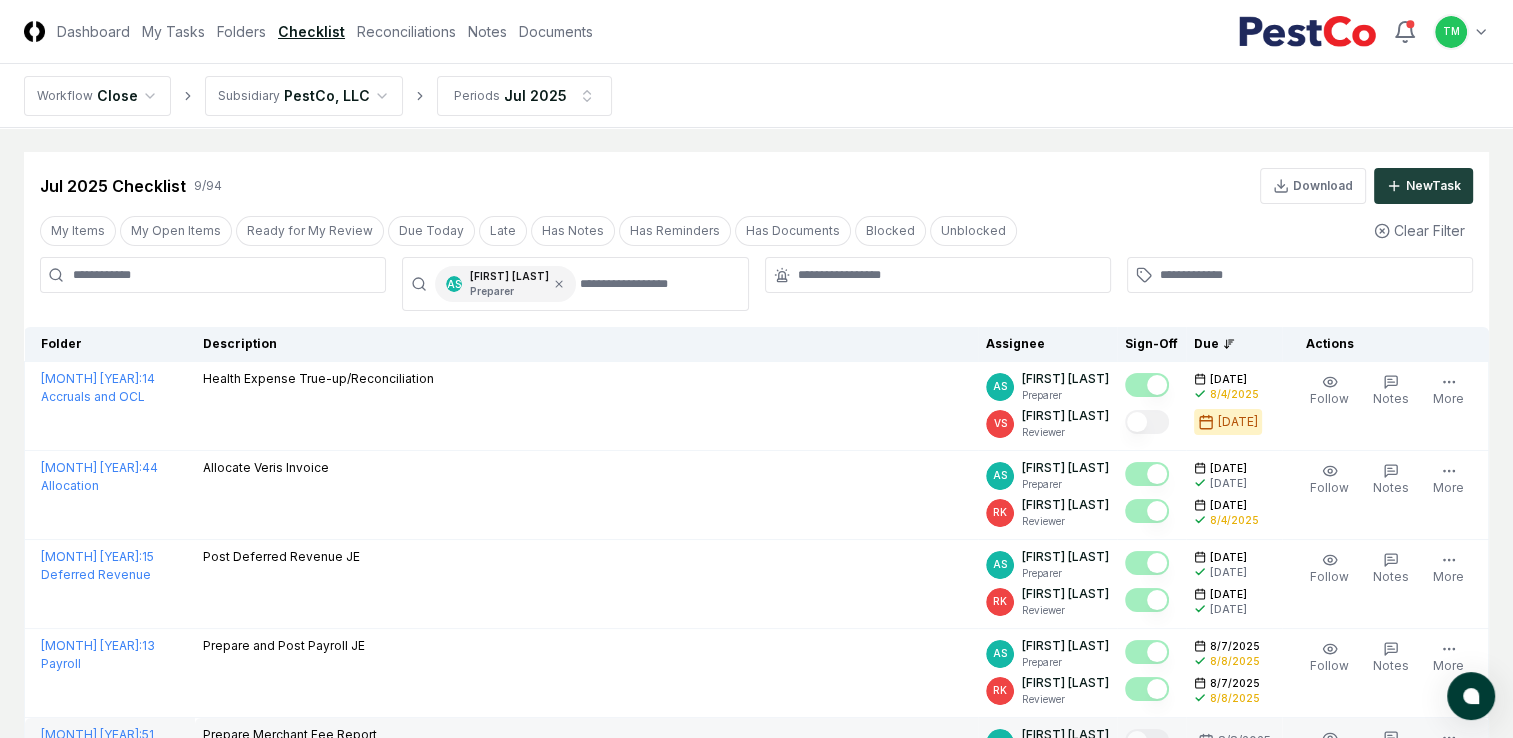 scroll, scrollTop: 0, scrollLeft: 0, axis: both 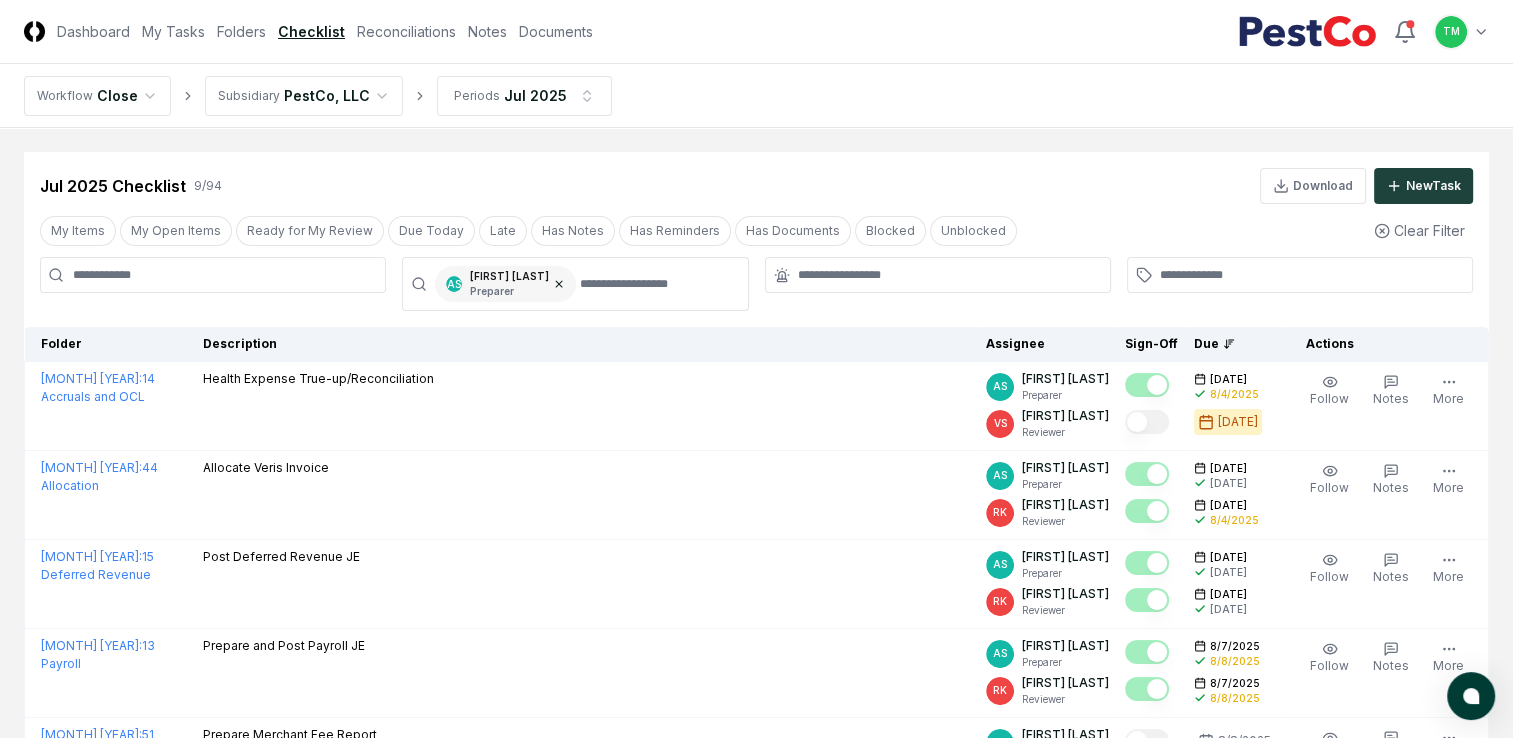 click on "[FIRST] [LAST] Preparer" at bounding box center [505, 284] 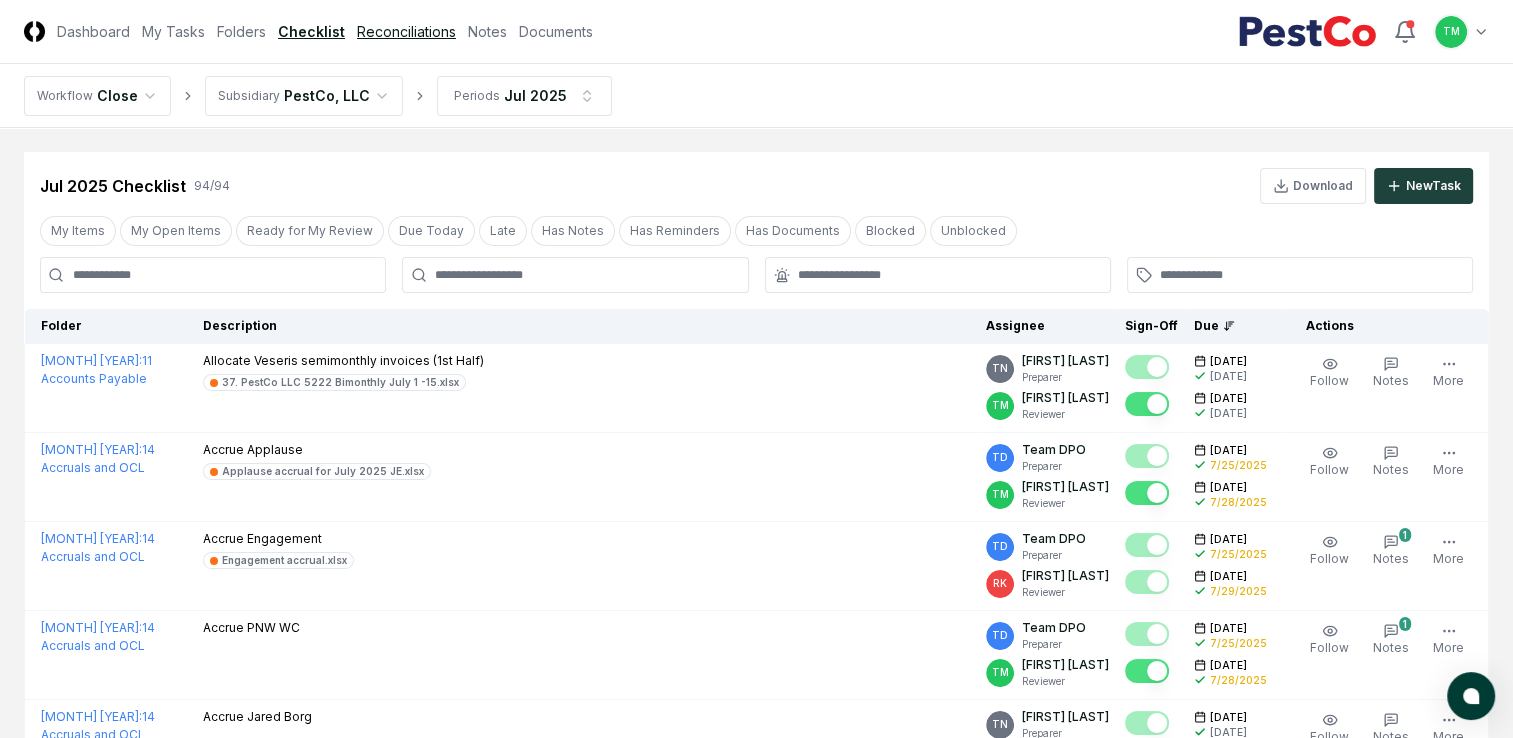 click on "Reconciliations" at bounding box center (406, 31) 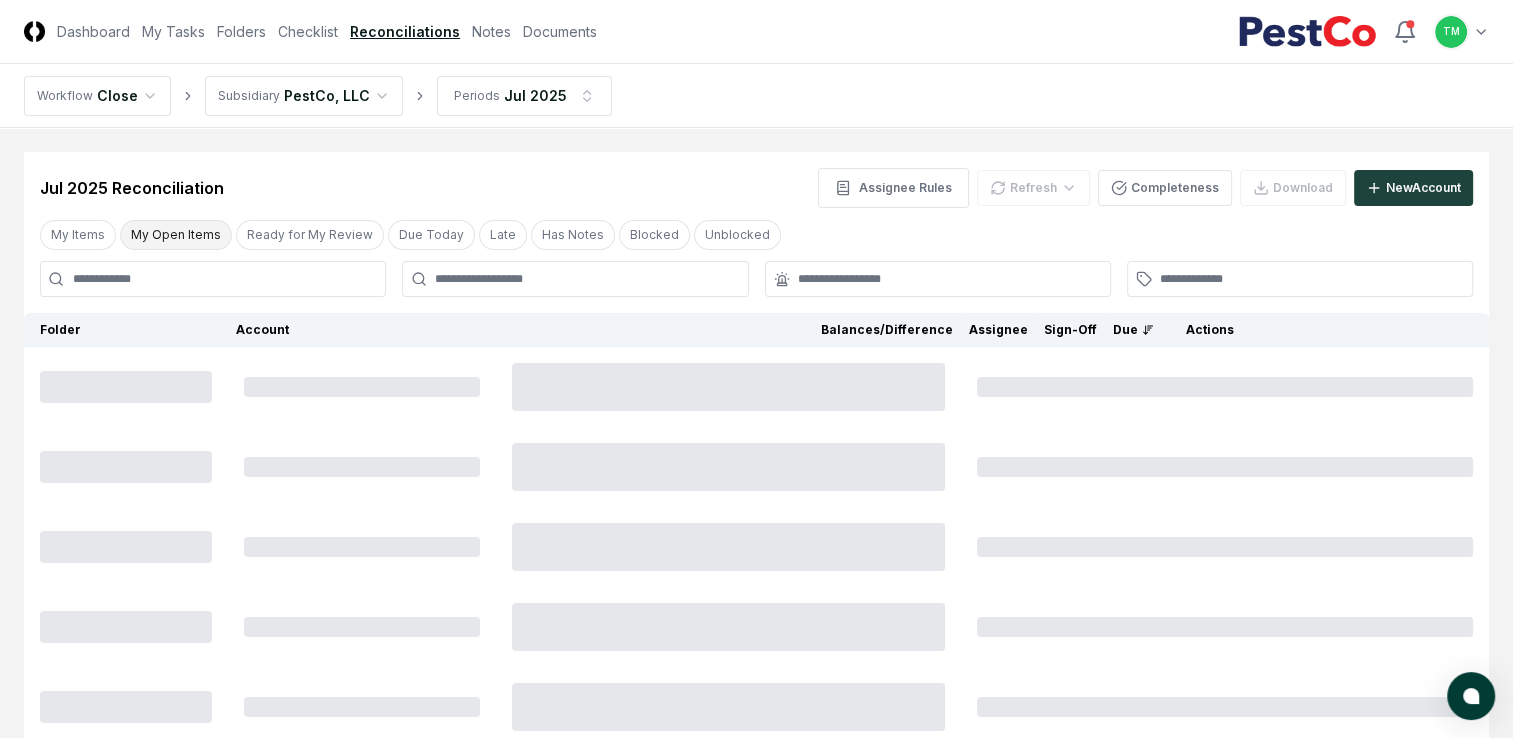 click on "My Open Items" at bounding box center [176, 235] 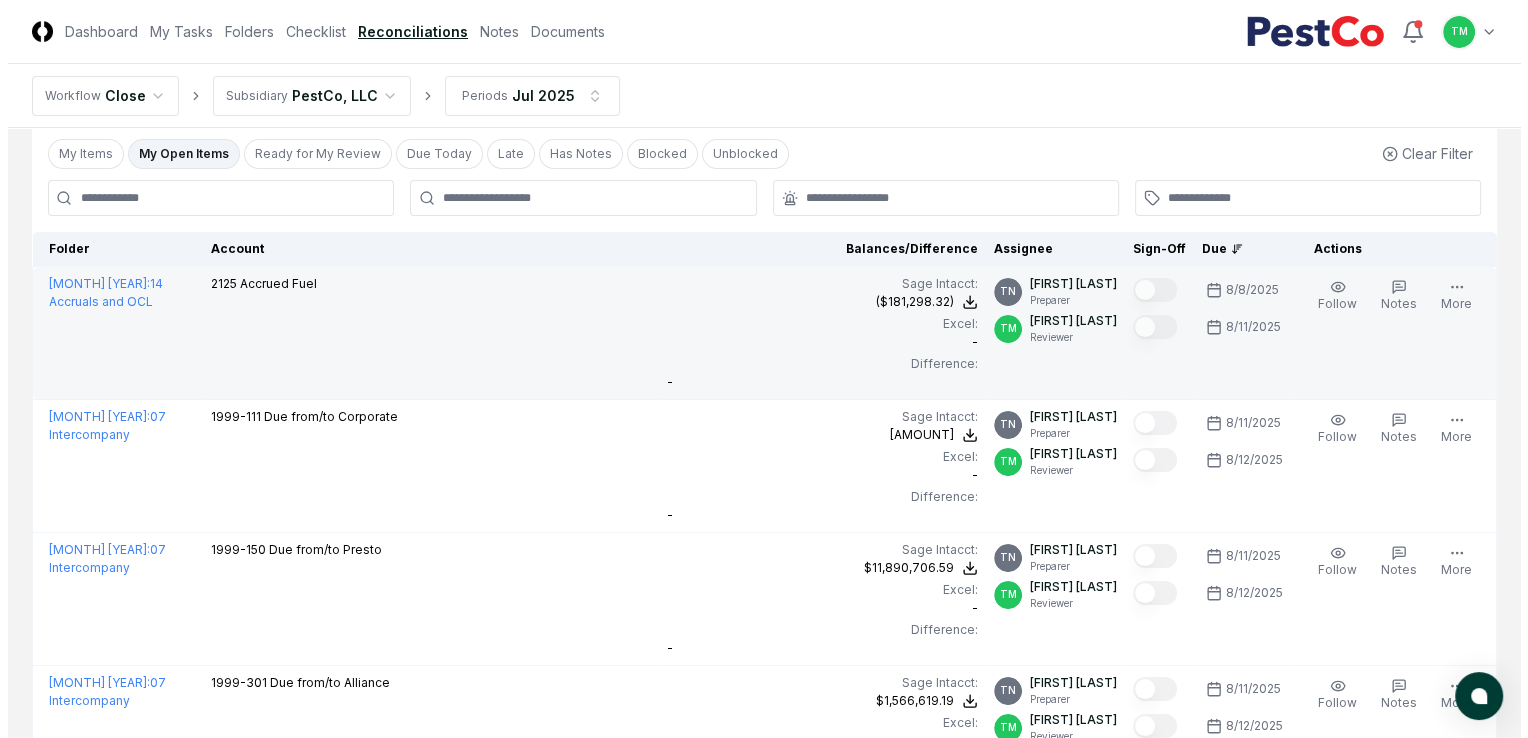 scroll, scrollTop: 0, scrollLeft: 0, axis: both 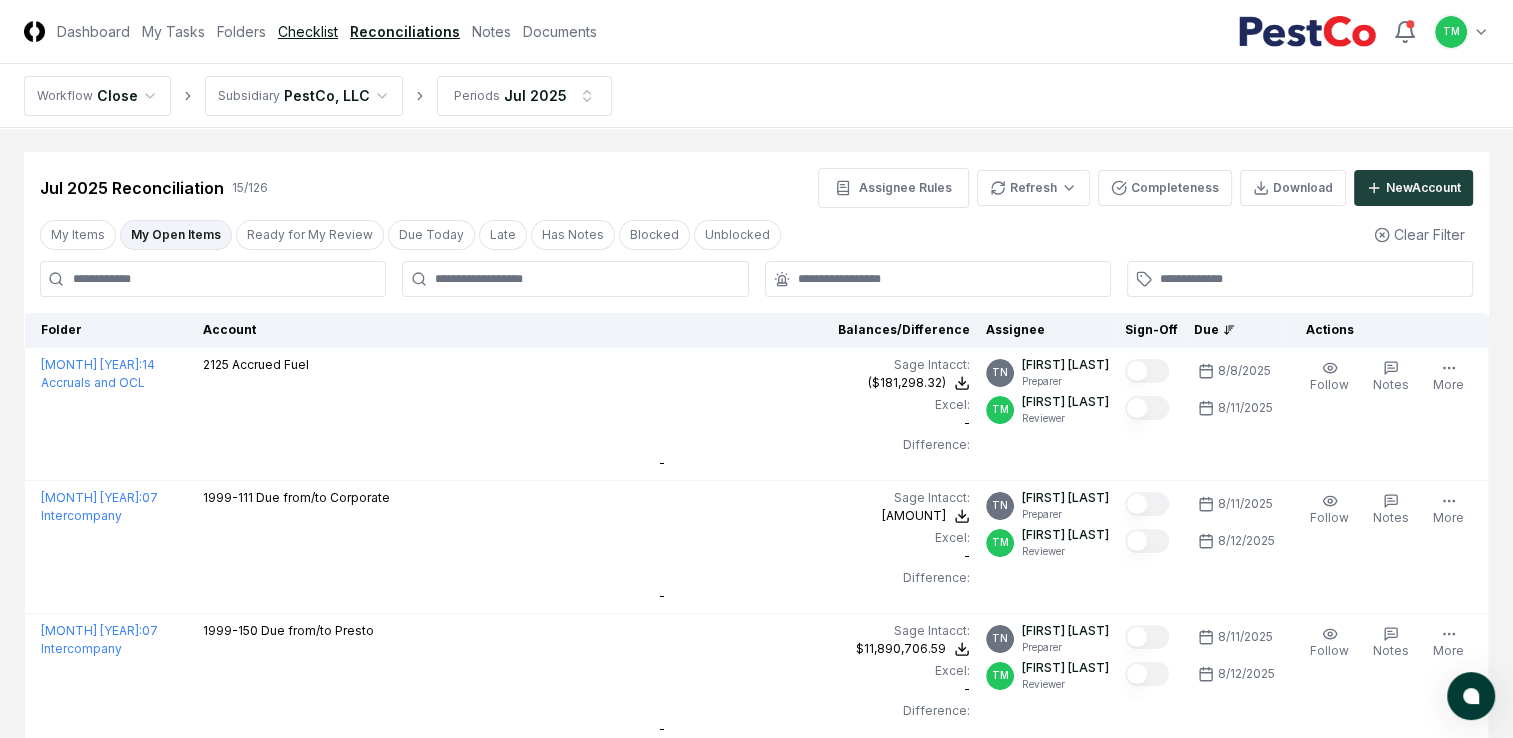 click on "Checklist" at bounding box center [308, 31] 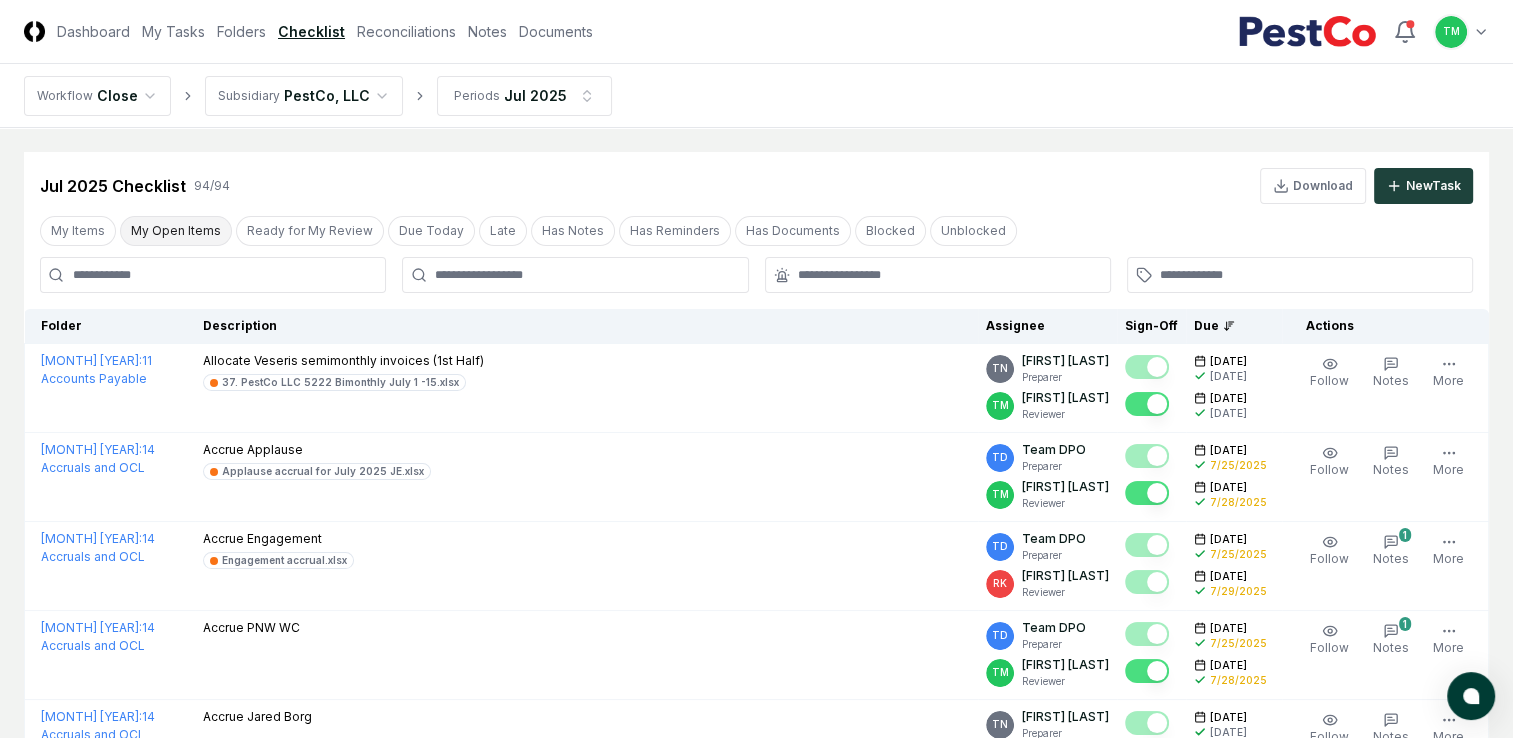 click on "My Open Items" at bounding box center [176, 231] 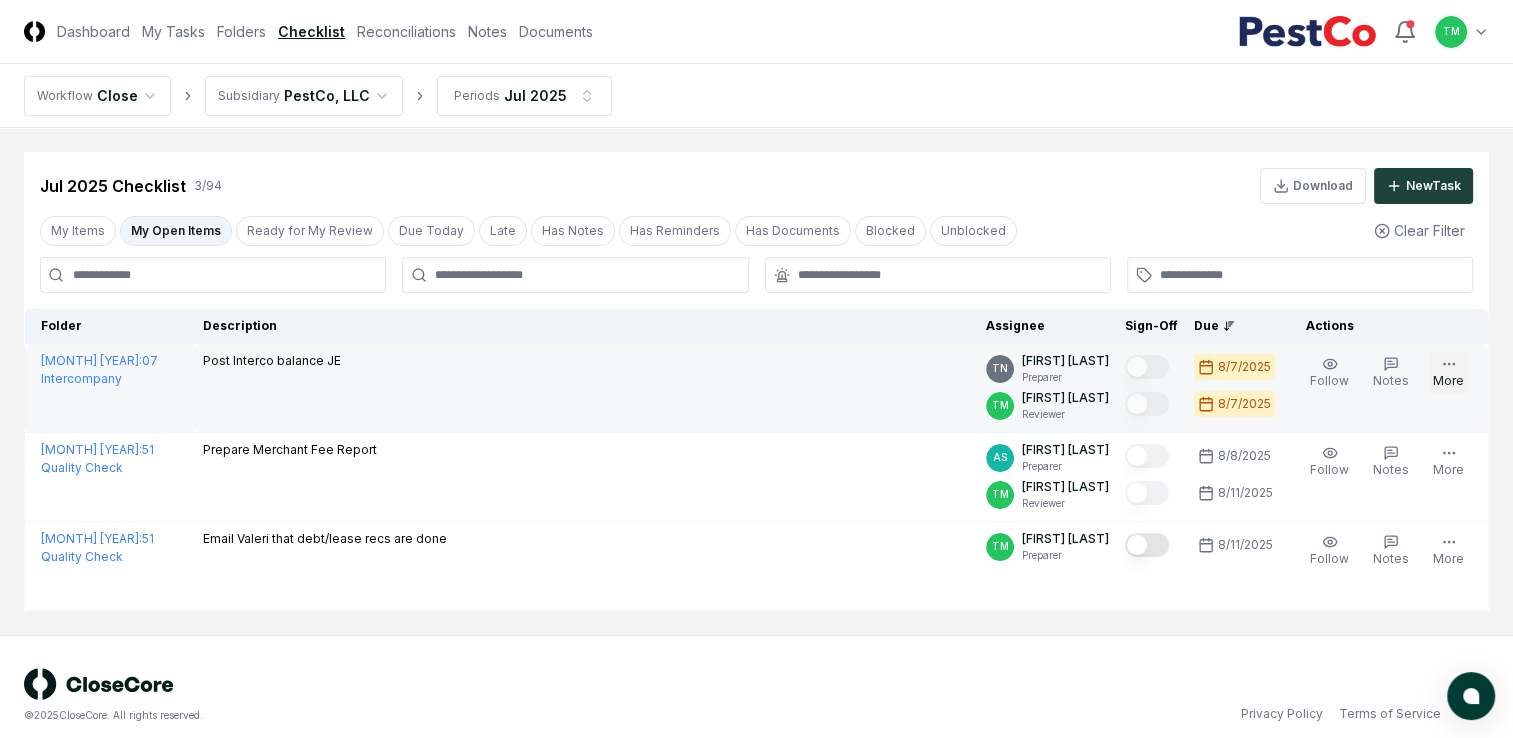 click on "More" at bounding box center [1448, 373] 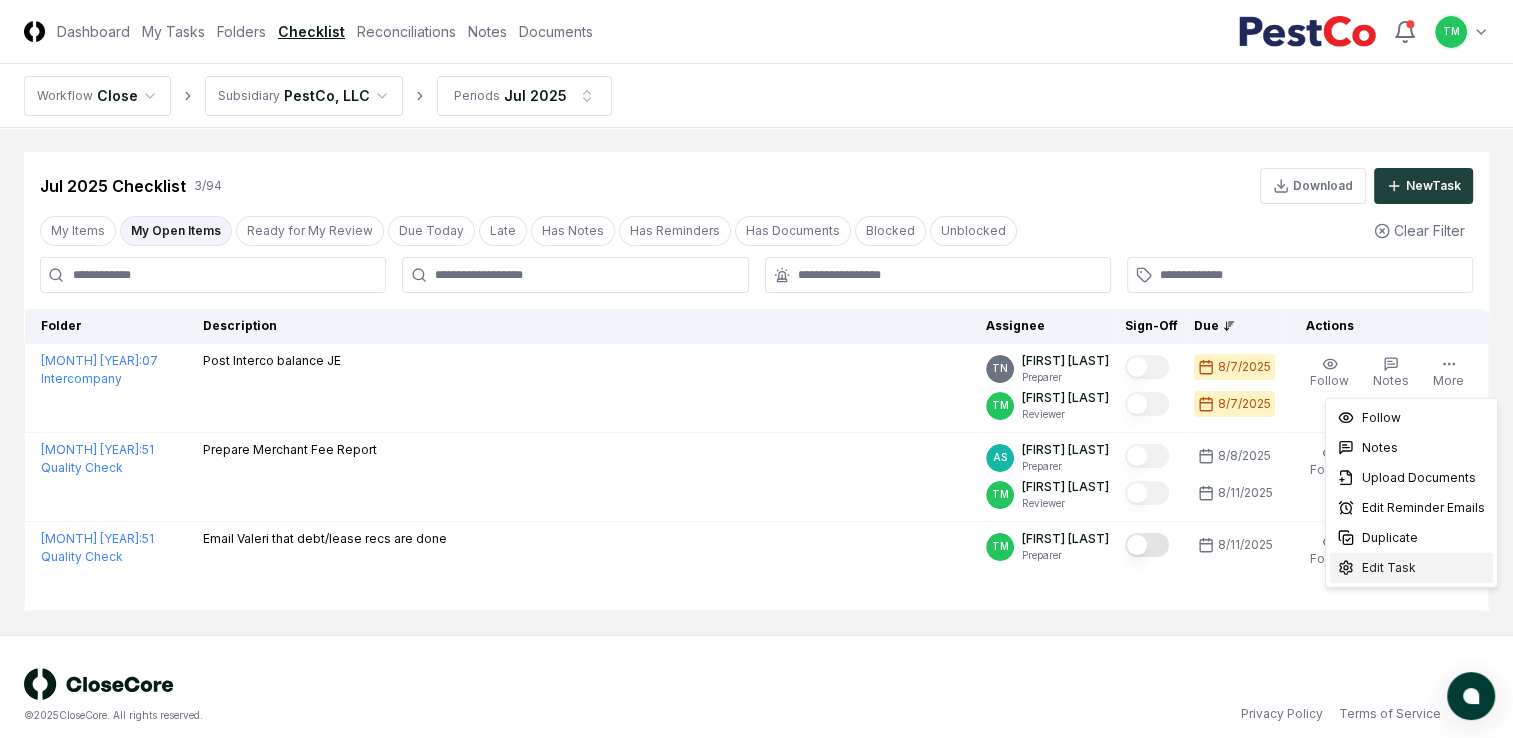 click on "Edit Task" at bounding box center (1389, 568) 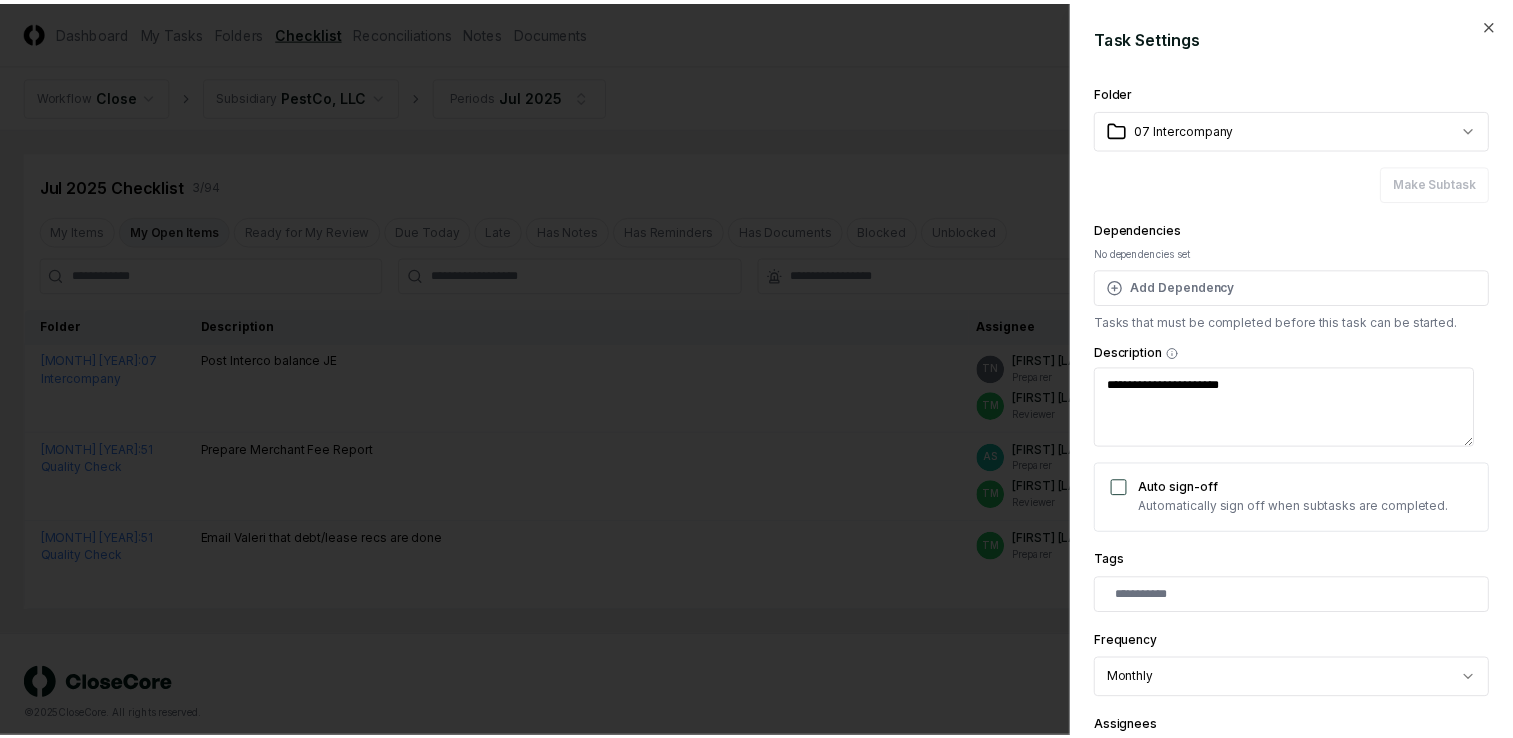 scroll, scrollTop: 300, scrollLeft: 0, axis: vertical 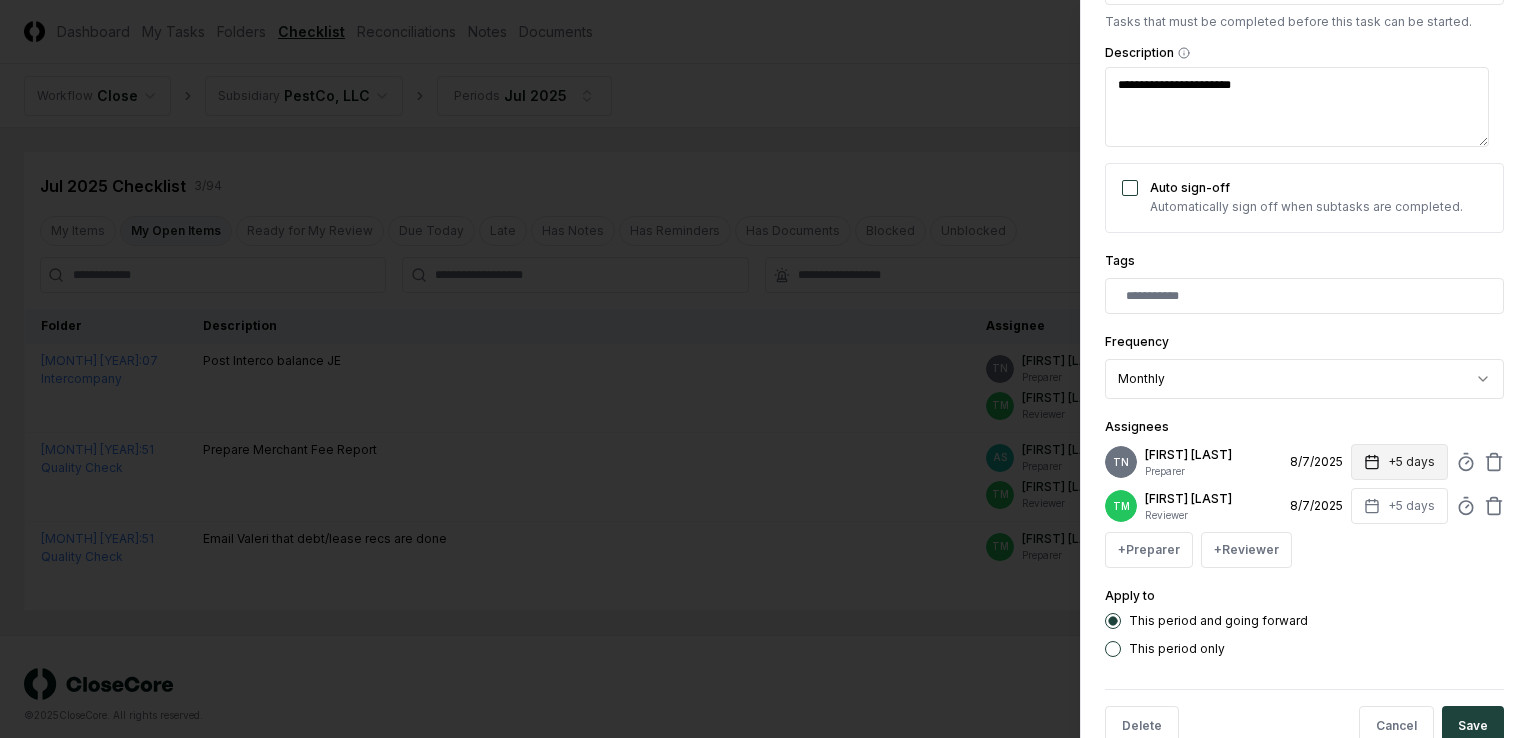 click on "+5 days" at bounding box center [1399, 462] 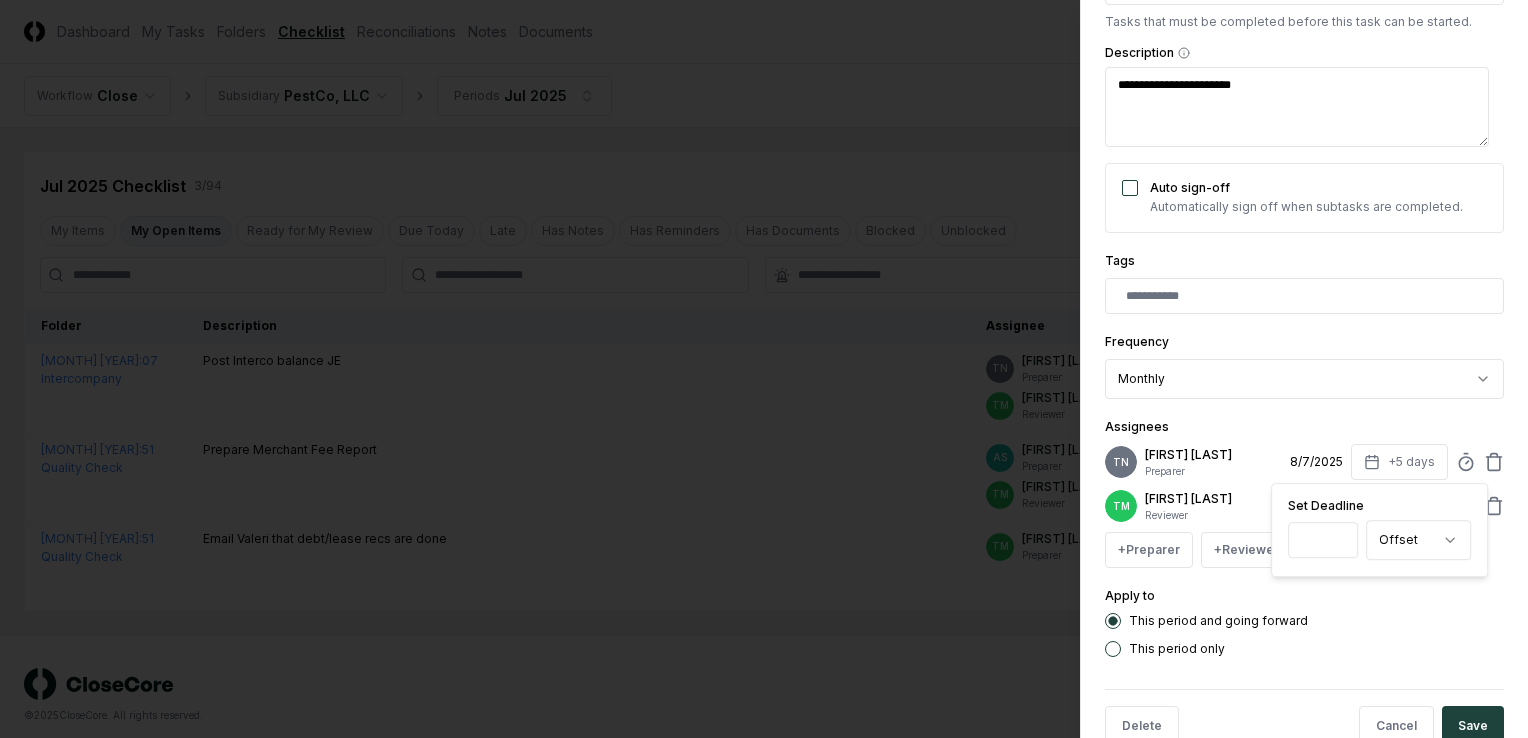 type on "*" 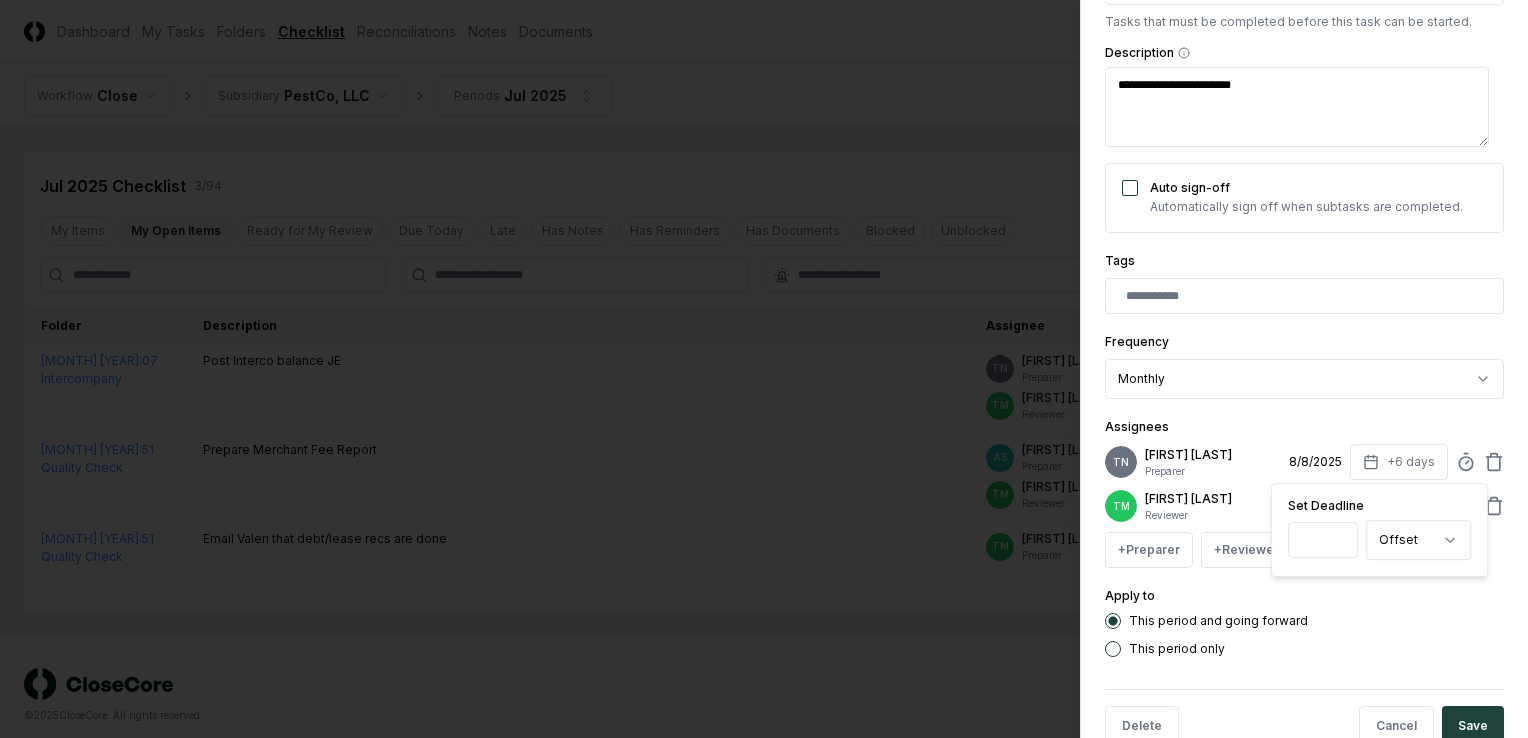 click on "Assignees TN [FIRST] [LAST] Preparer [DATE] +[DAYS] Set Deadline * Offset ****** **** TM [FIRST] [LAST] Reviewer [DATE] +[DAYS] +  Preparer +  Reviewer" at bounding box center [1304, 491] 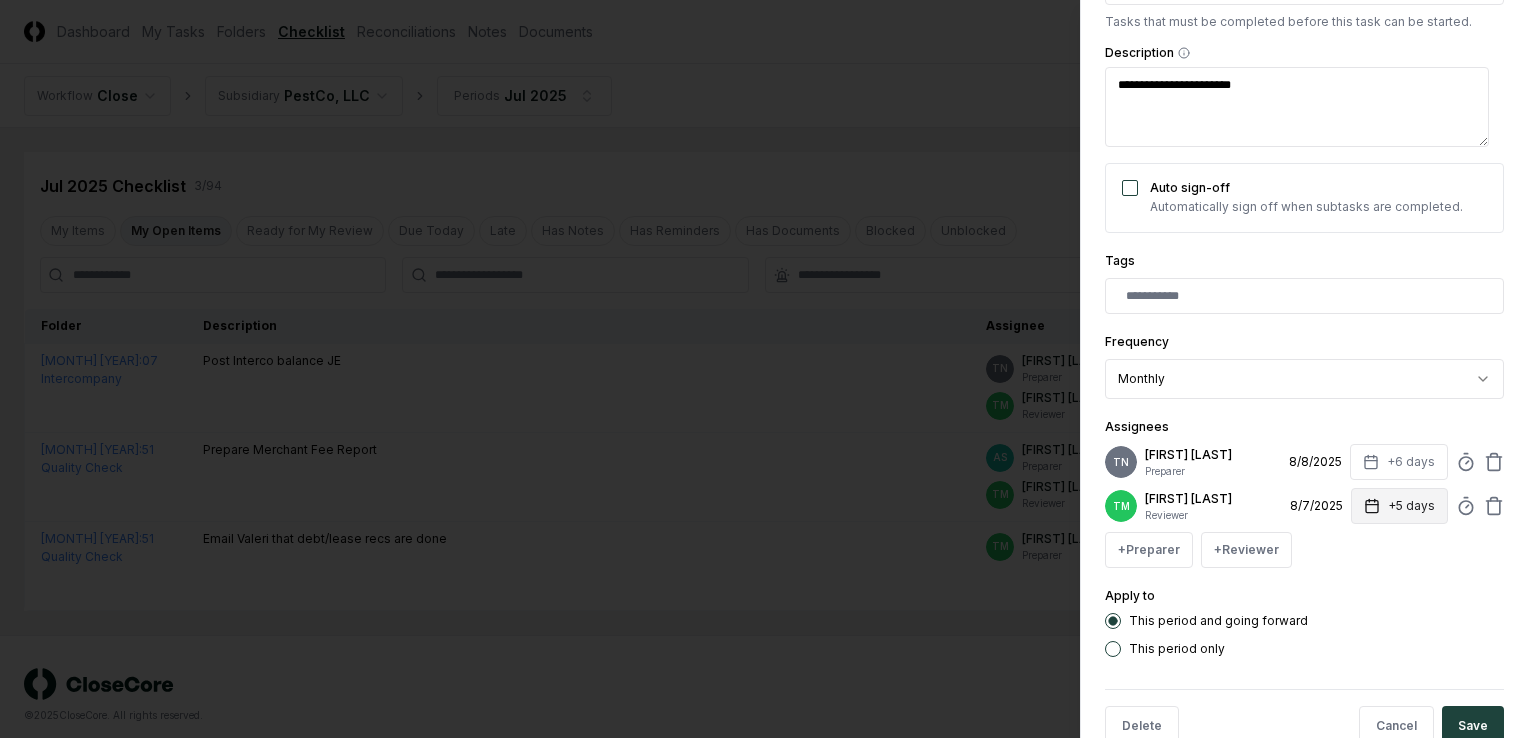 click on "+5 days" at bounding box center (1399, 506) 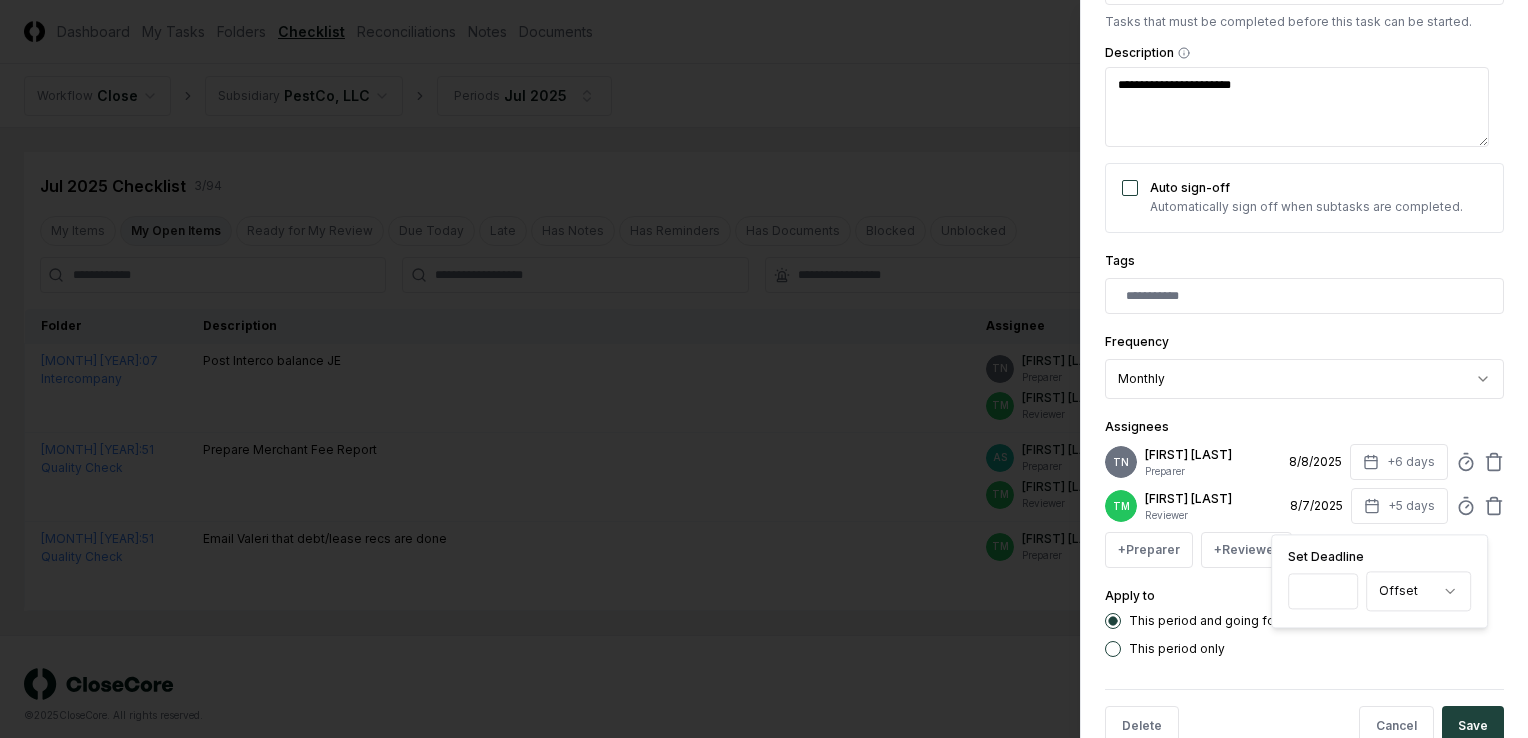 type on "*" 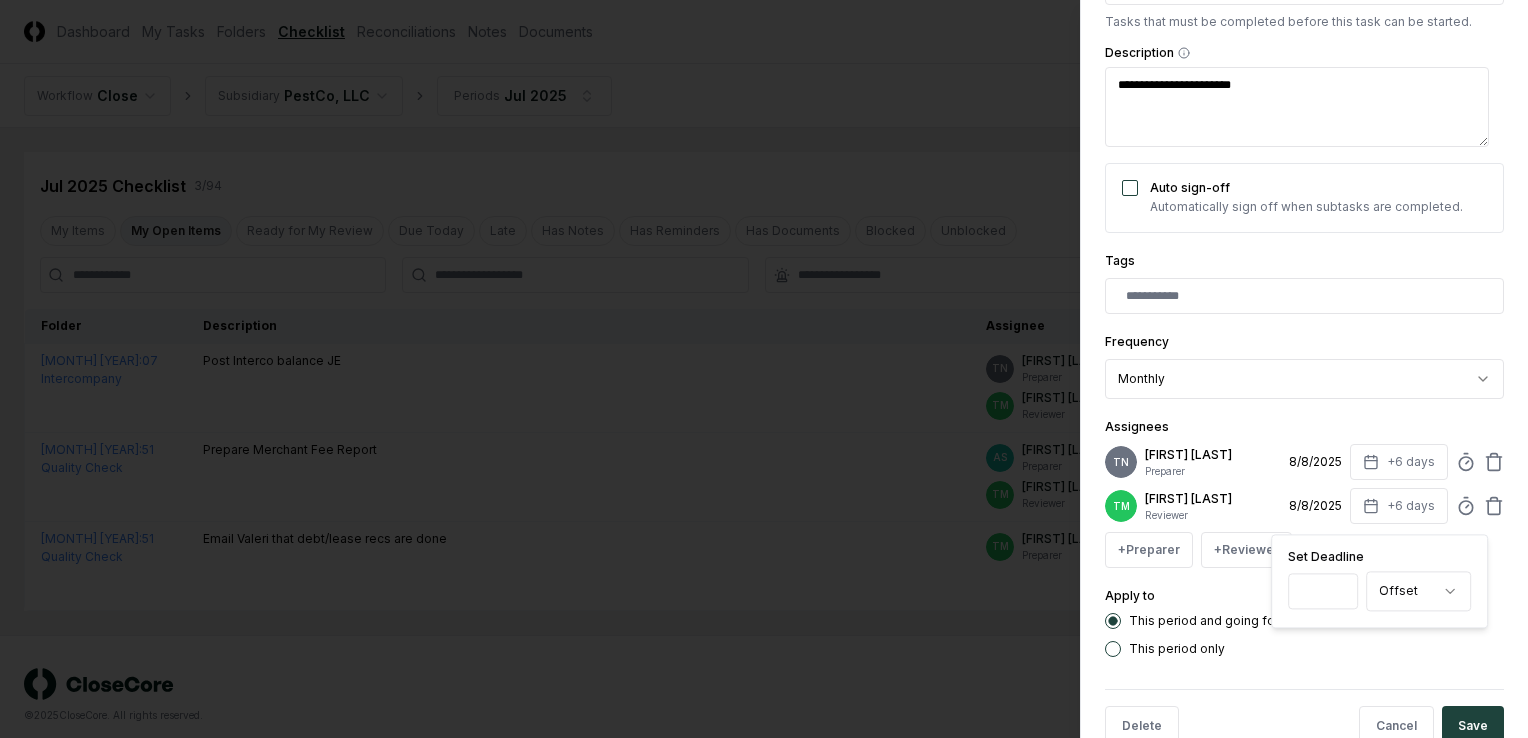 drag, startPoint x: 1339, startPoint y: 668, endPoint x: 1385, endPoint y: 700, distance: 56.0357 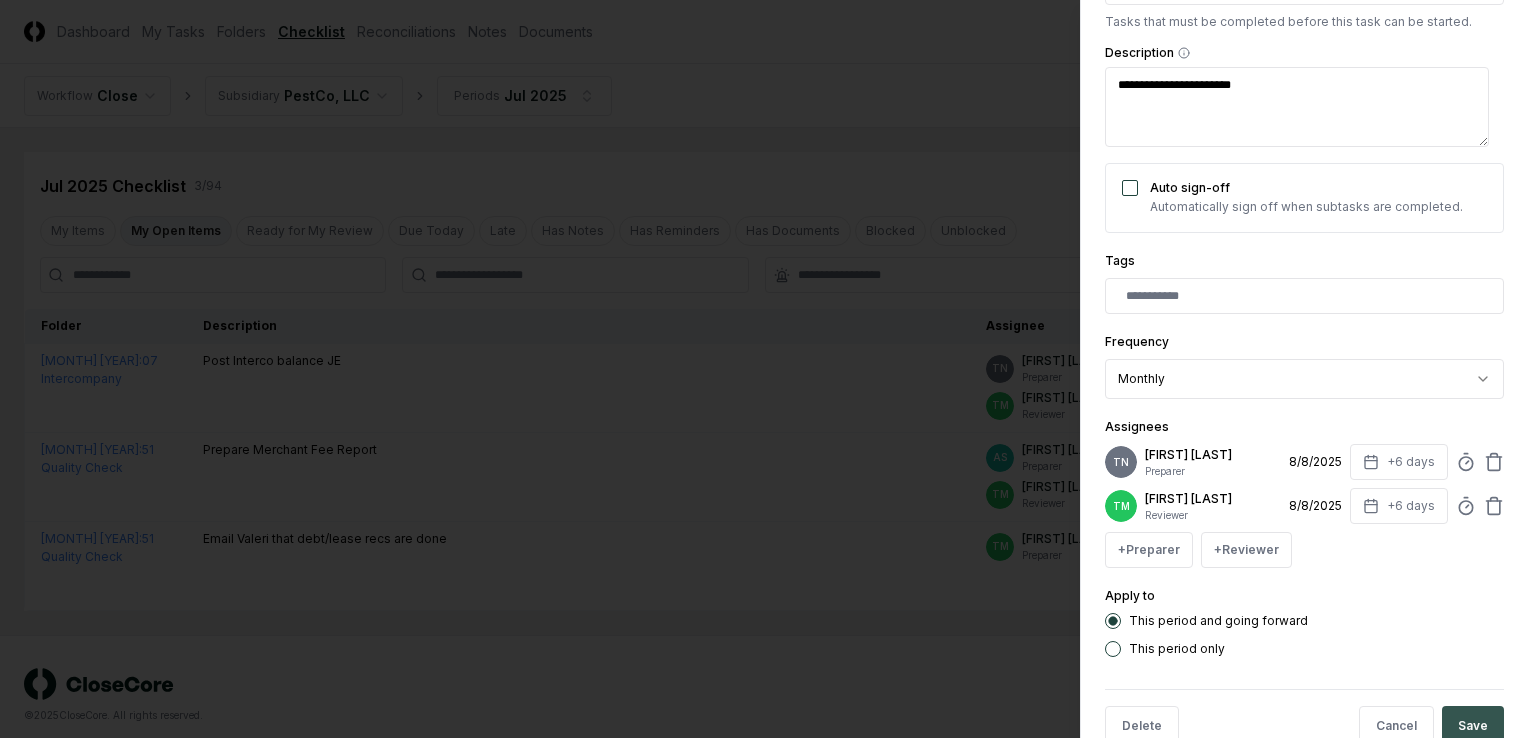 click on "Save" at bounding box center [1473, 726] 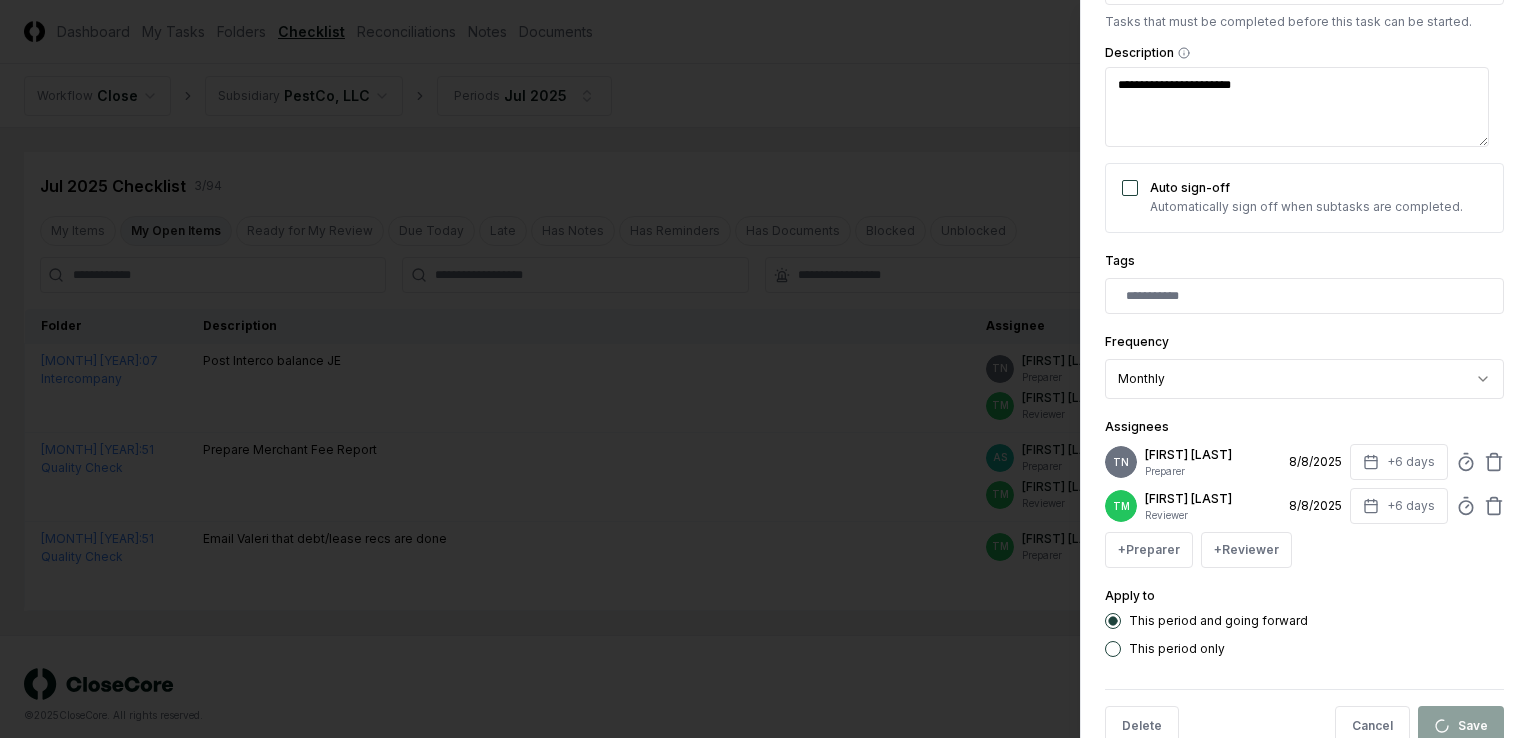 type on "*" 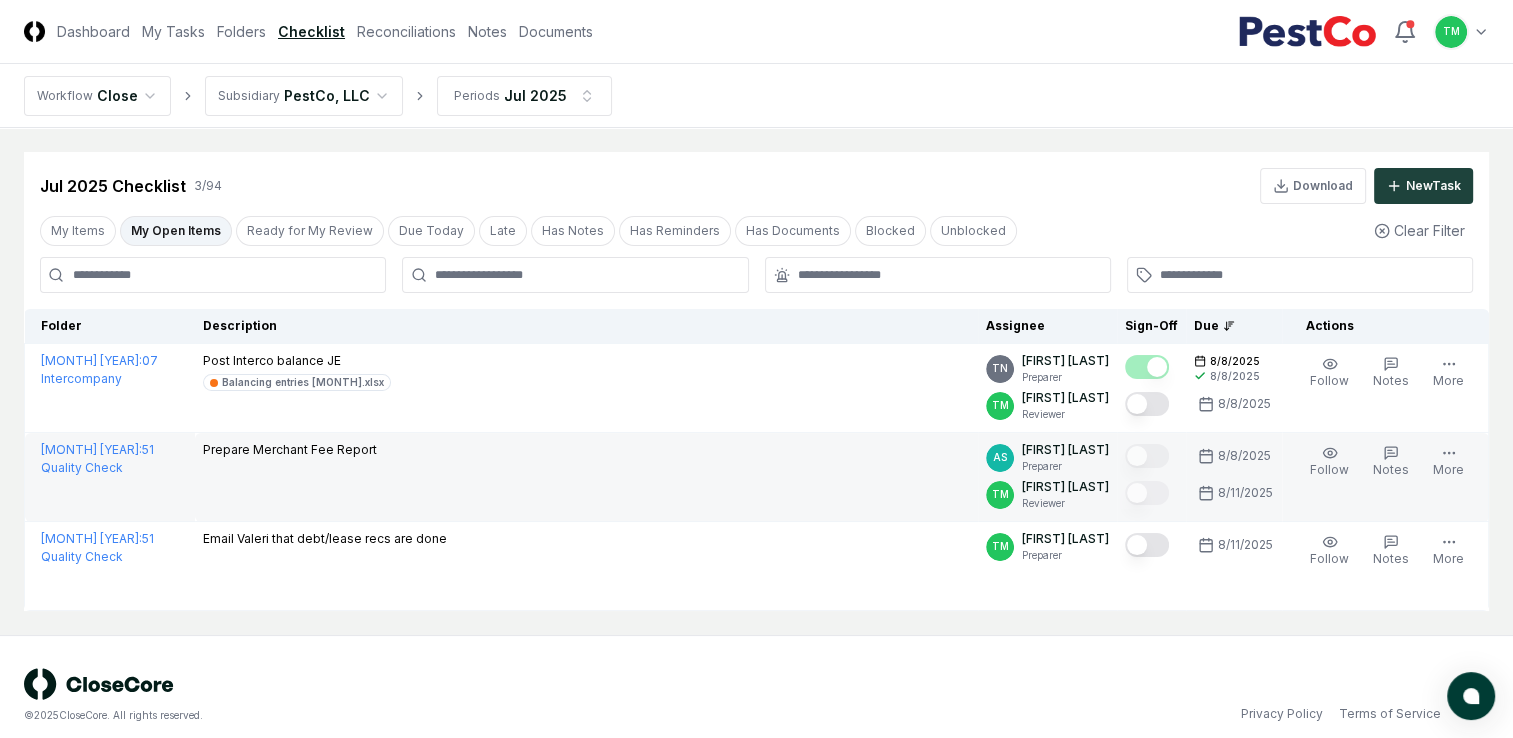 drag, startPoint x: 1160, startPoint y: 406, endPoint x: 1151, endPoint y: 470, distance: 64.629715 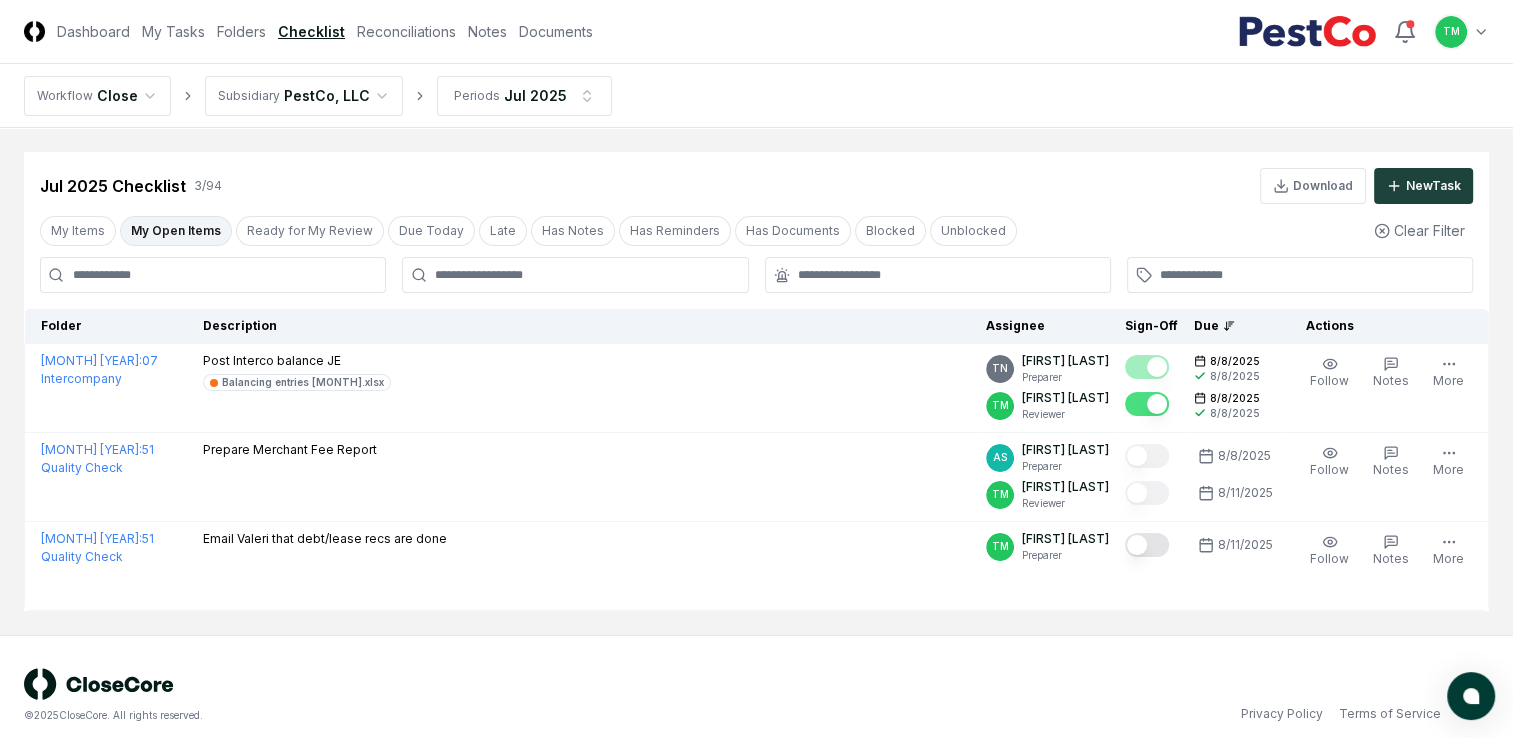 click on "CloseCore Dashboard My Tasks Folders Checklist Reconciliations Notes Documents Toggle navigation menu   TM Toggle user menu Workflow Close Subsidiary [COMPANY], LLC Periods [MONTH] [YEAR] Cancel Reassign [MONTH] [YEAR] Checklist [NUMBER] / [NUMBER] Download New  Task My Items My Open Items Ready for My Review Due Today Late Has Notes Has Reminders Has Documents Blocked Unblocked Clear Filter Folder Description Assignee Sign-Off   Due Actions [MONTH] [YEAR] :  [NUMBER] Intercompany Post Interco balance JE Balancing entries [MONTH].xlsx TN [FIRST] [LAST] Preparer TM [FIRST] [LAST] Reviewer [DATE] [DATE] [DATE] [DATE] Follow Notes [NUMBER] Upload Reminder Duplicate Edit Task More [MONTH] [YEAR] :  [NUMBER] Quality Check Prepare Merchant Fee Report AS [FIRST] [LAST] Preparer TM [FIRST] [LAST] Reviewer [DATE] [DATE] Follow Notes Upload Reminder Duplicate Edit Task More [MONTH] [YEAR] :  [NUMBER] Quality Check Email [FIRST] [LAST] that debt/lease recs are done TM [FIRST] [LAST] Preparer [DATE] Follow Notes Upload Reminder Duplicate Edit Task More ©  [YEAR]" at bounding box center (756, 377) 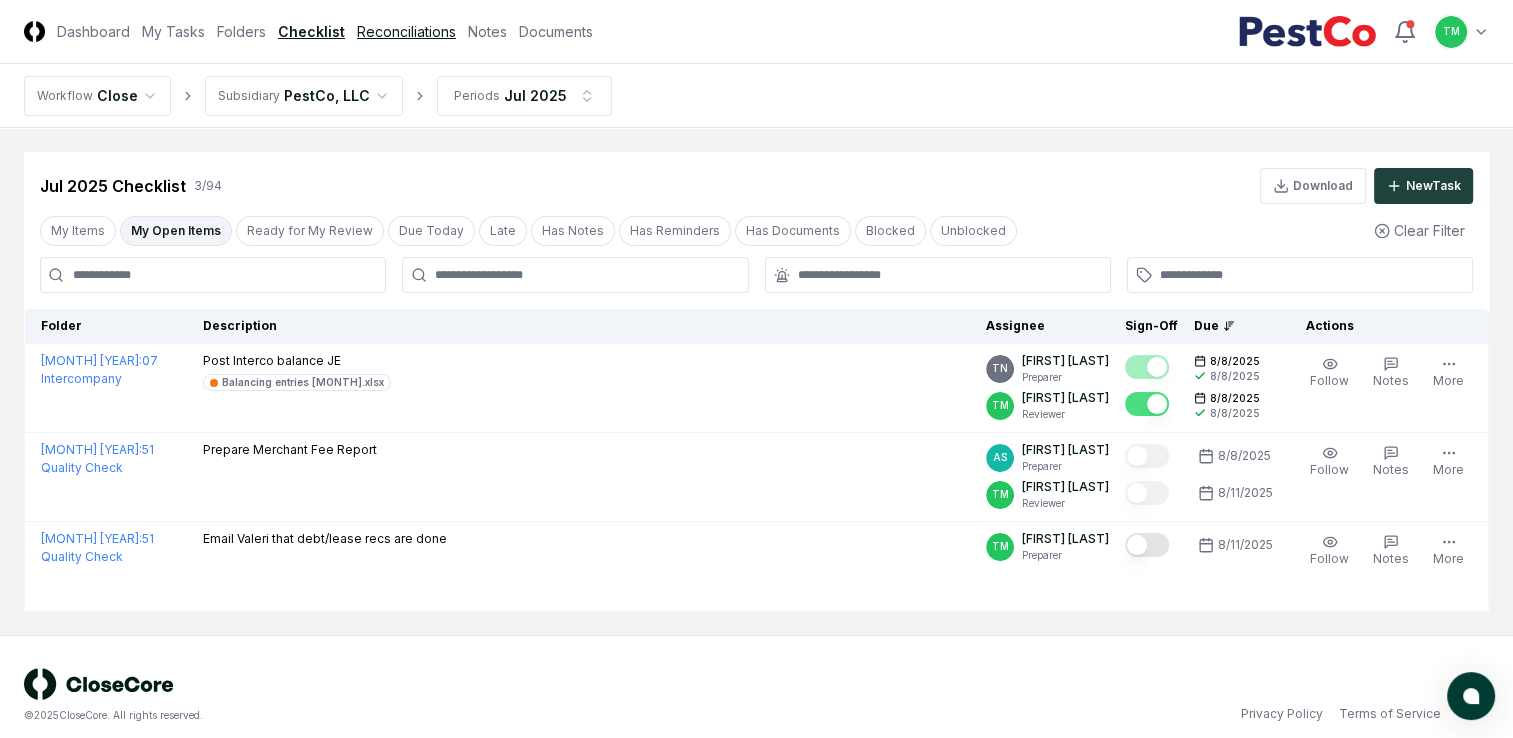 click on "Reconciliations" at bounding box center (406, 31) 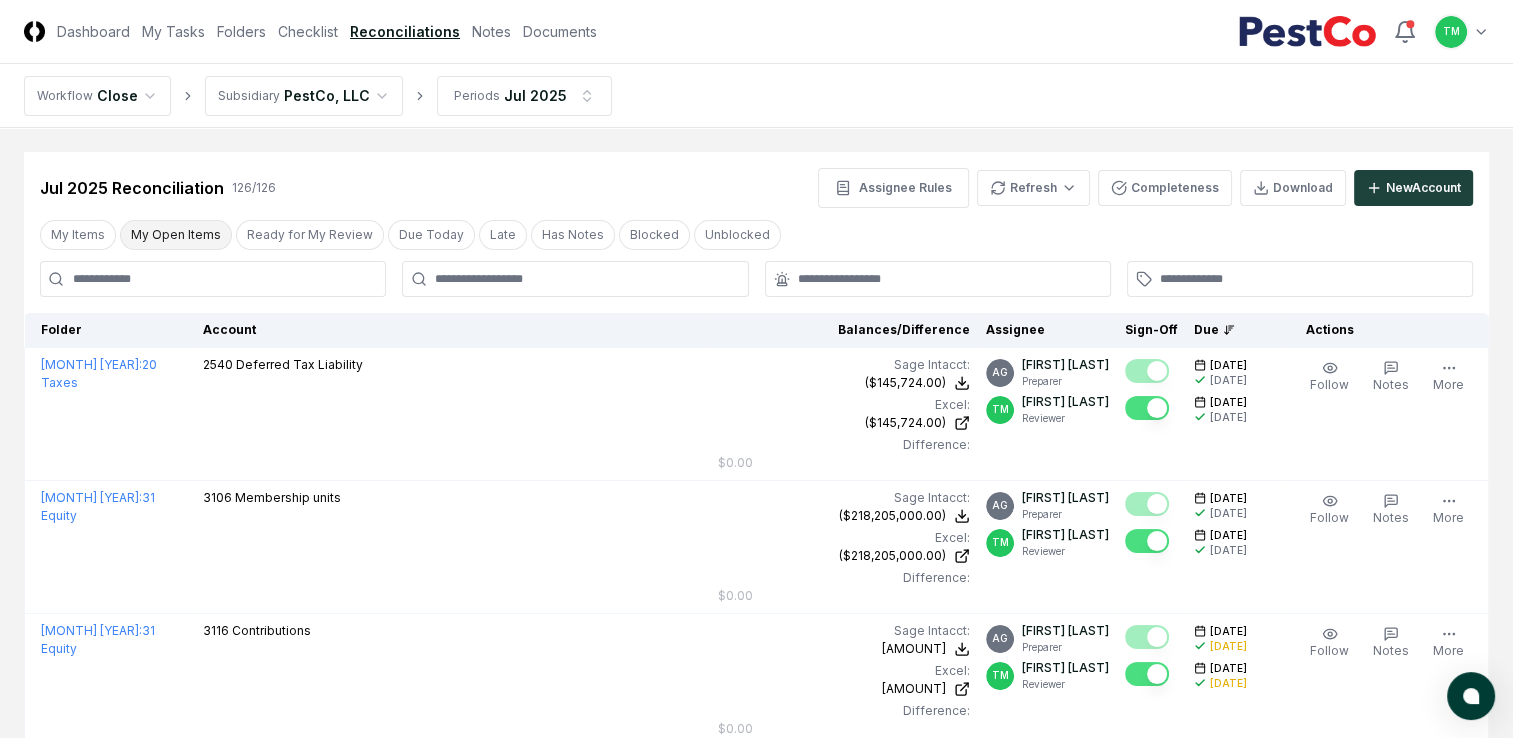click on "My Open Items" at bounding box center [176, 235] 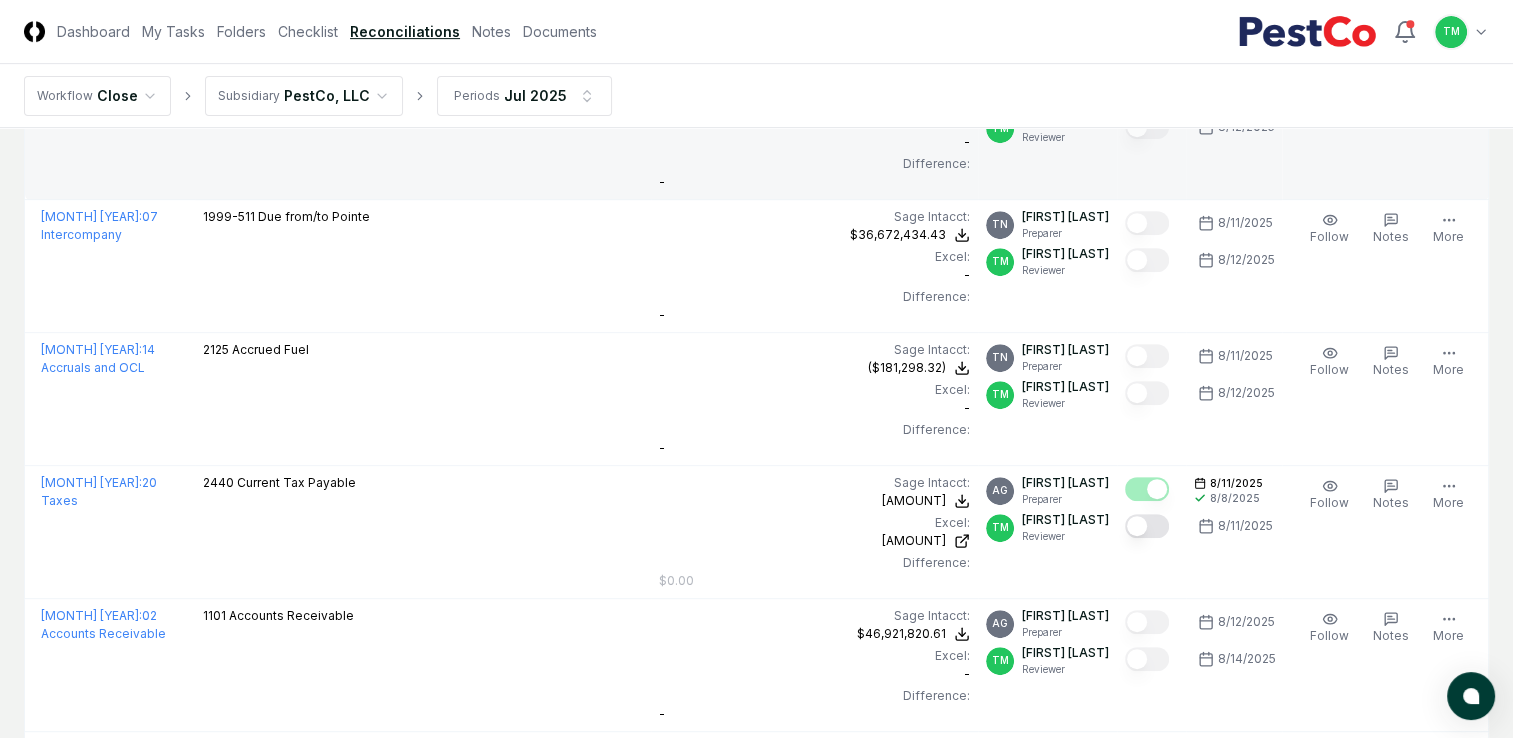 scroll, scrollTop: 800, scrollLeft: 0, axis: vertical 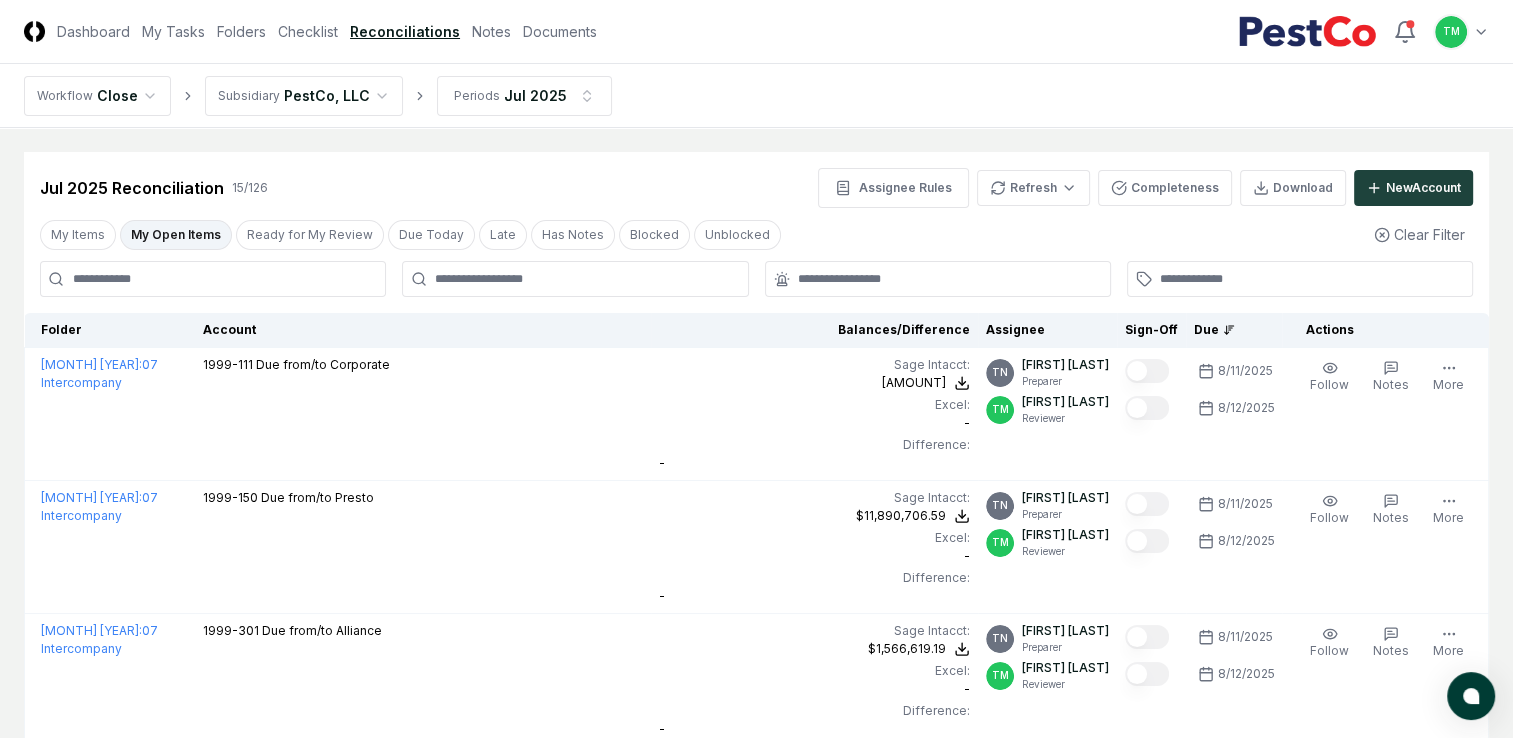 drag, startPoint x: 166, startPoint y: 232, endPoint x: 391, endPoint y: 286, distance: 231.38928 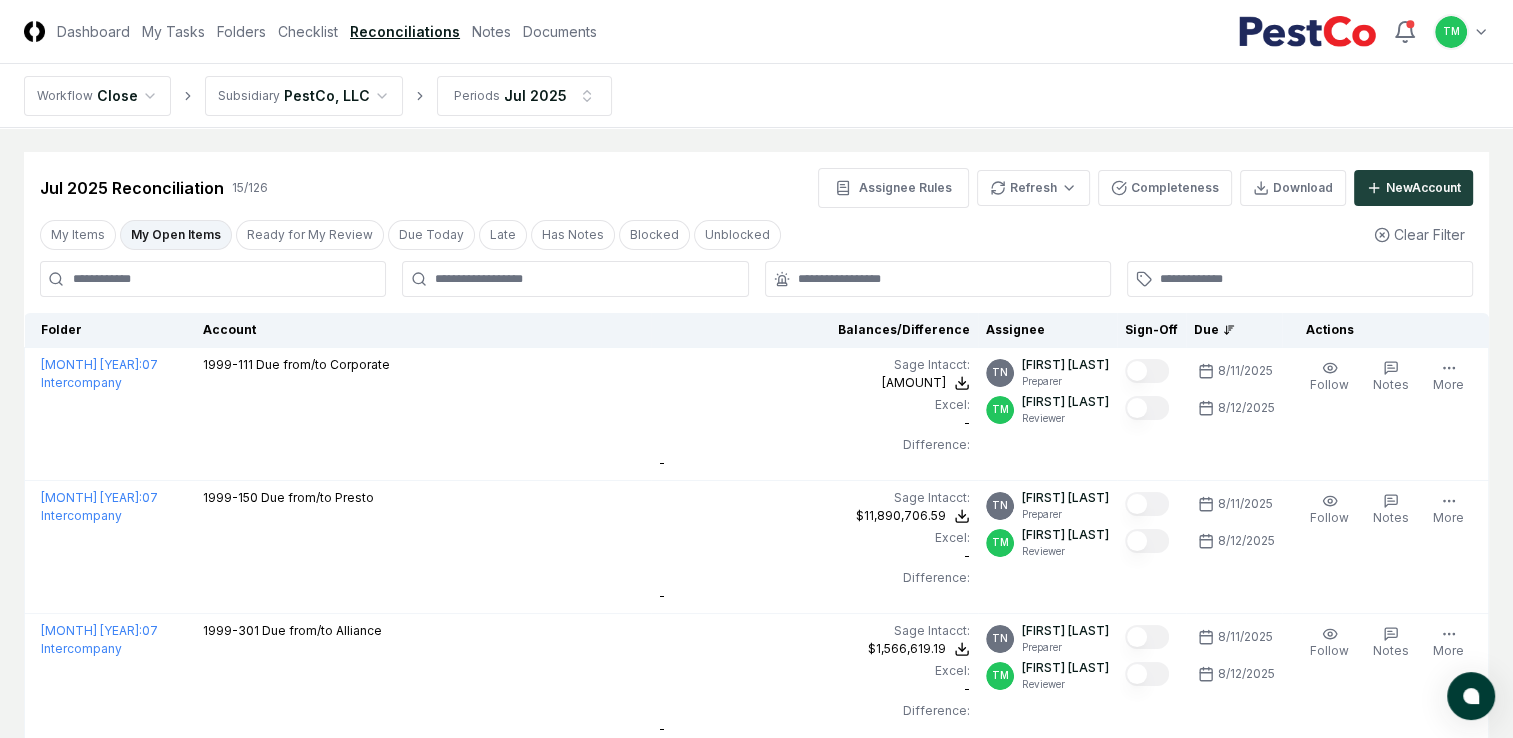 click on "My Open Items" at bounding box center (176, 235) 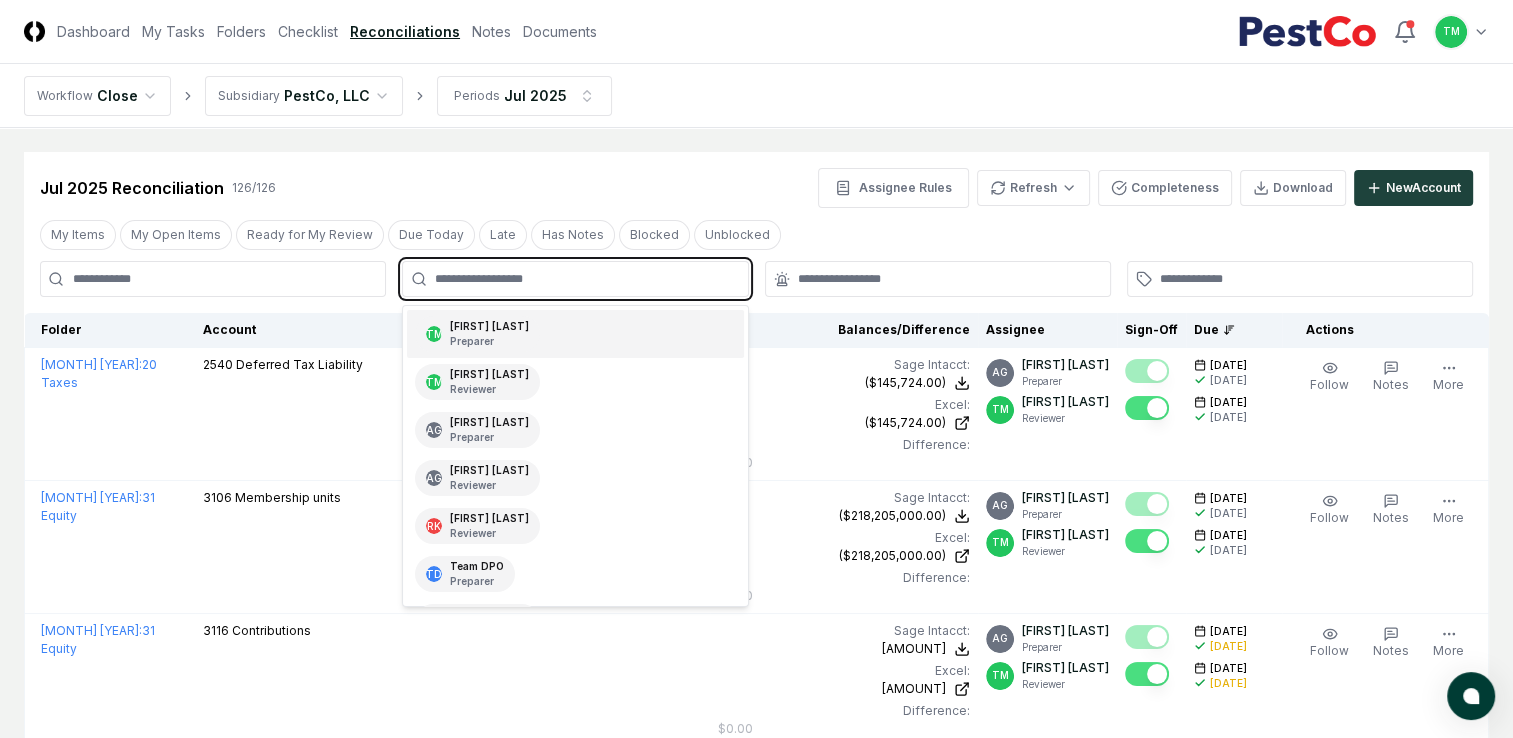 click at bounding box center (585, 279) 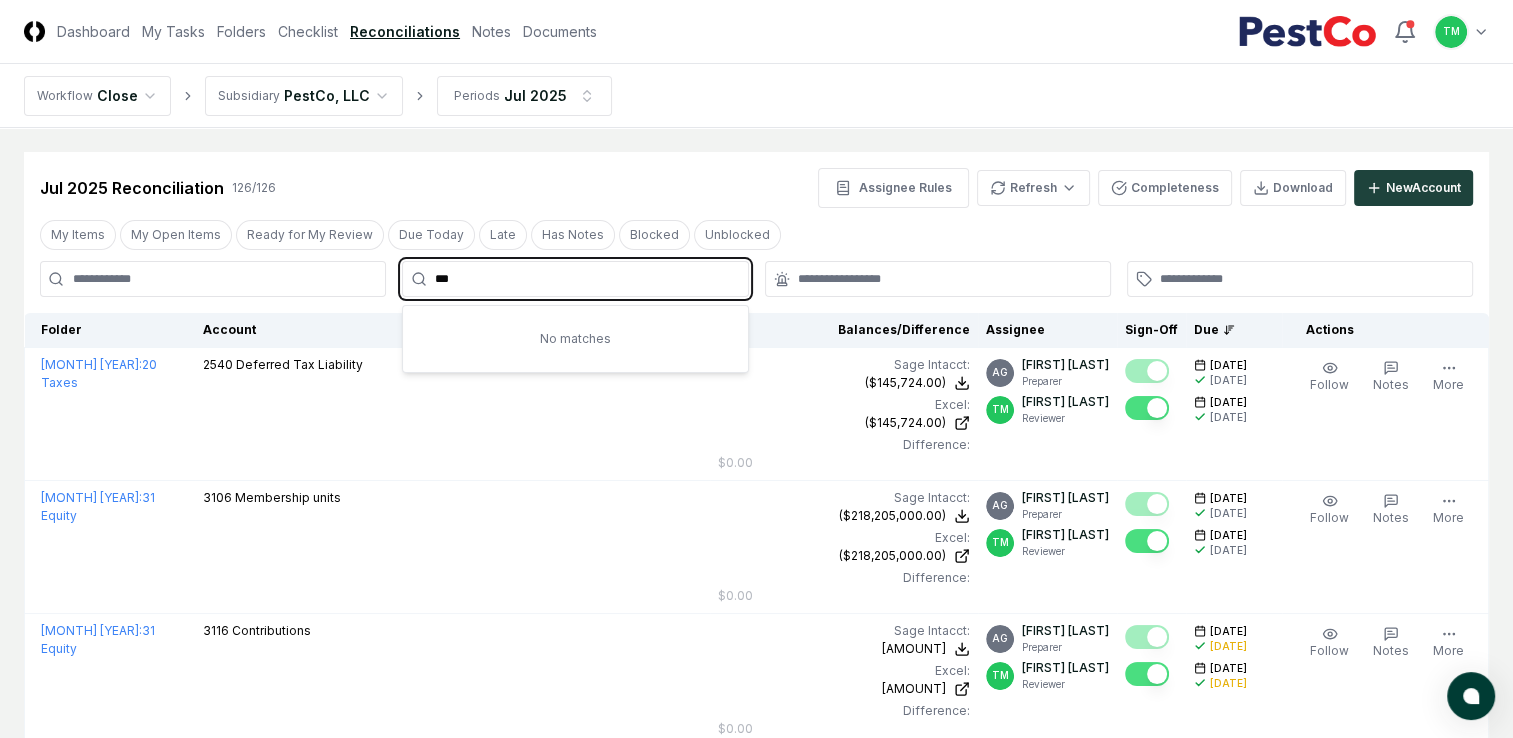 type on "***" 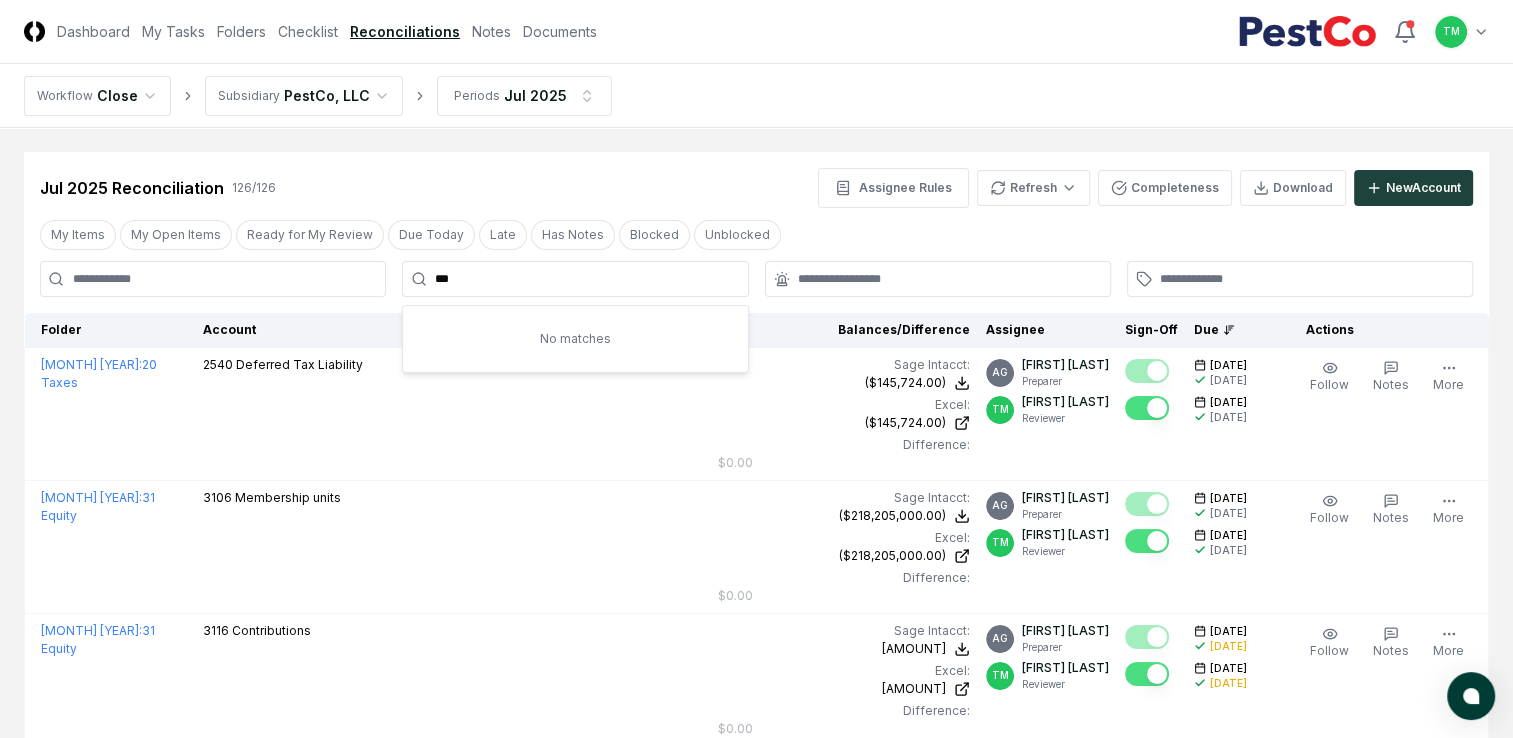 click on "Cancel Reassign [MONTH] [YEAR] Reconciliation [NUMBER] / [NUMBER] Assignee Rules Refresh Completeness Download New  Account My Items My Open Items Ready for My Review Due Today Late Has Notes Blocked Unblocked Clear Filter *** No matches Folder Account Balances/Difference Per  Sage Intacct Per Excel Difference Assignee Sign-Off   Due Actions [MONTH] [YEAR] :  [NUMBER] Taxes [NUMBER]   Deferred Tax Liability Sage Intacct : ([AMOUNT]) Excel: ([AMOUNT]) Difference: [AMOUNT] ([AMOUNT]) ([AMOUNT]) [AMOUNT] AG [FIRST] [LAST] Preparer TM [FIRST] [LAST] Reviewer [DATE] [DATE] [DATE] [DATE] Follow Notes Edit Task More [MONTH] [YEAR] :  [NUMBER] Equity [NUMBER]   Membership units Sage Intacct : ([AMOUNT]) Excel: ([AMOUNT]) Difference: [AMOUNT] ([AMOUNT]) ([AMOUNT]) [AMOUNT] AG [FIRST] [LAST] Preparer TM [FIRST] [LAST] Reviewer [DATE] [DATE] [DATE] [DATE] Follow Notes Edit Task More [MONTH] [YEAR] :  [NUMBER] Equity [NUMBER]   Contributions Sage Intacct : ([AMOUNT]) Excel: ([AMOUNT])" at bounding box center (756, 4115) 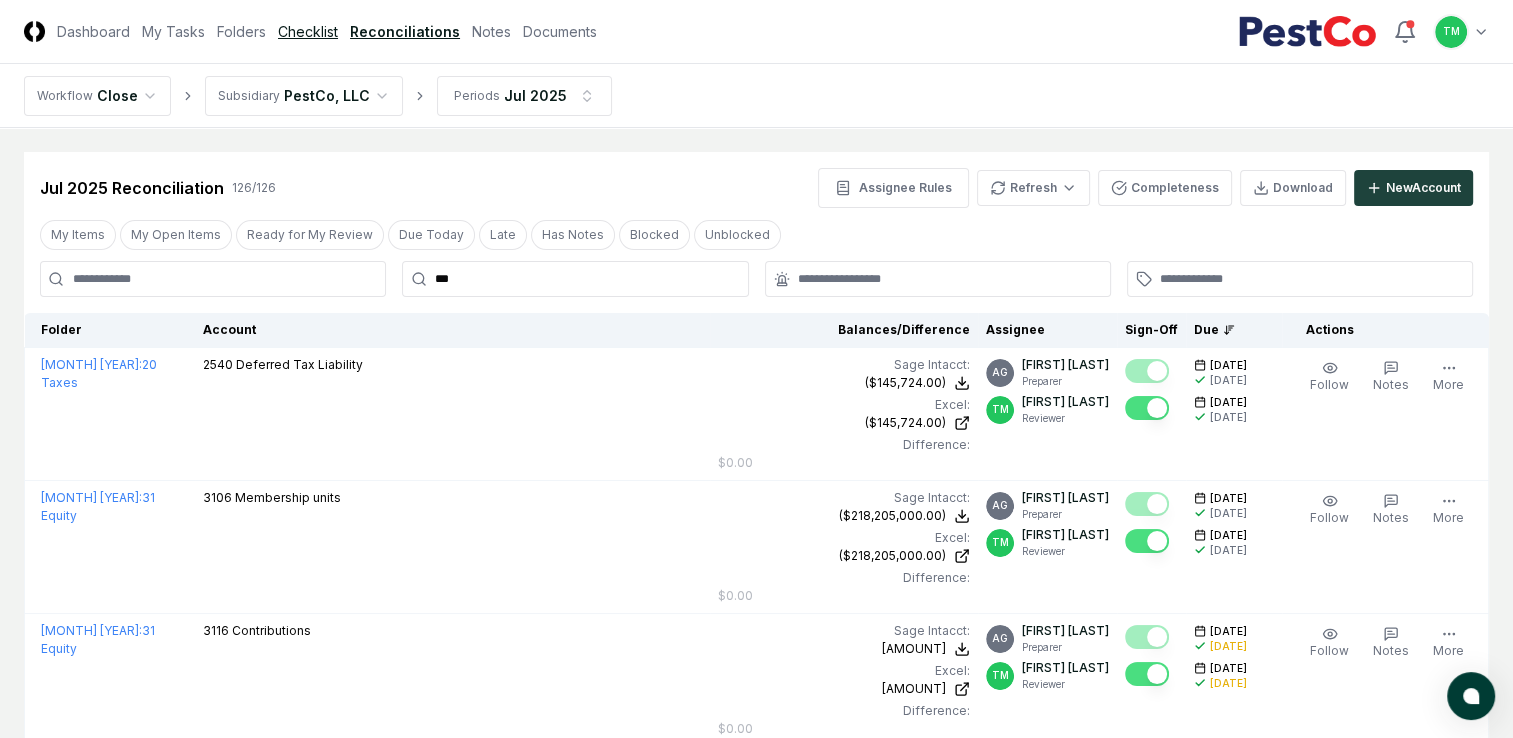 click on "Checklist" at bounding box center [308, 31] 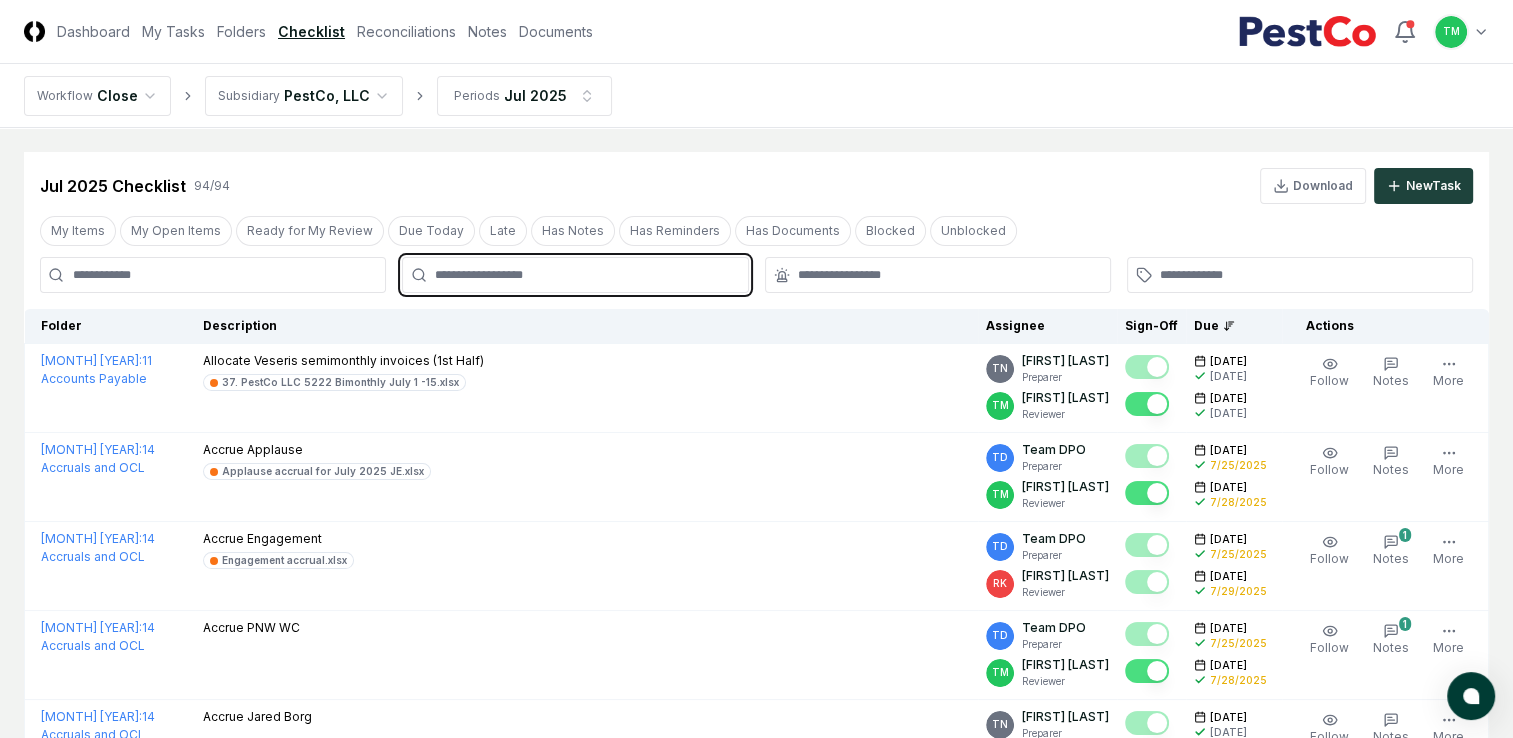 click at bounding box center [585, 275] 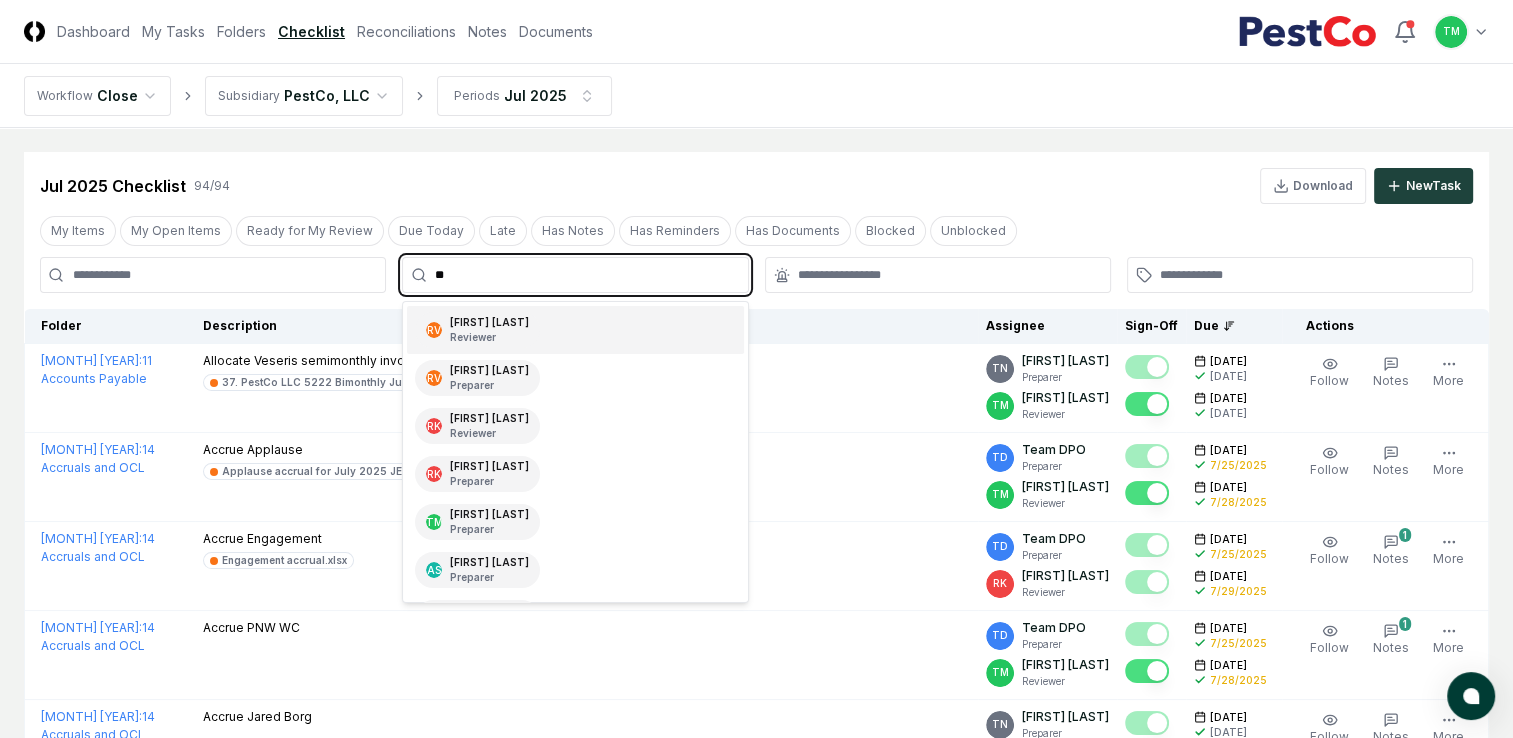 type on "***" 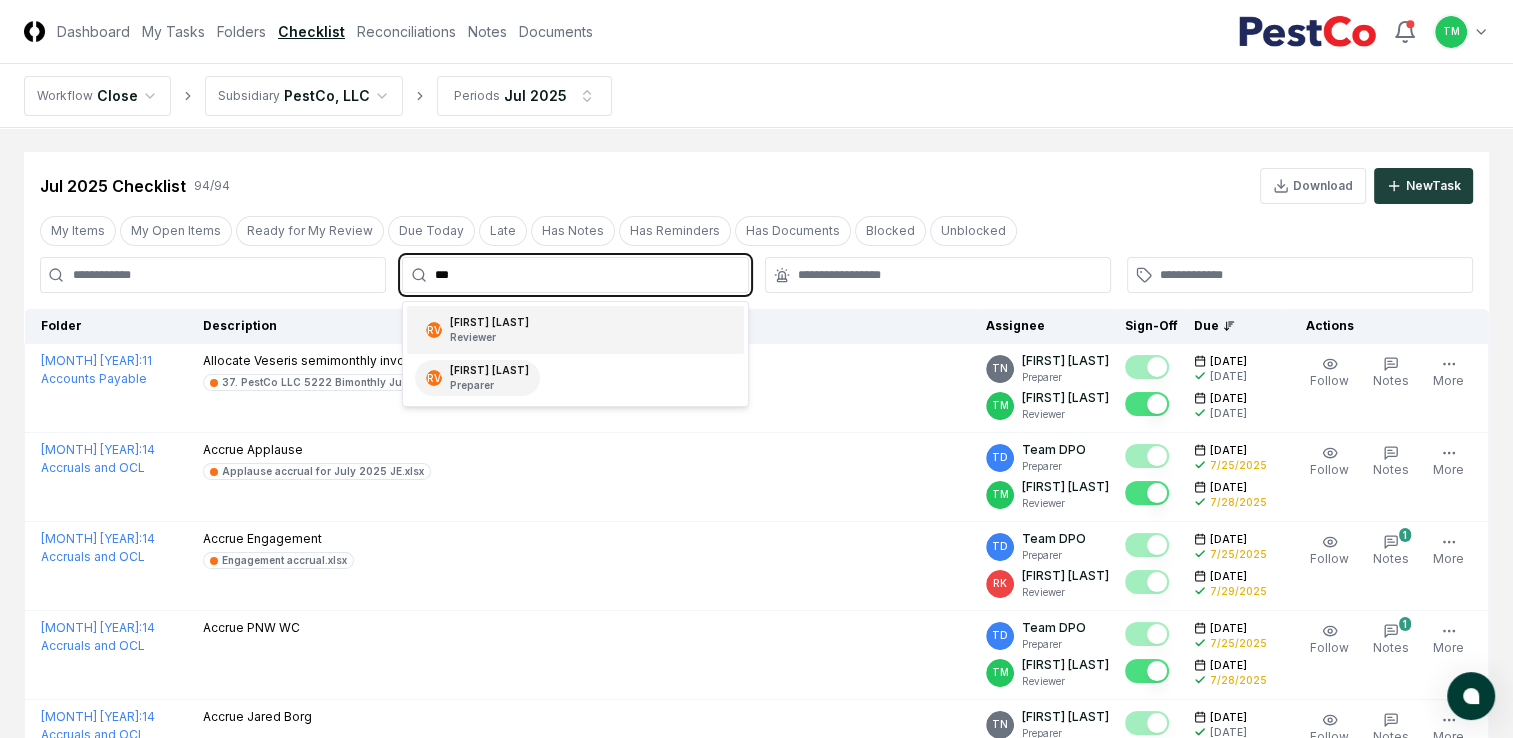 click on "[FIRST] [LAST] Reviewer" at bounding box center (489, 330) 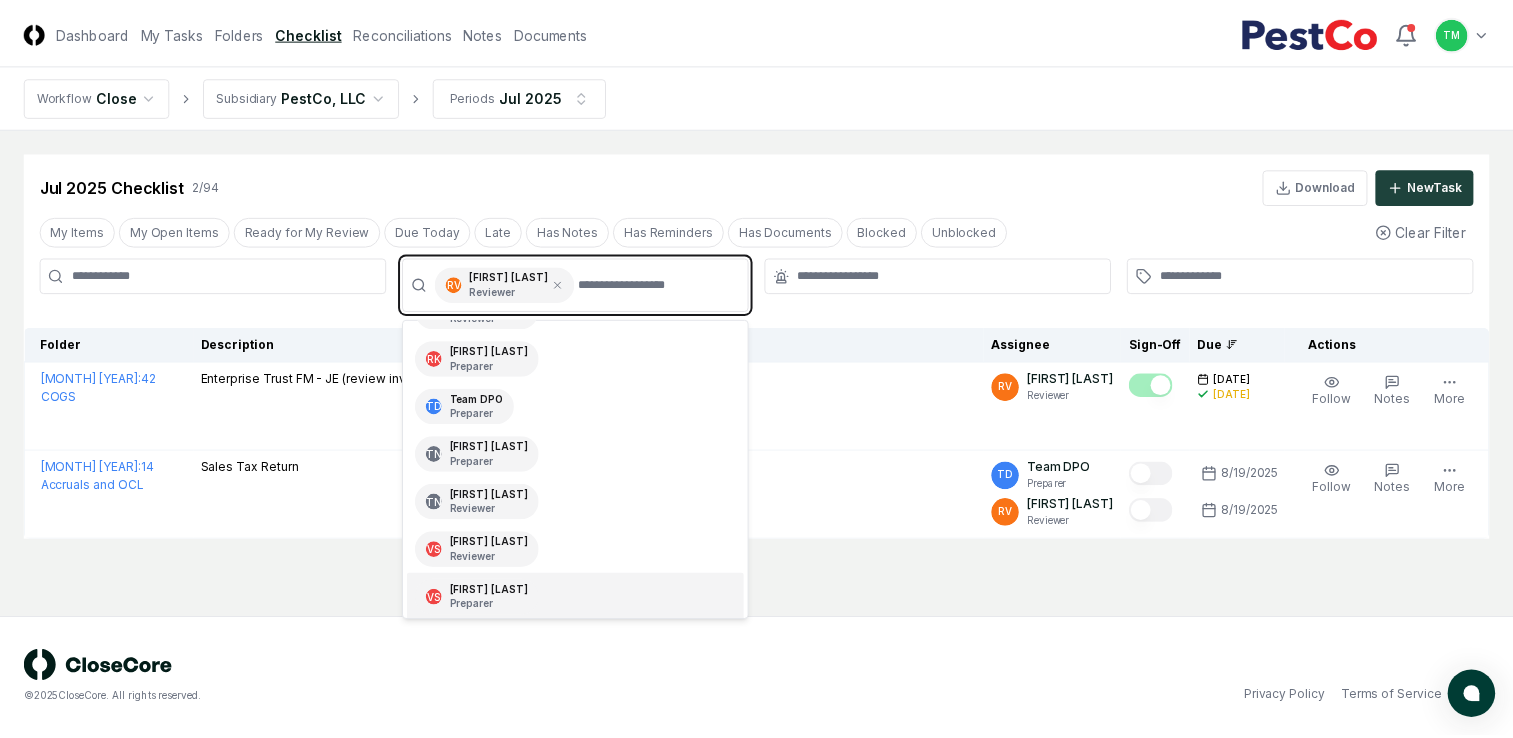 scroll, scrollTop: 74, scrollLeft: 0, axis: vertical 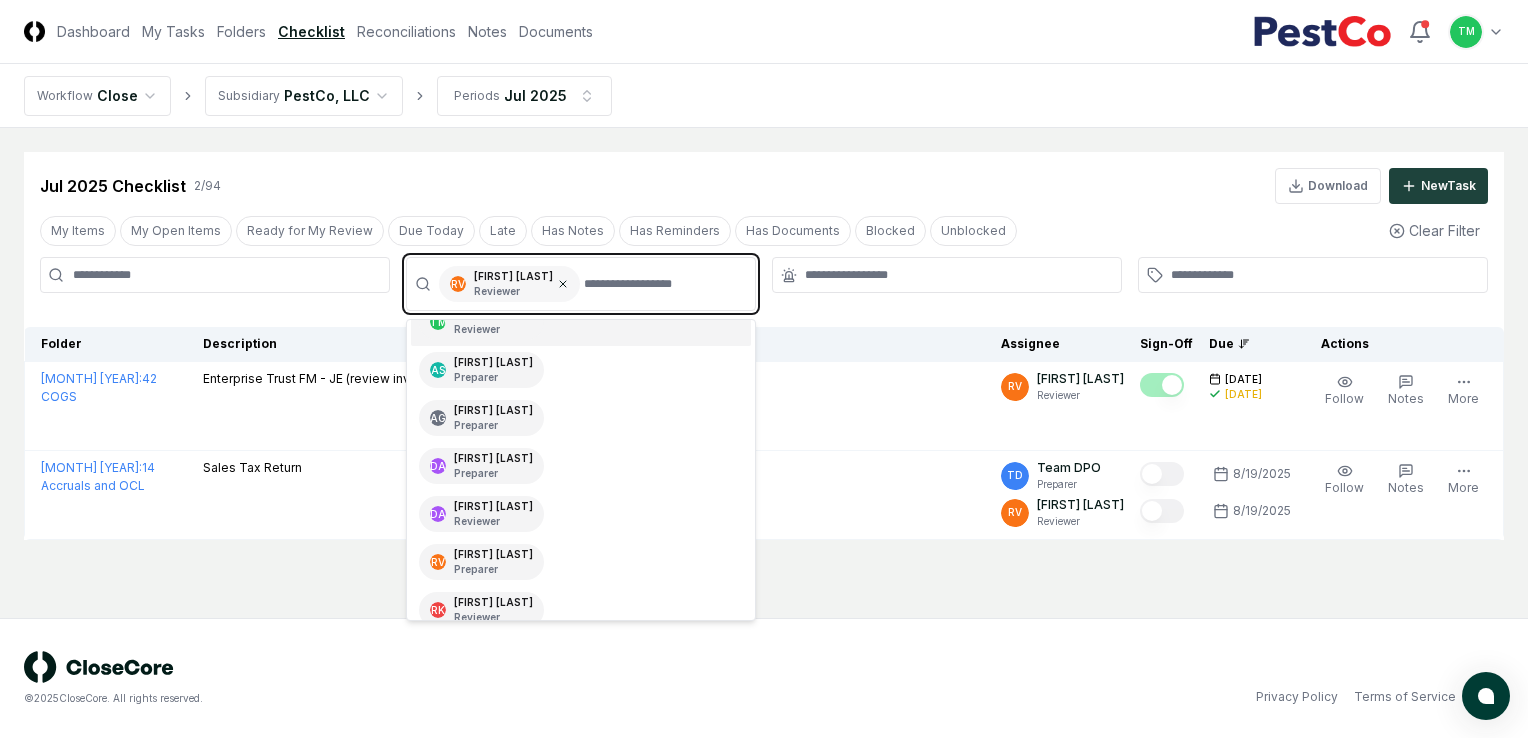 click 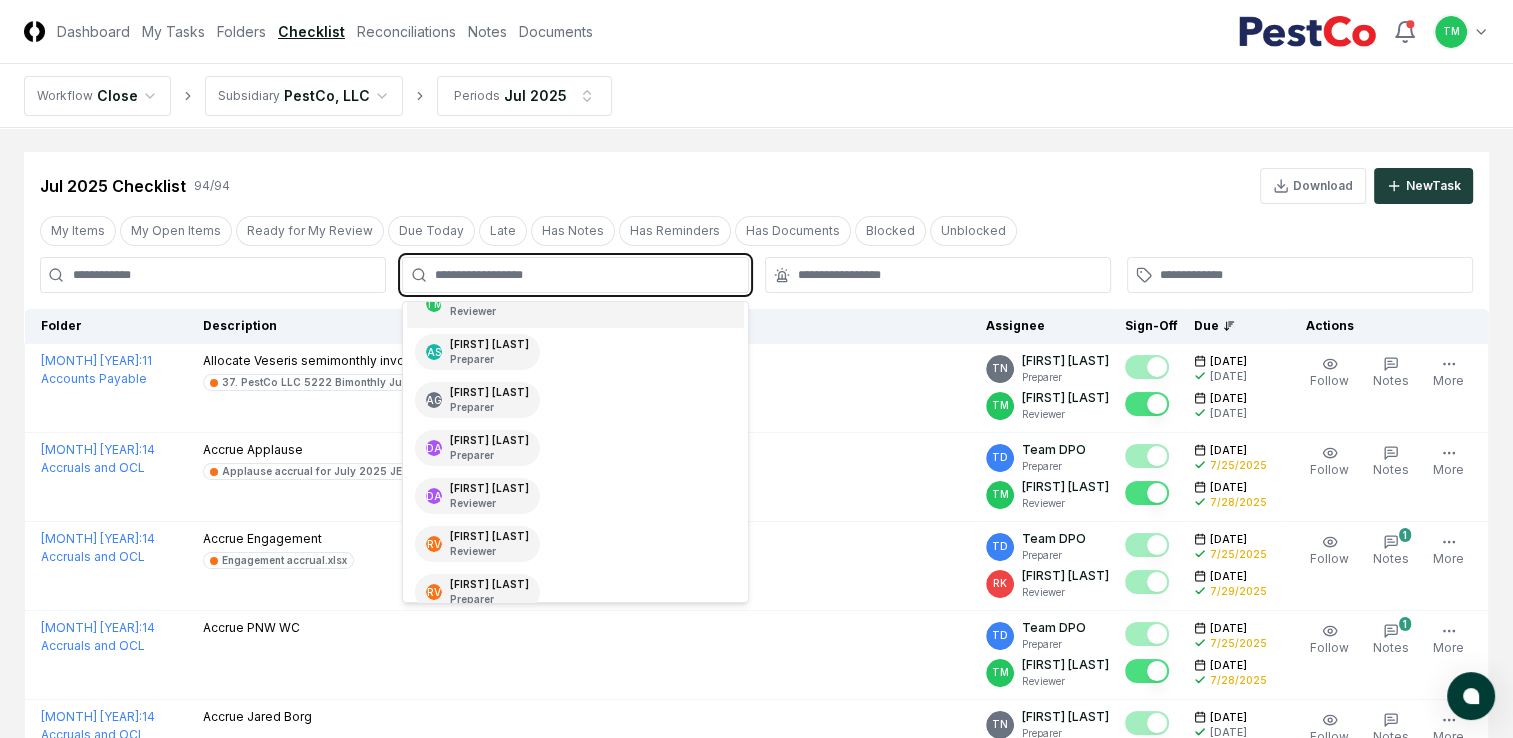 click at bounding box center (585, 275) 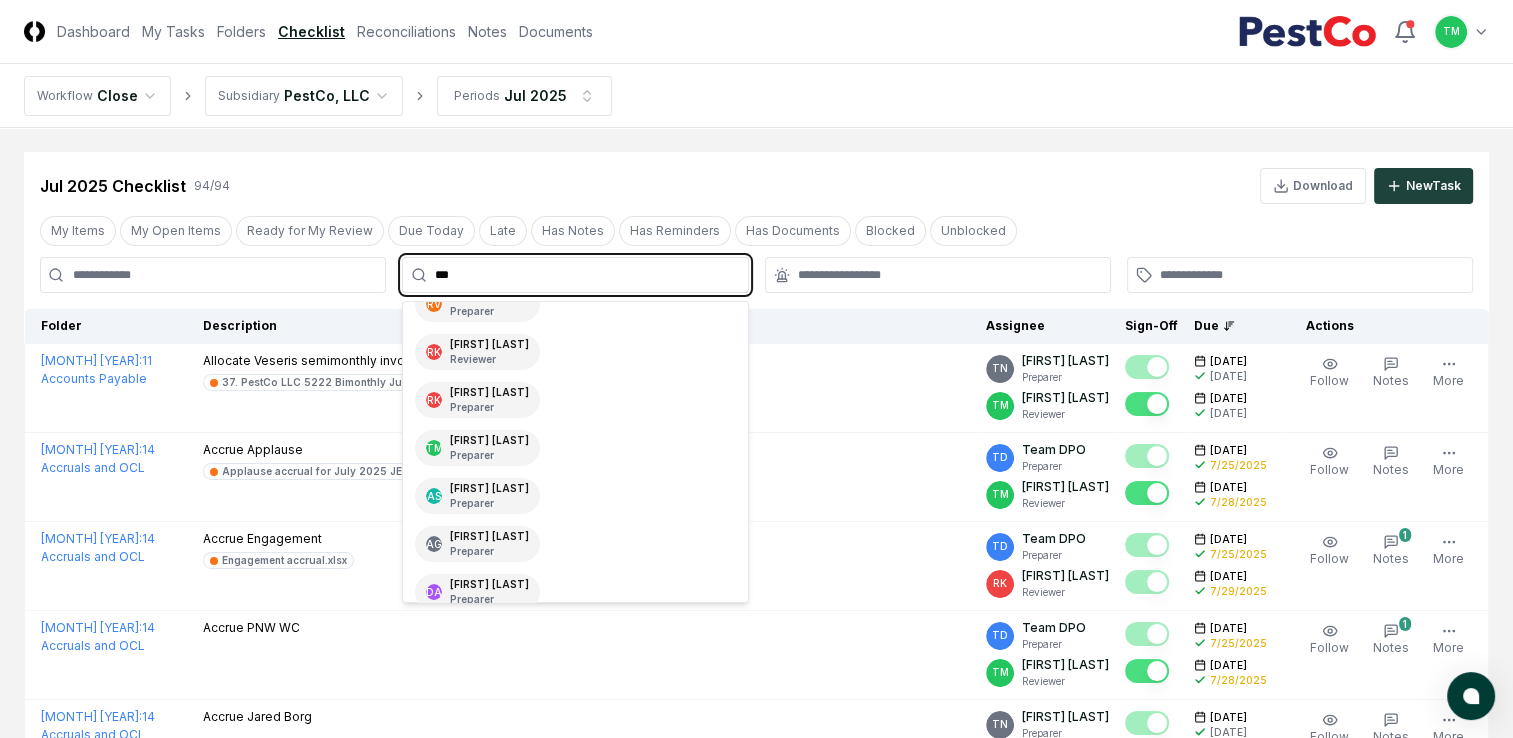 scroll, scrollTop: 0, scrollLeft: 0, axis: both 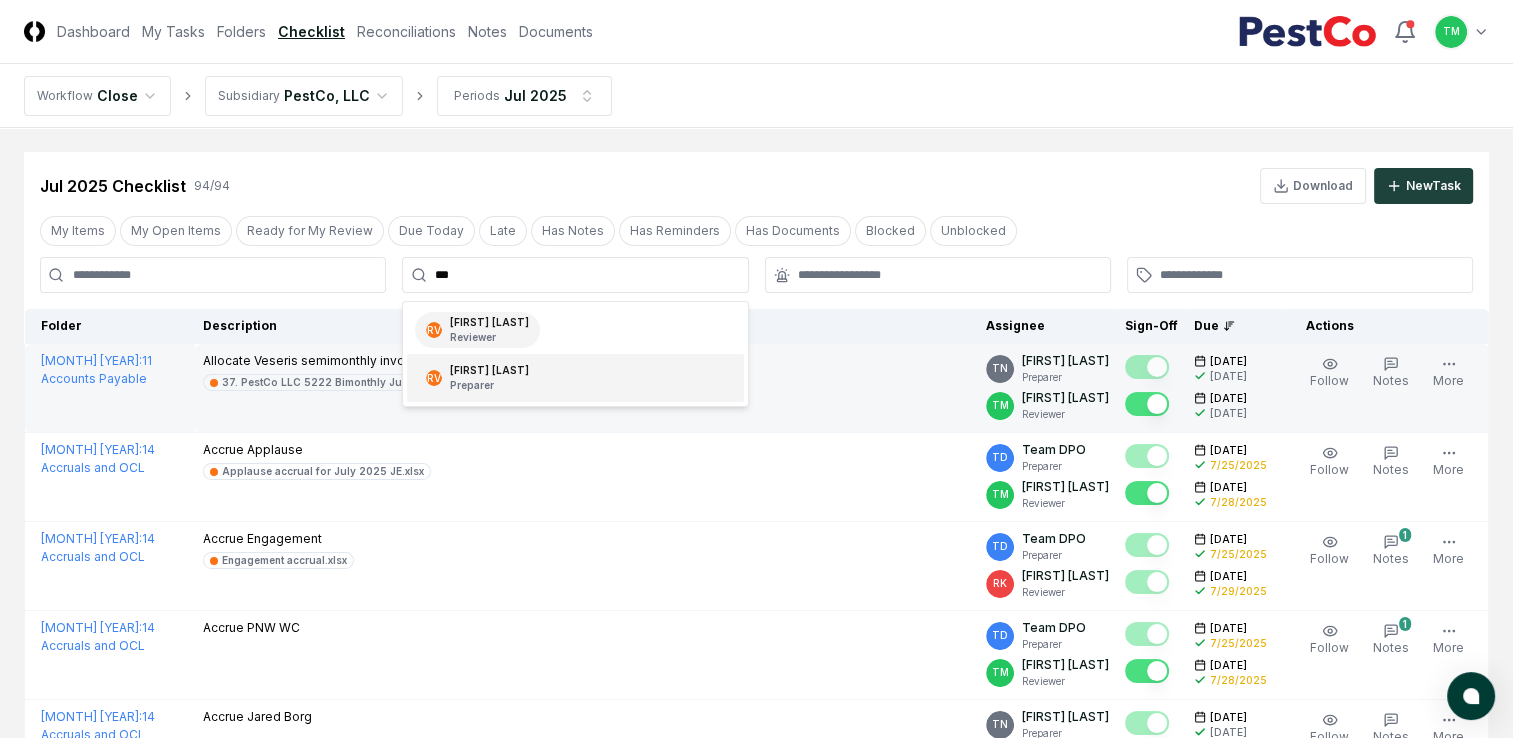 drag, startPoint x: 540, startPoint y: 402, endPoint x: 540, endPoint y: 386, distance: 16 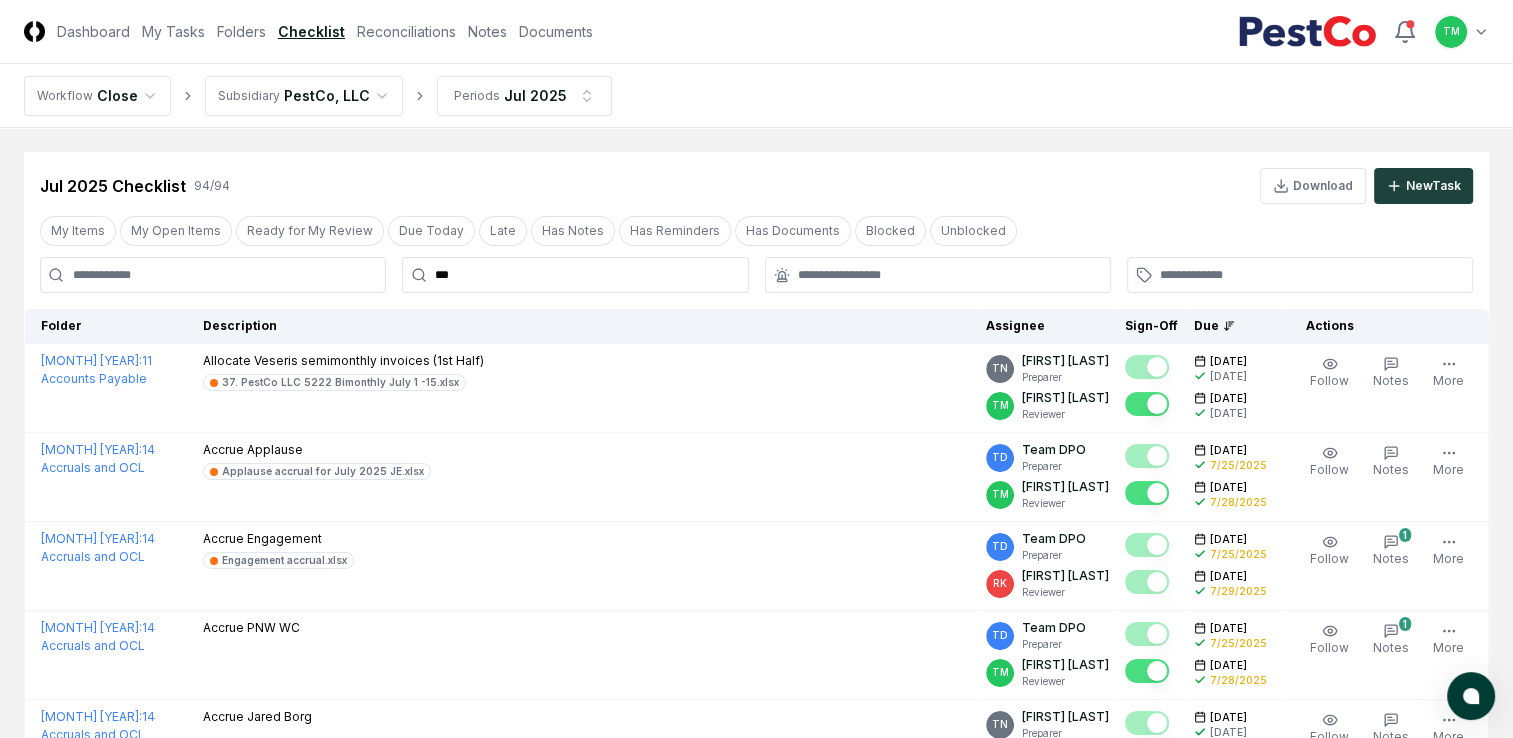 click on "***" at bounding box center (575, 275) 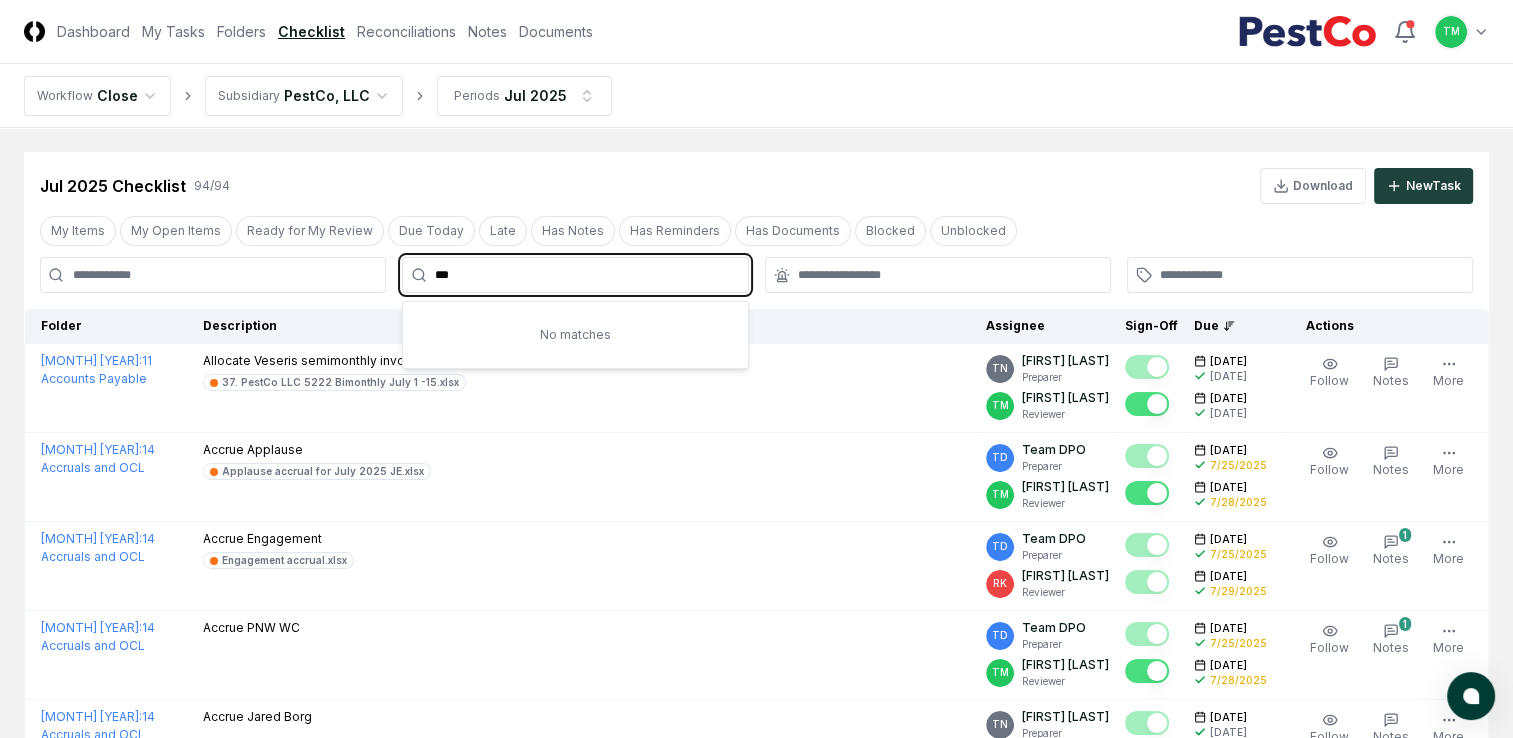 click on "***" at bounding box center [585, 275] 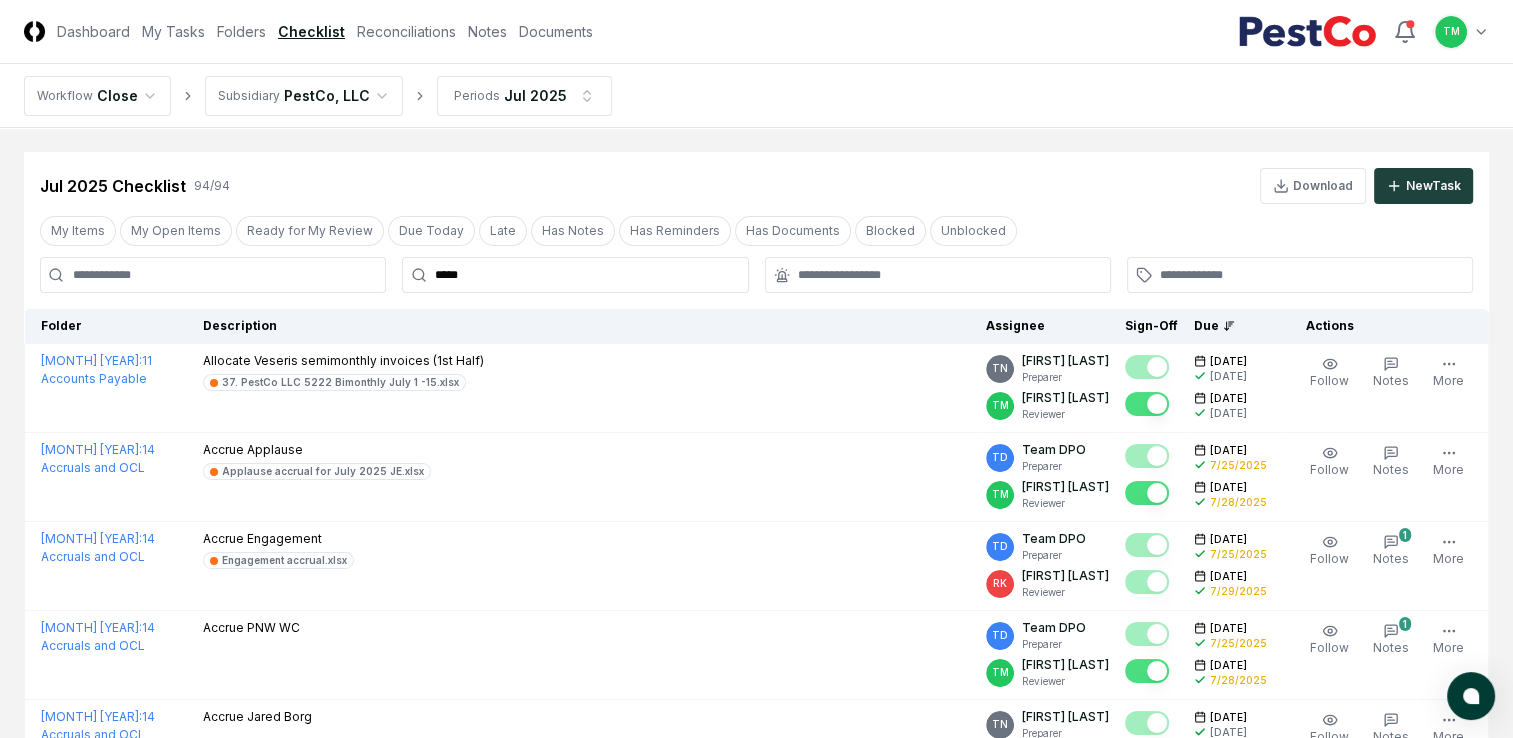 drag, startPoint x: 519, startPoint y: 262, endPoint x: 496, endPoint y: 271, distance: 24.698177 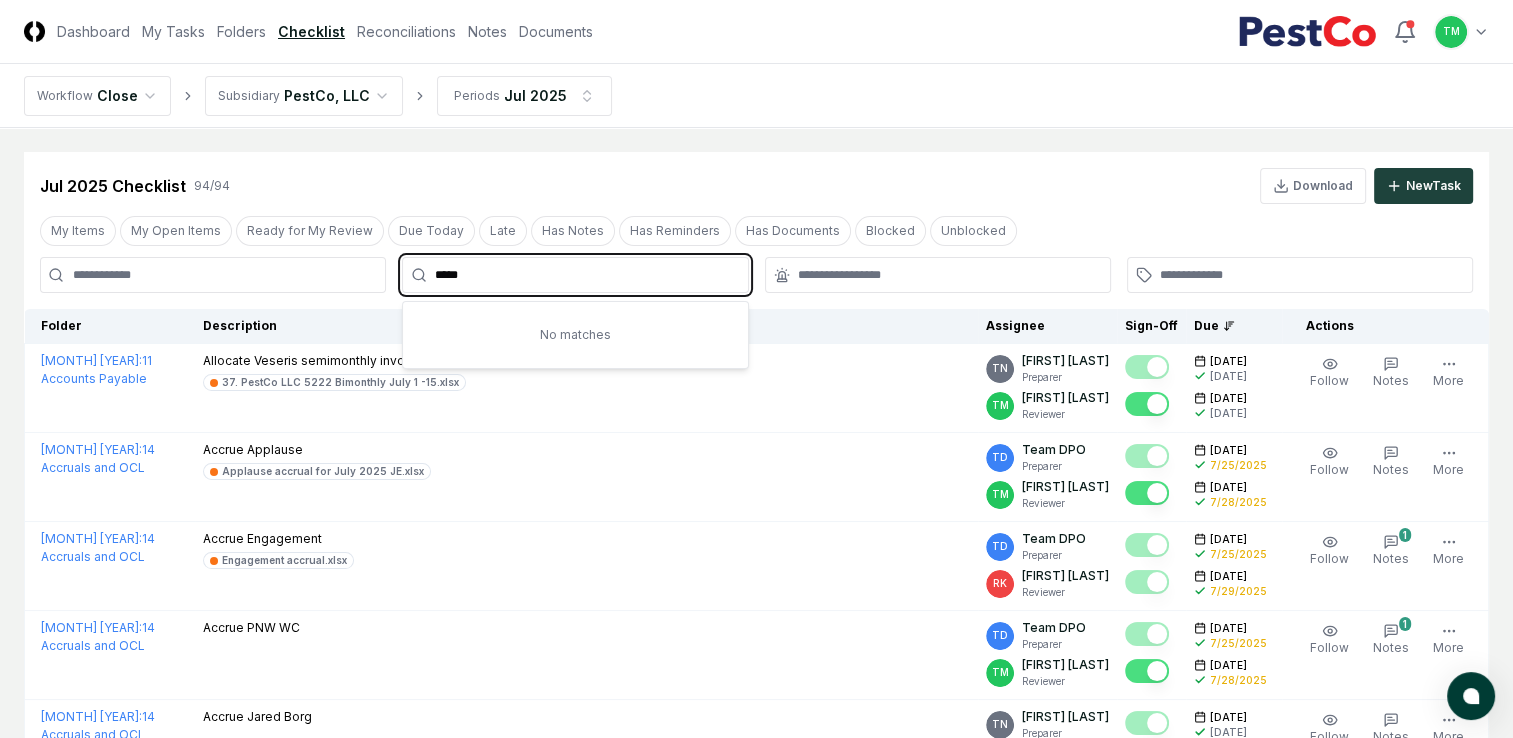 drag, startPoint x: 491, startPoint y: 274, endPoint x: 323, endPoint y: 246, distance: 170.31735 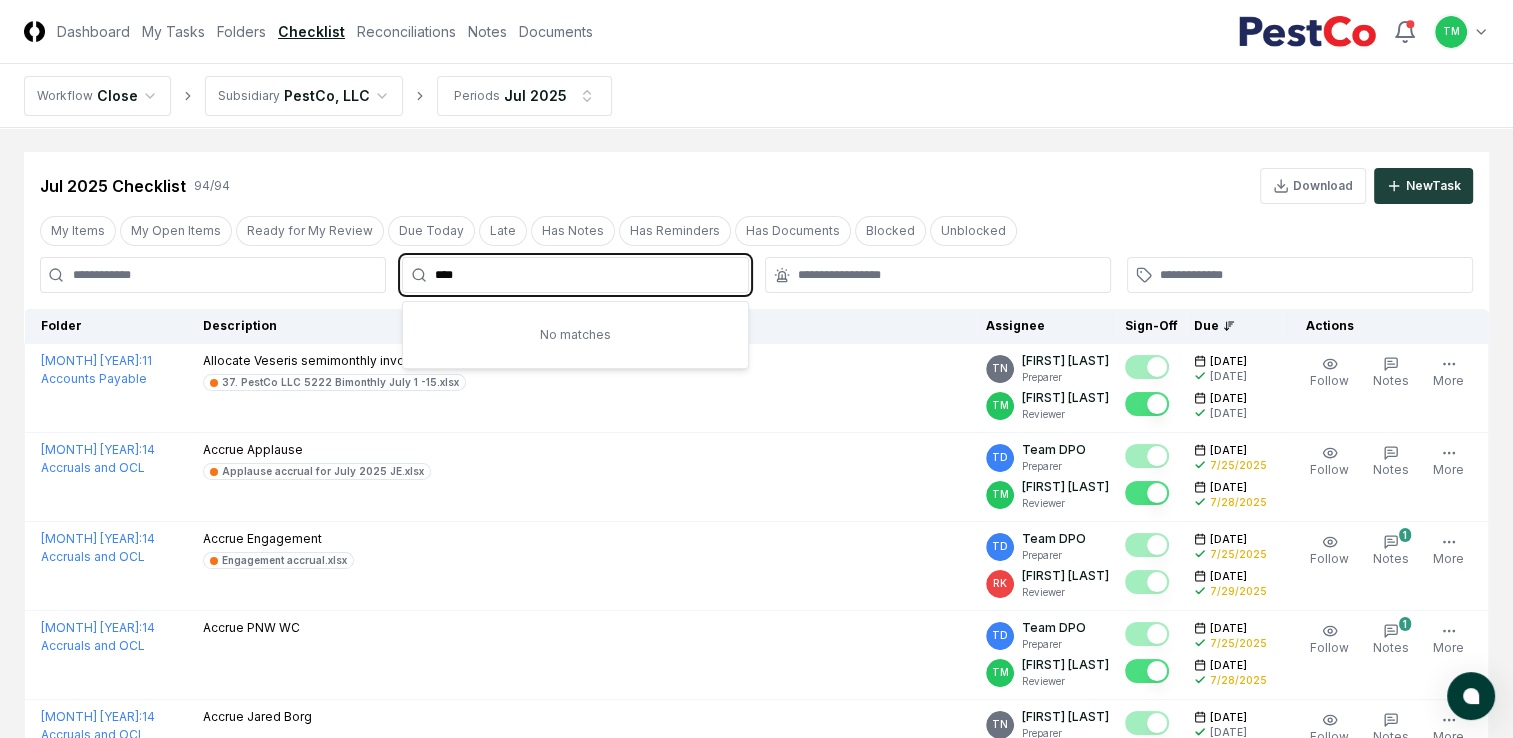 type on "****" 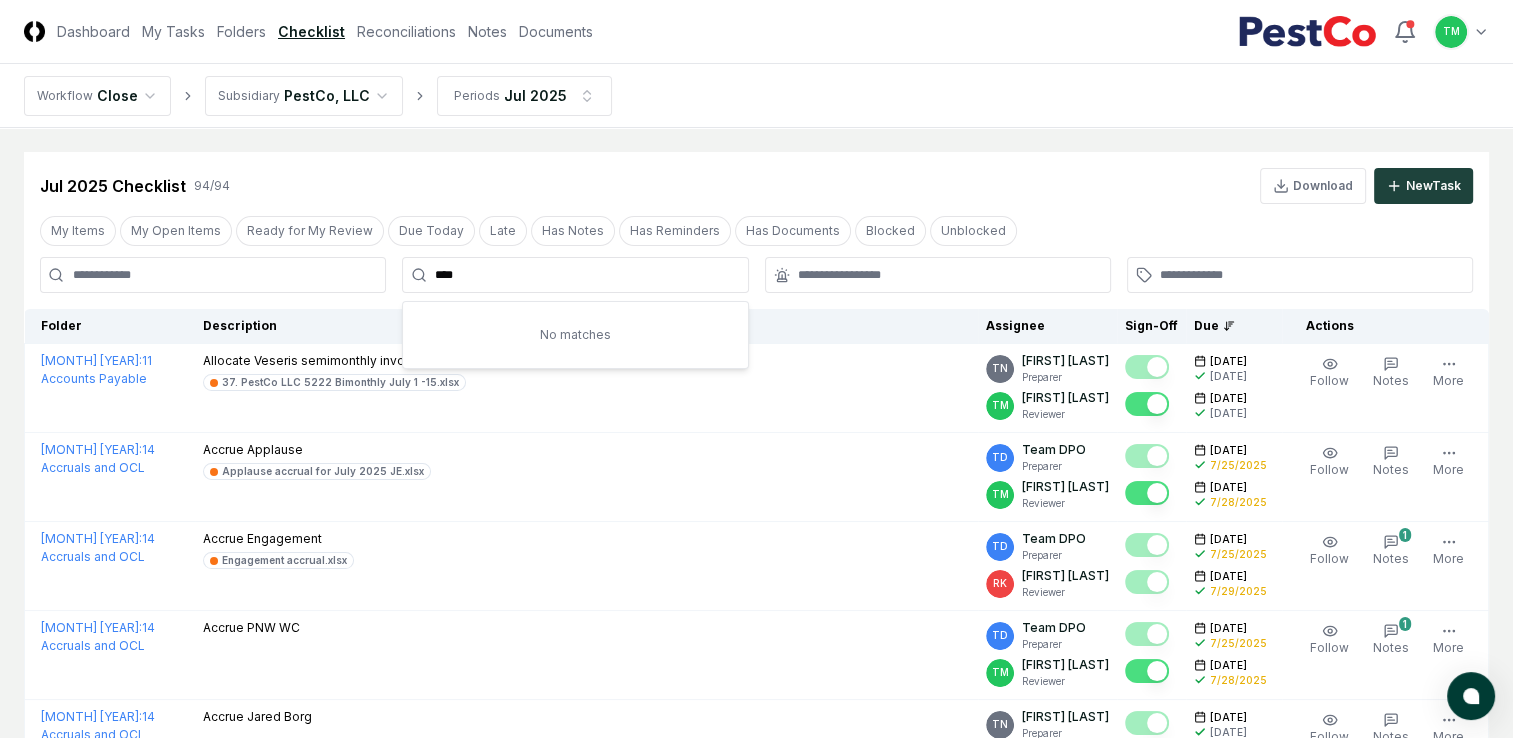 click on "[MONTH] [YEAR] Checklist [NUMBER] / [NUMBER] Download New  Task" at bounding box center [756, 186] 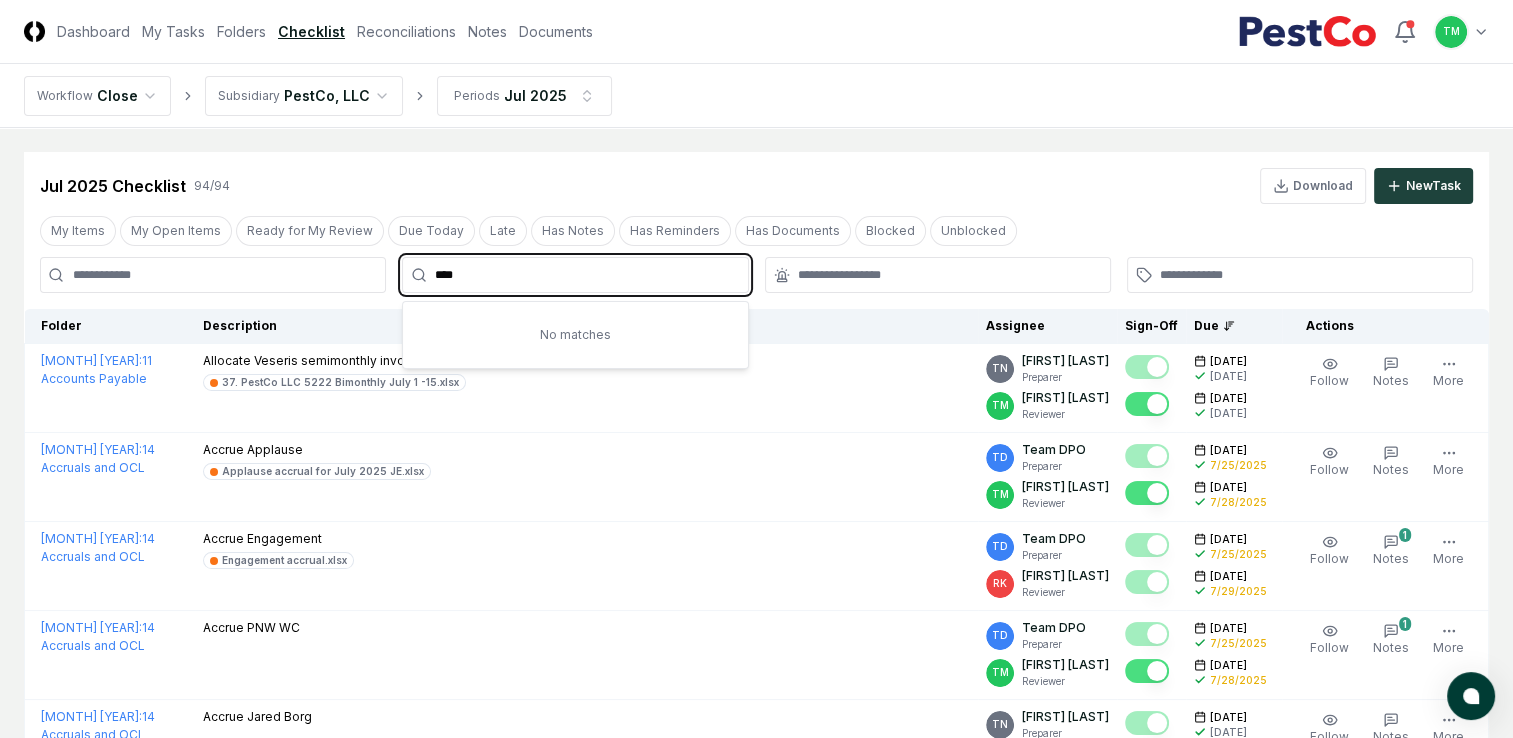 drag, startPoint x: 491, startPoint y: 279, endPoint x: 453, endPoint y: 276, distance: 38.118237 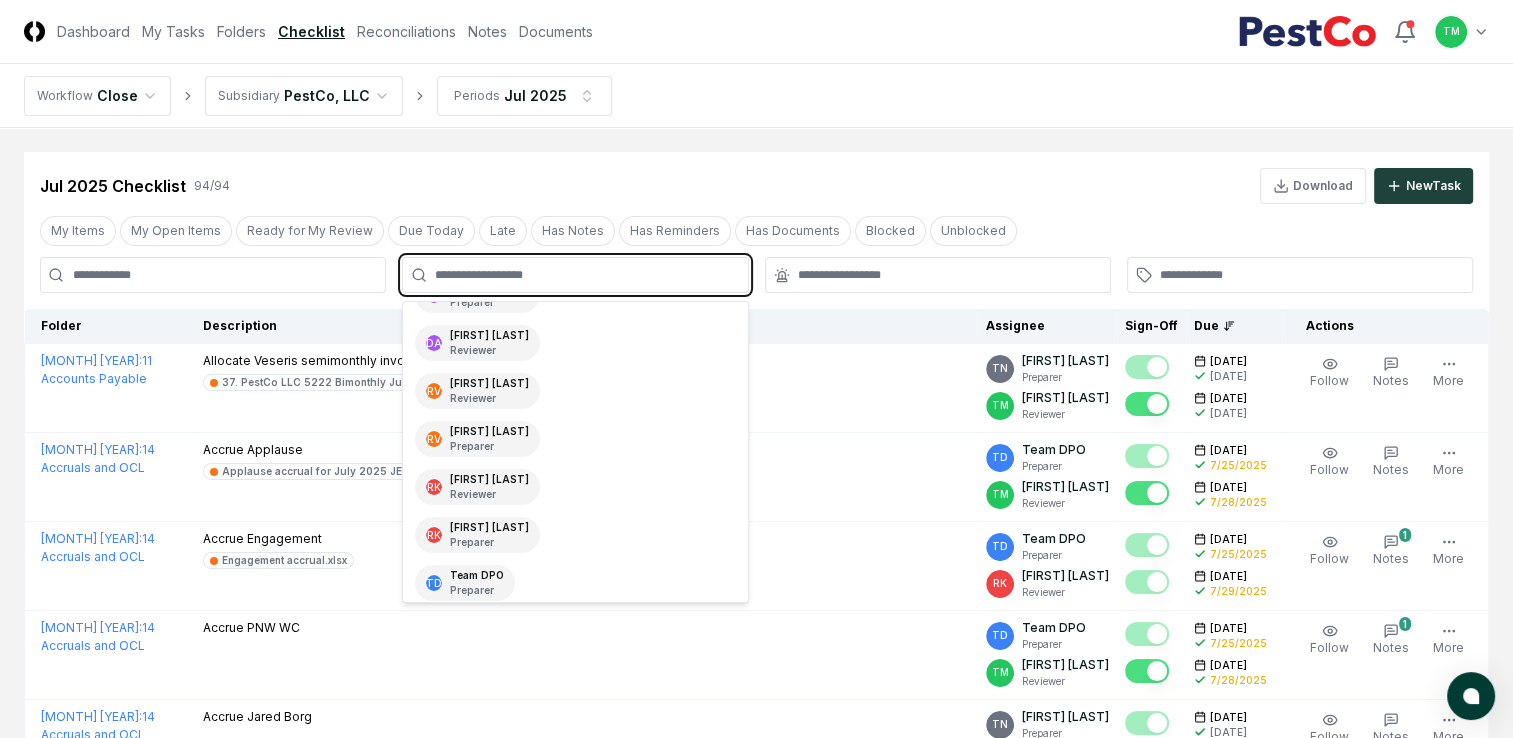 scroll, scrollTop: 421, scrollLeft: 0, axis: vertical 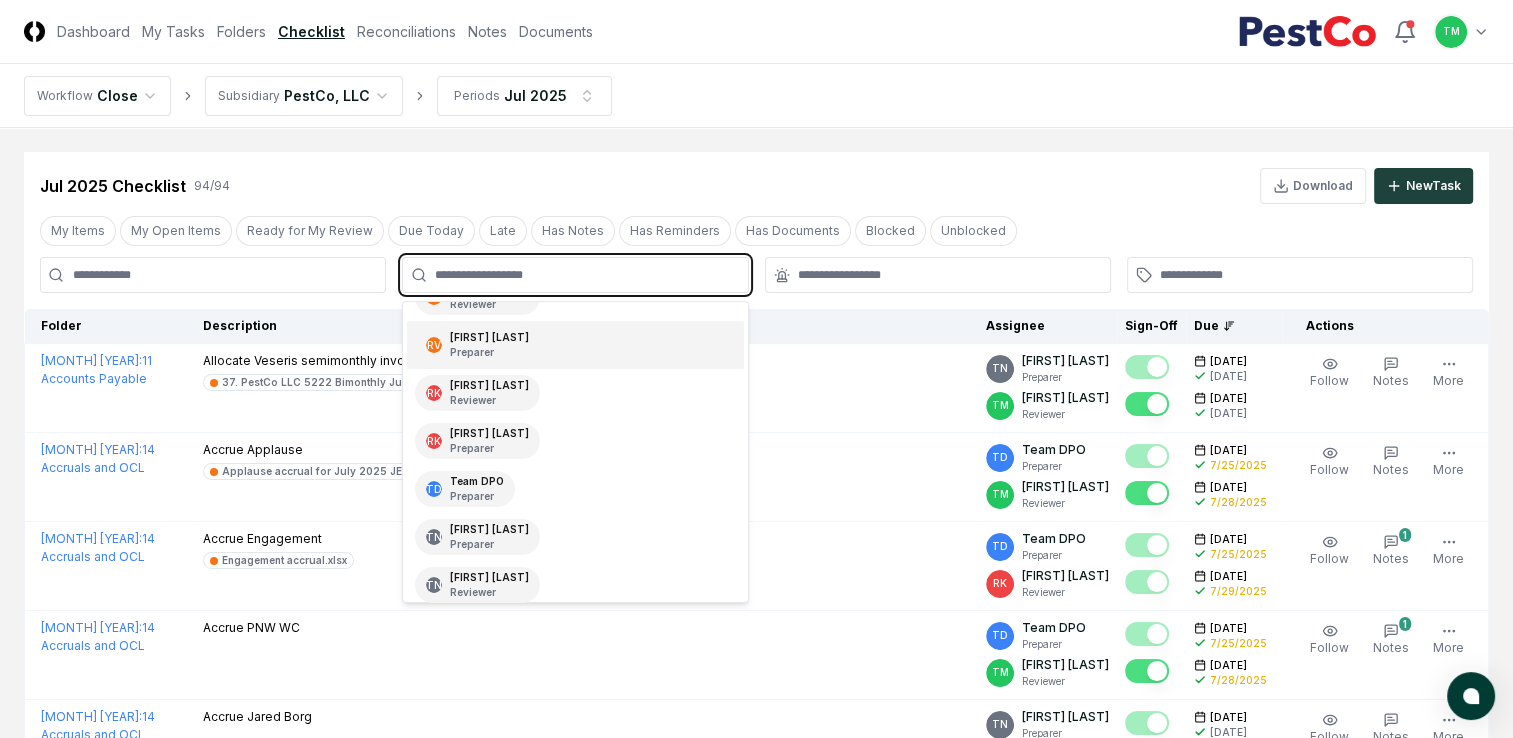 click on "[FIRST] [LAST] Preparer" at bounding box center (489, 345) 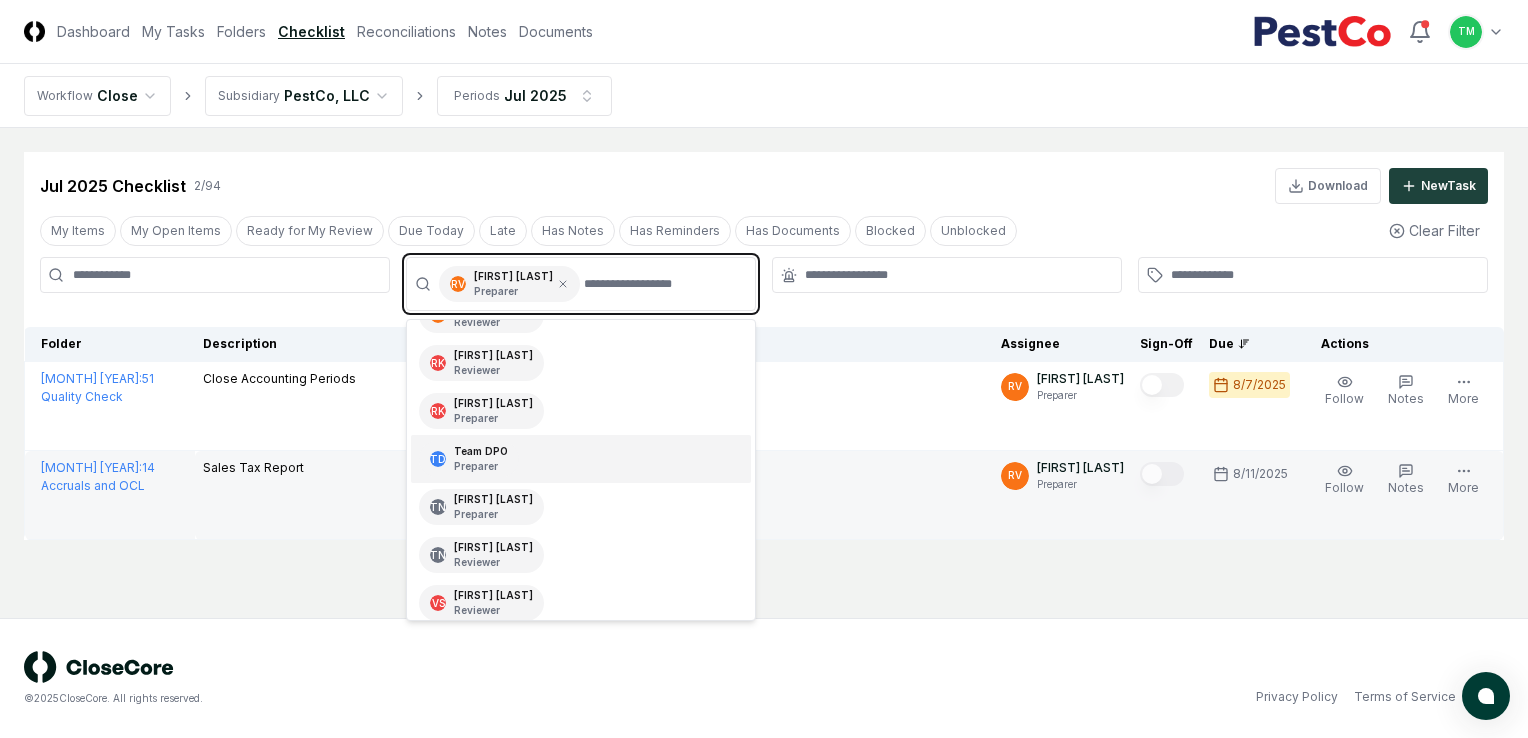 type 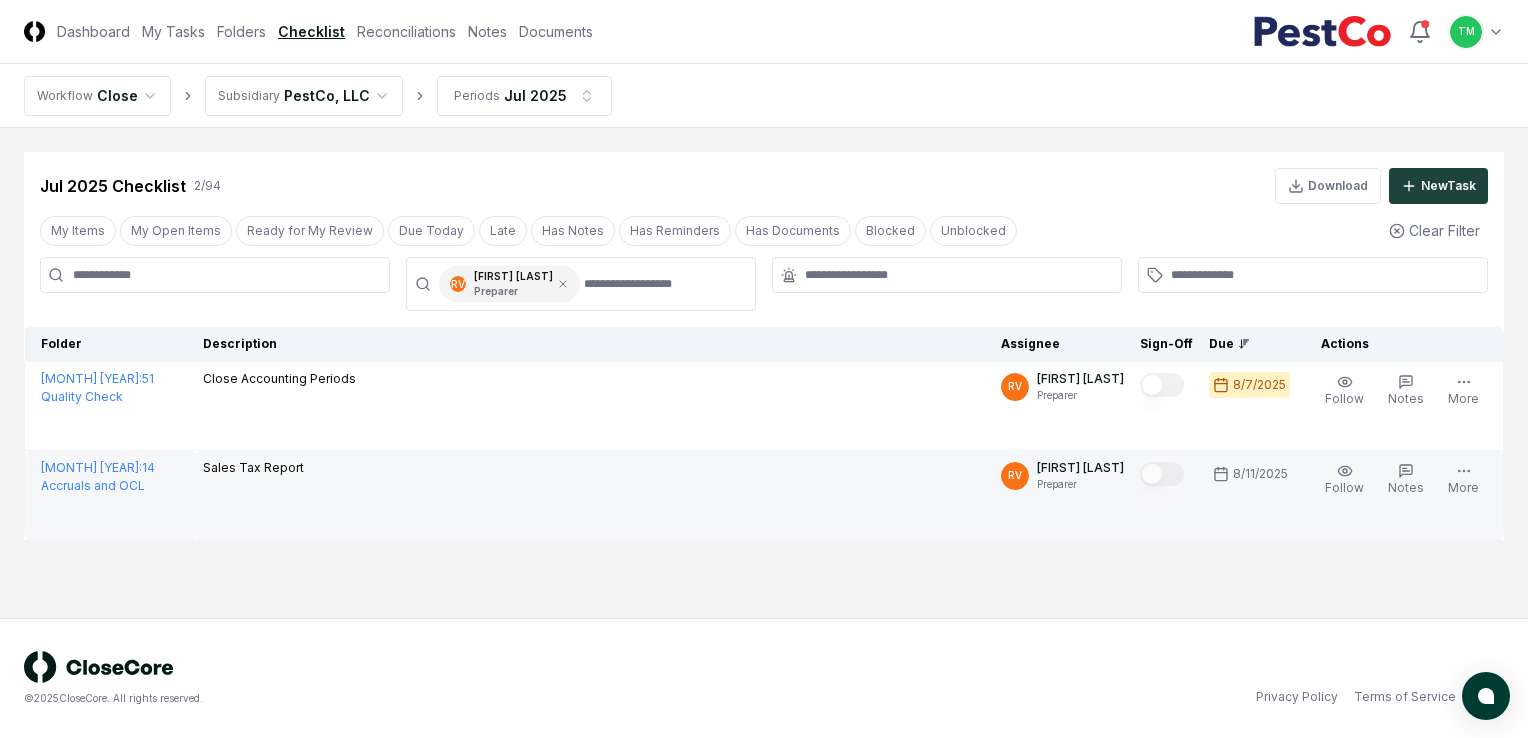 click on "Sales Tax Report" at bounding box center [594, 495] 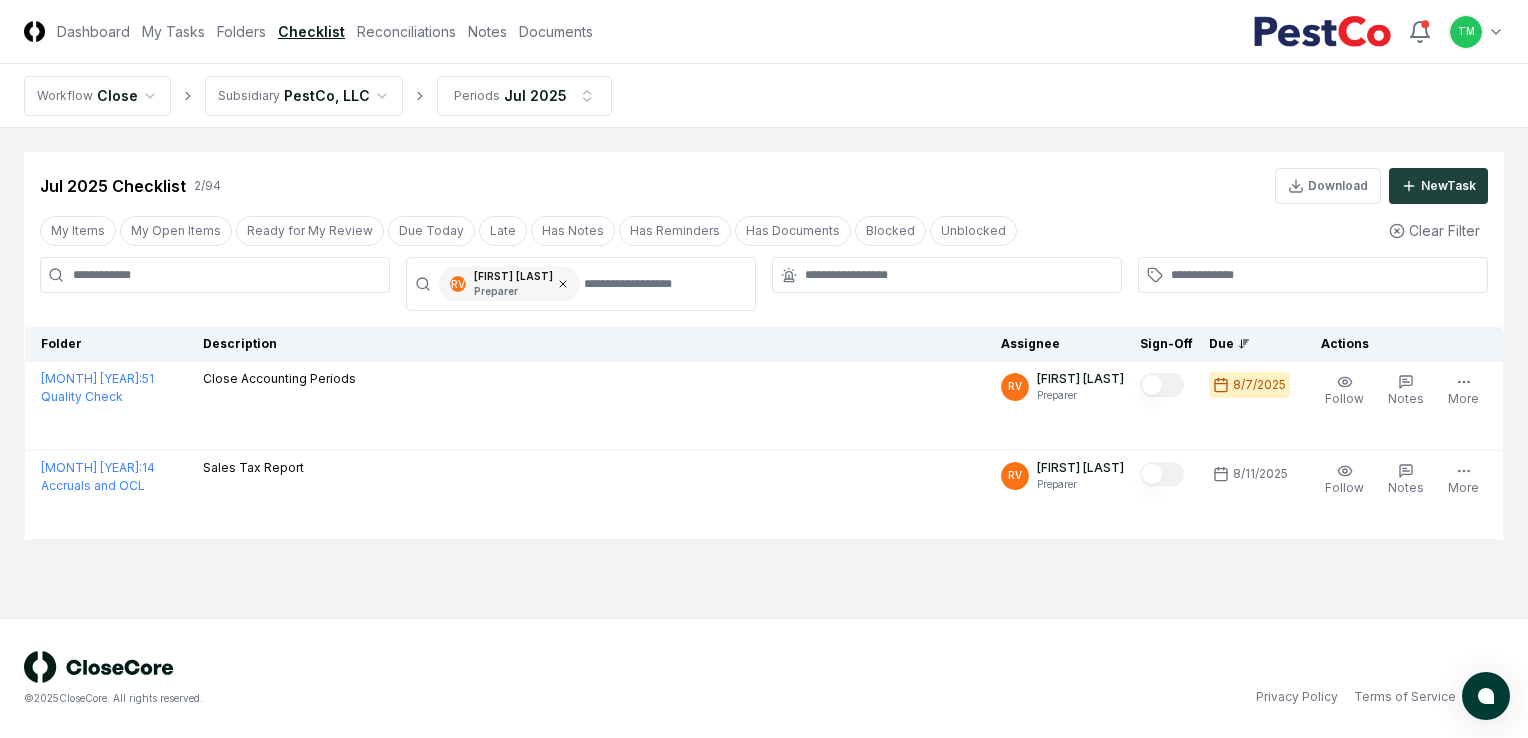 click 